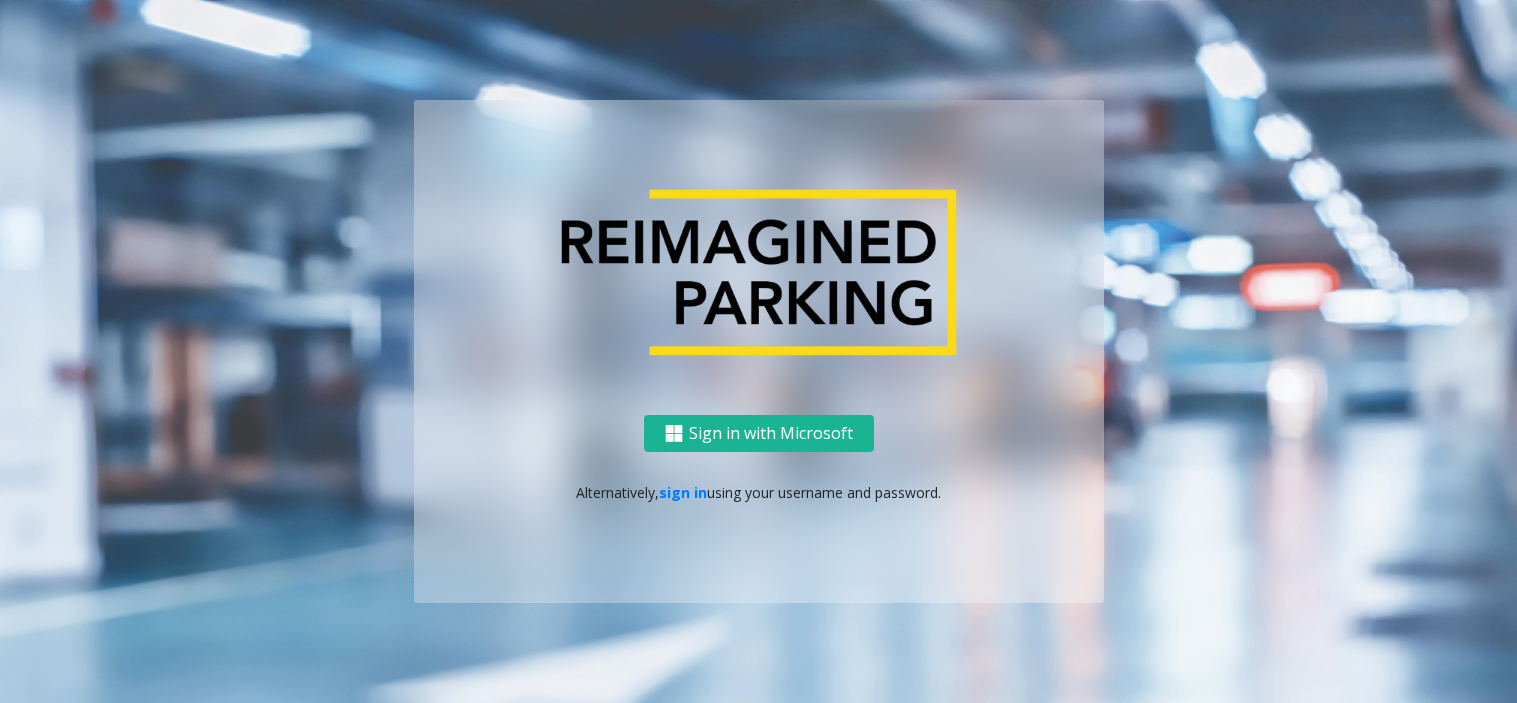 scroll, scrollTop: 0, scrollLeft: 0, axis: both 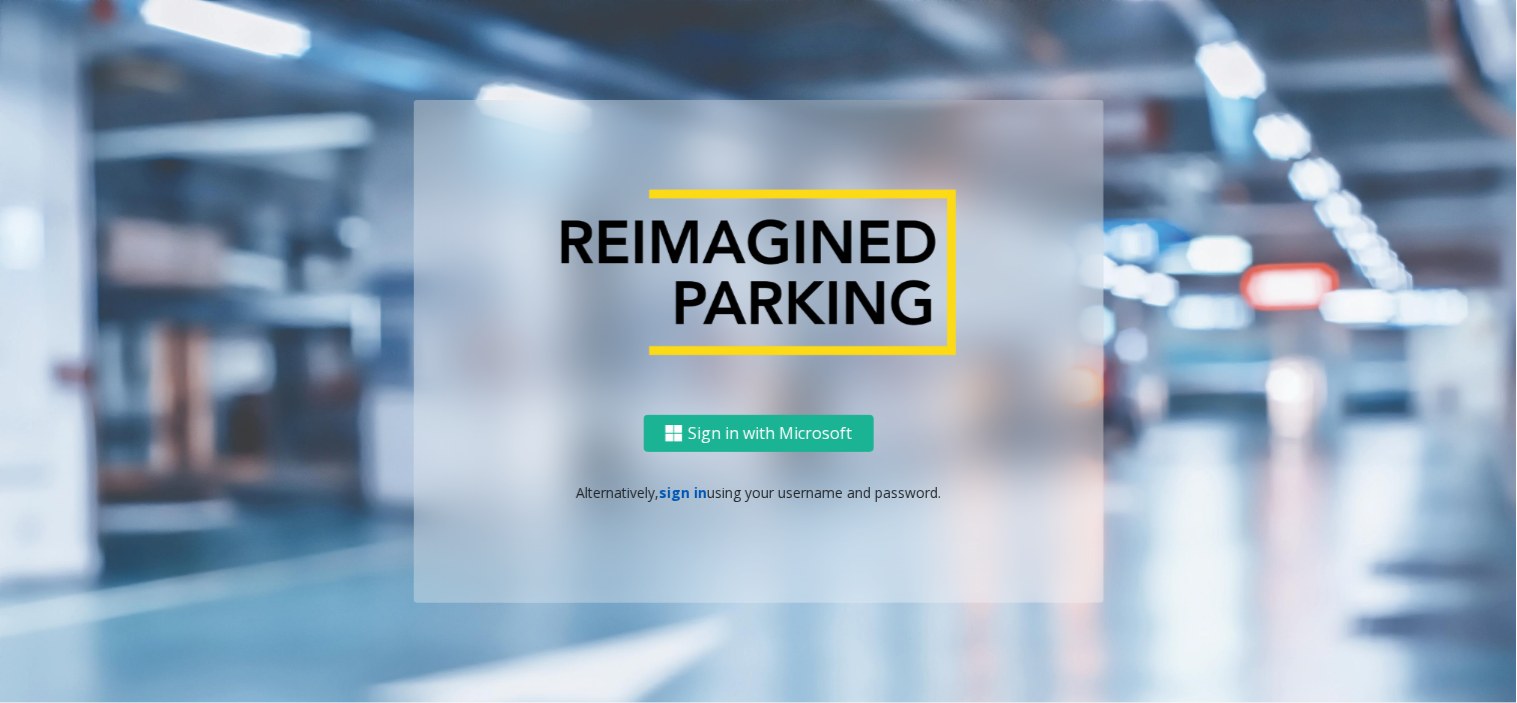 click on "sign in" 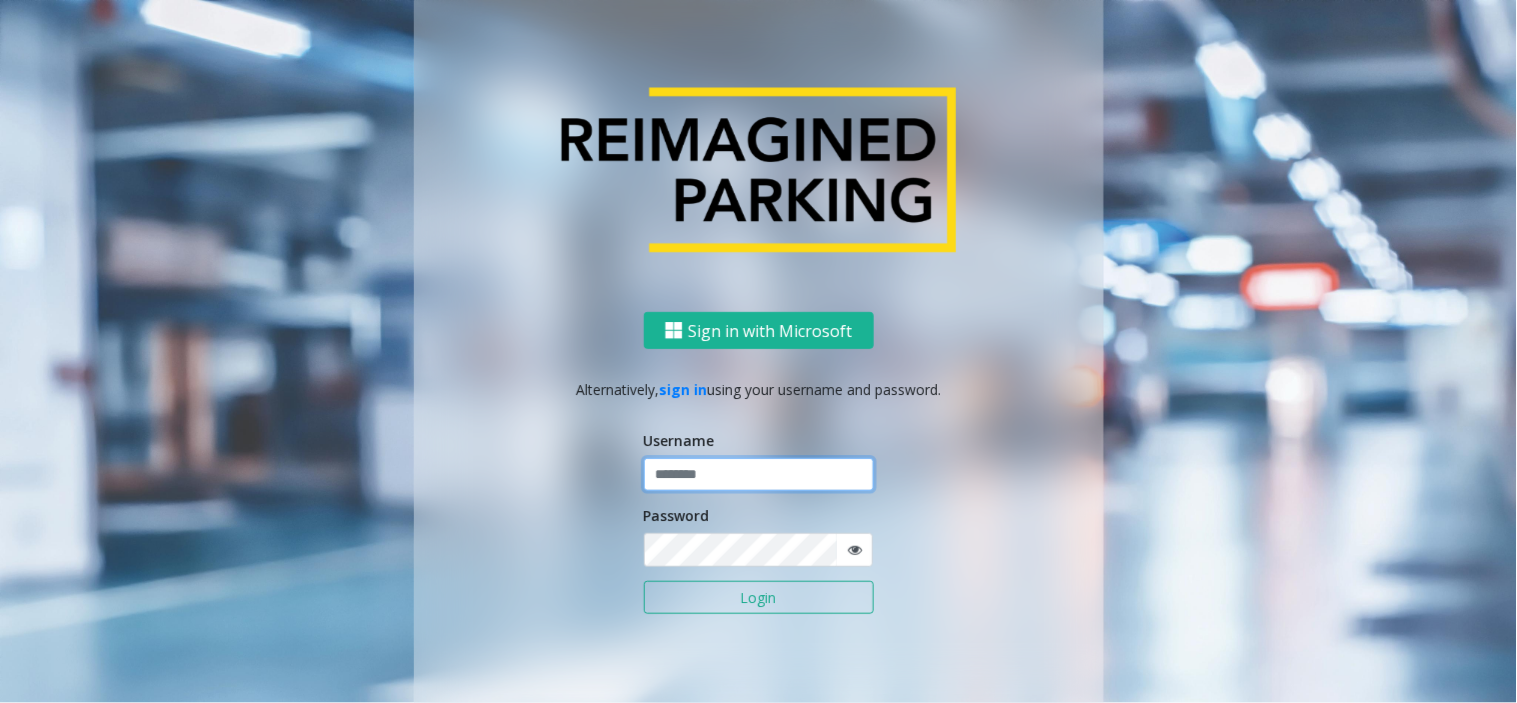 click 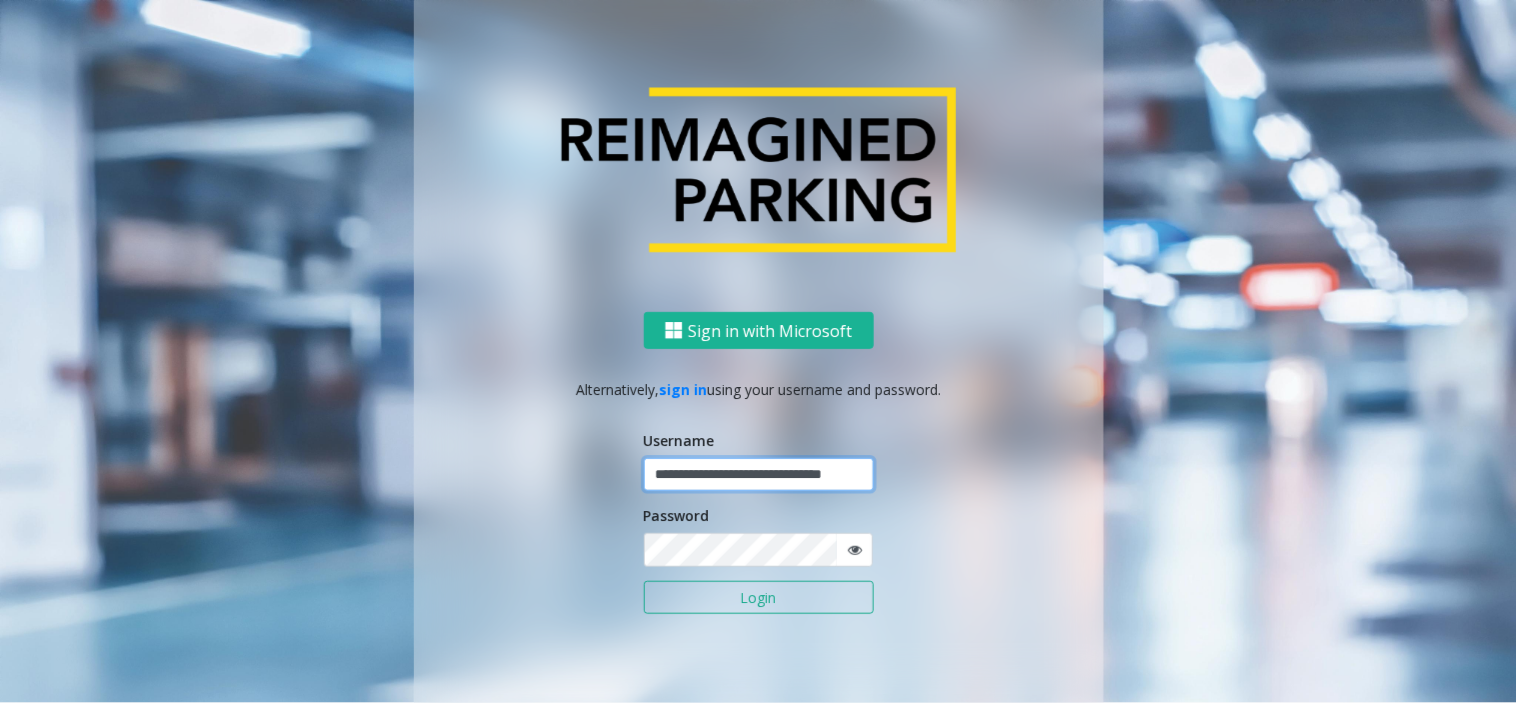 scroll, scrollTop: 0, scrollLeft: 32, axis: horizontal 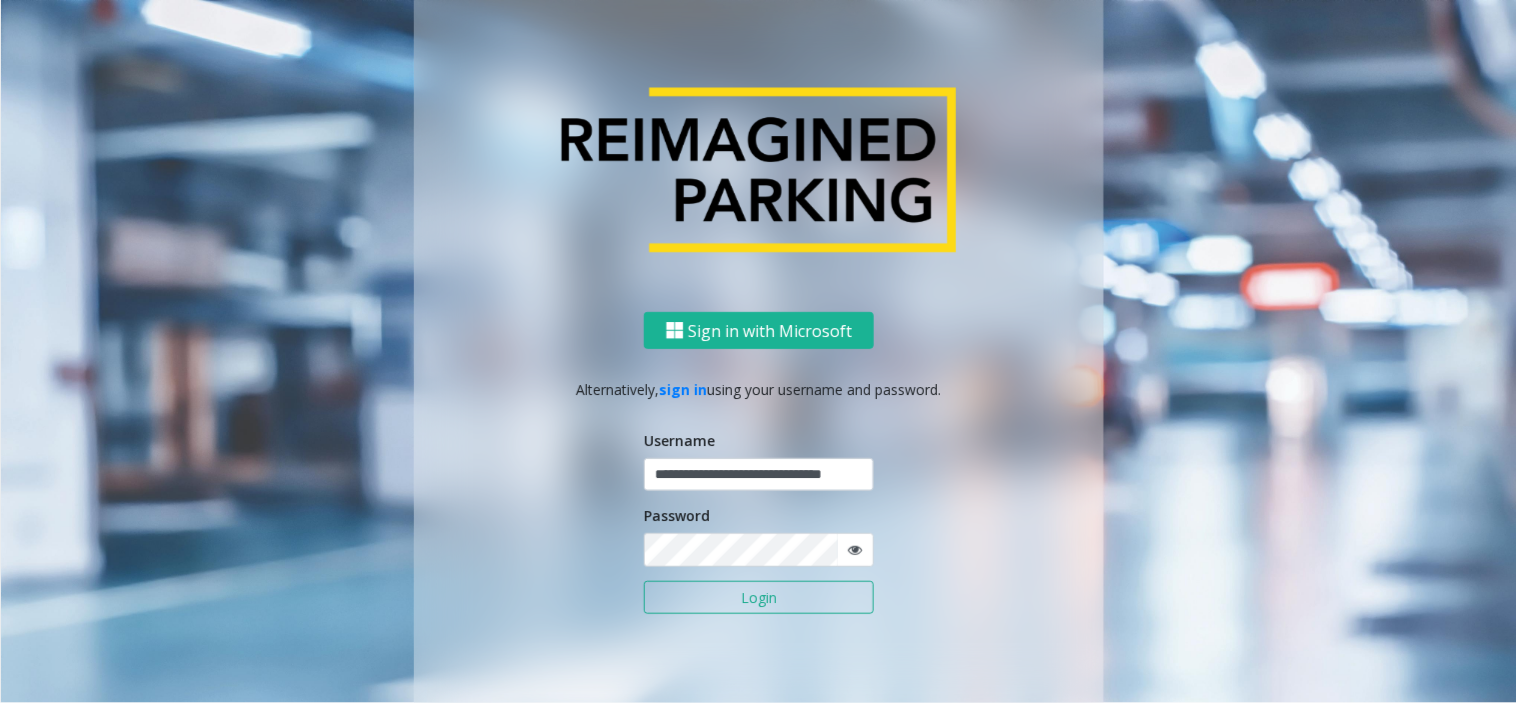 click on "Login" 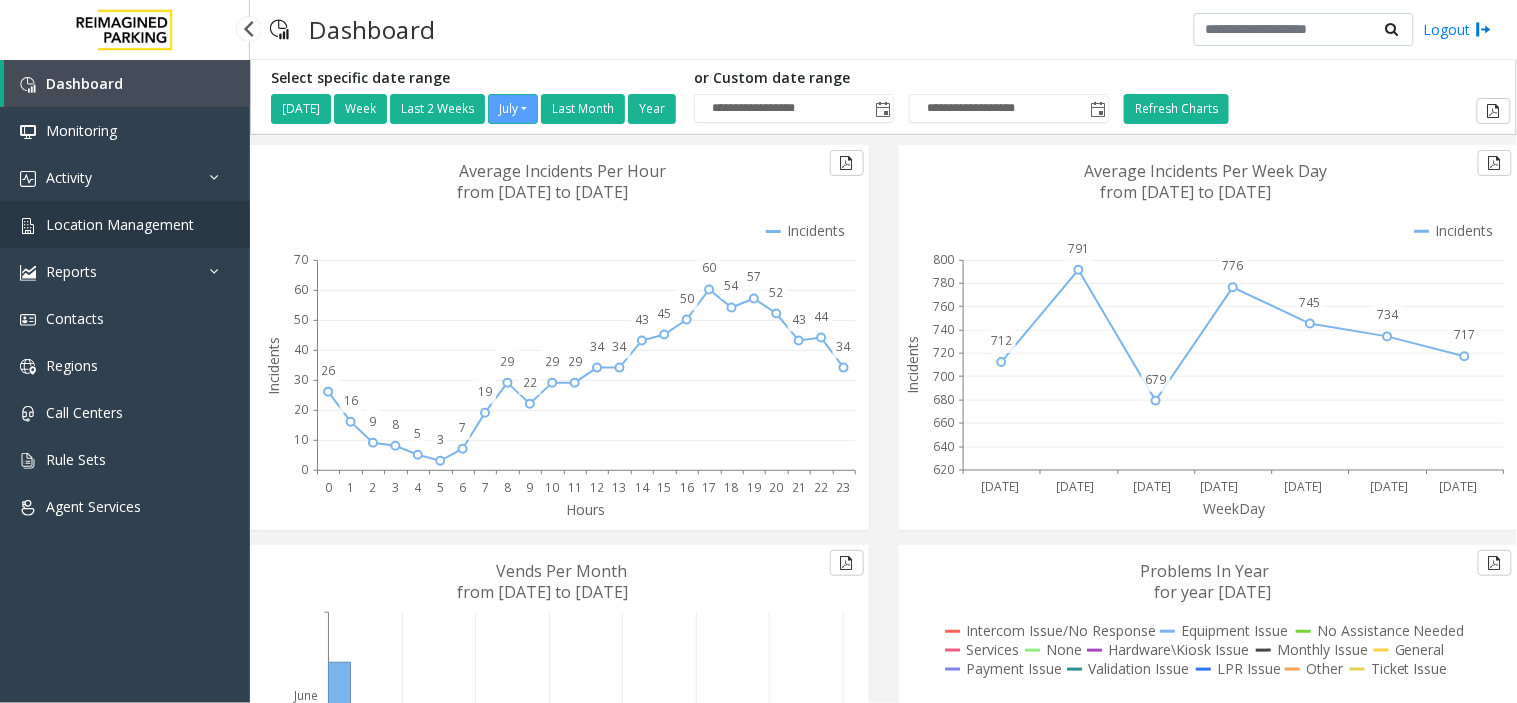 click on "Location Management" at bounding box center (120, 224) 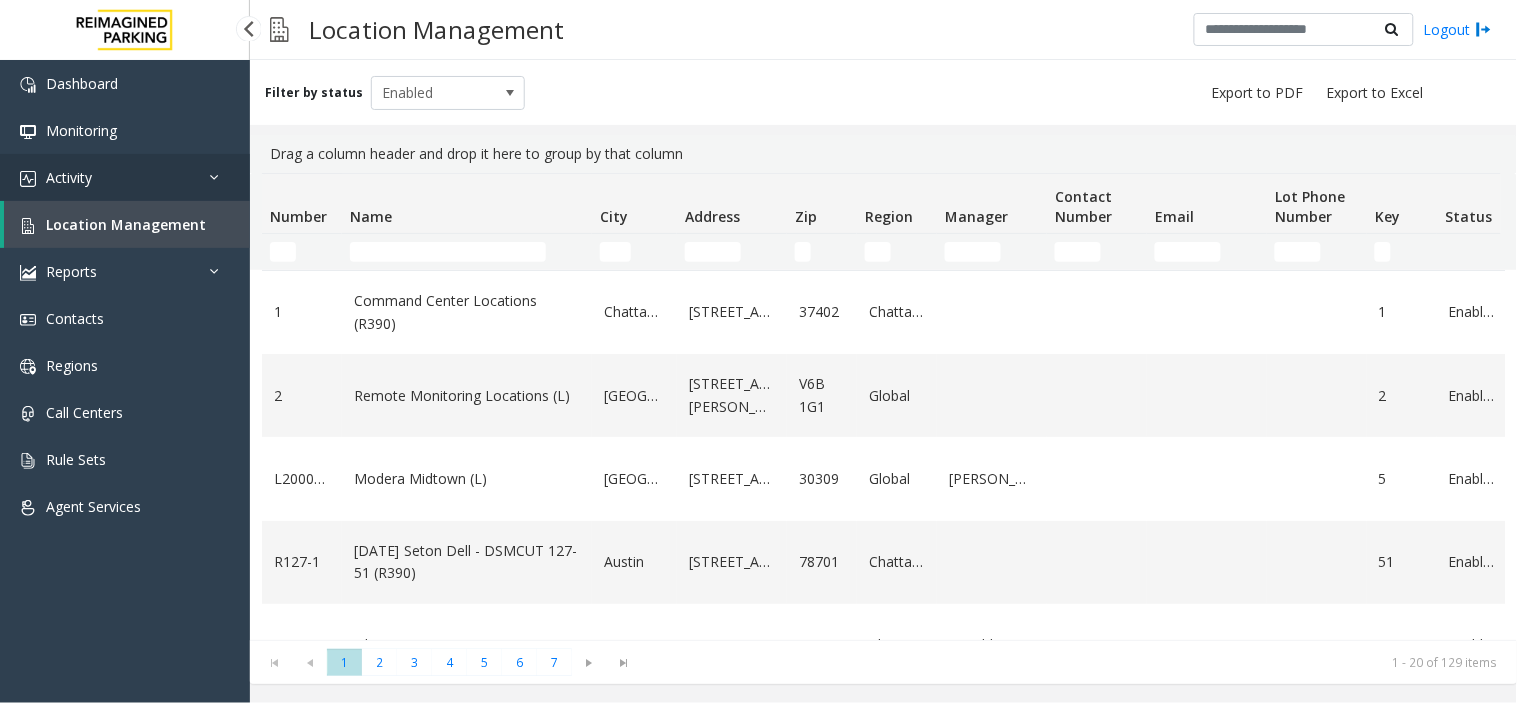 click on "Activity" at bounding box center (125, 177) 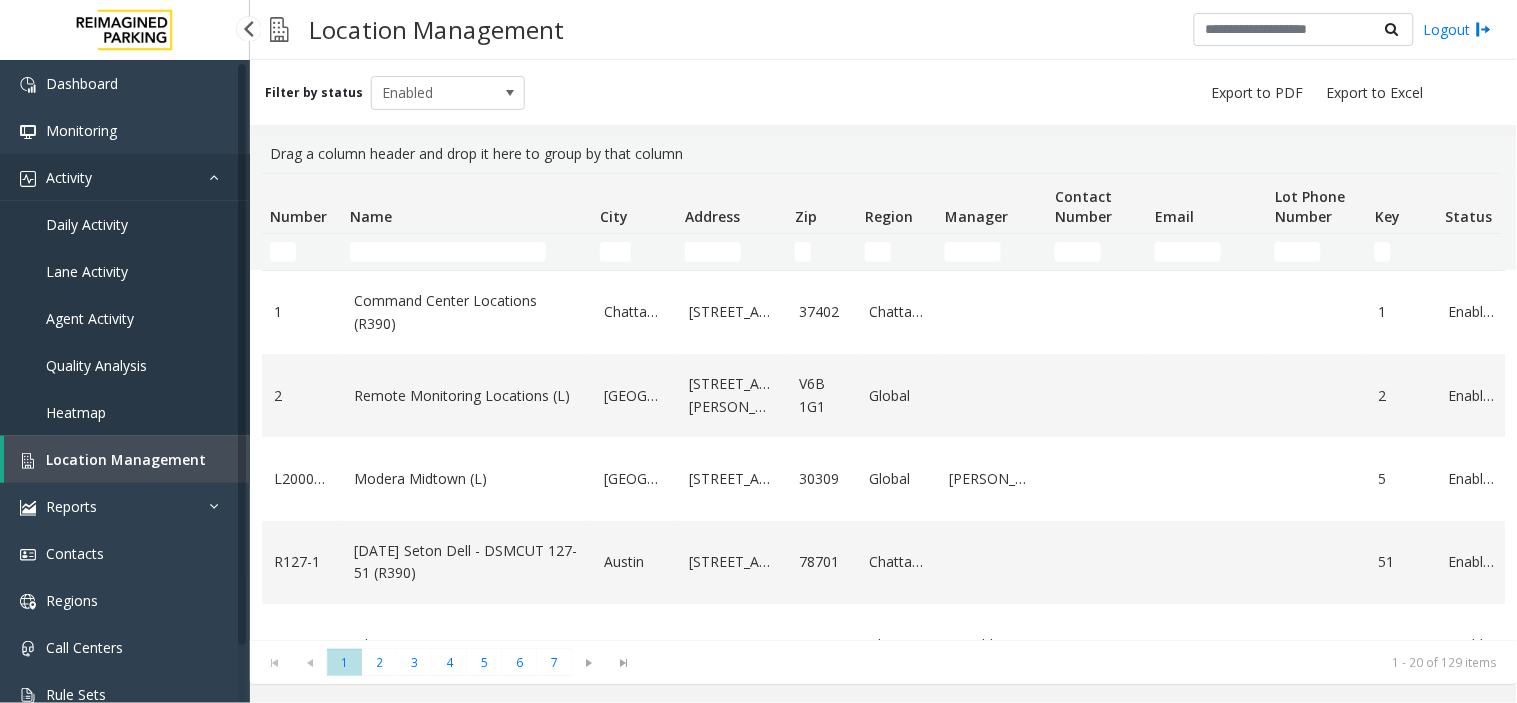 click on "Activity" at bounding box center [125, 177] 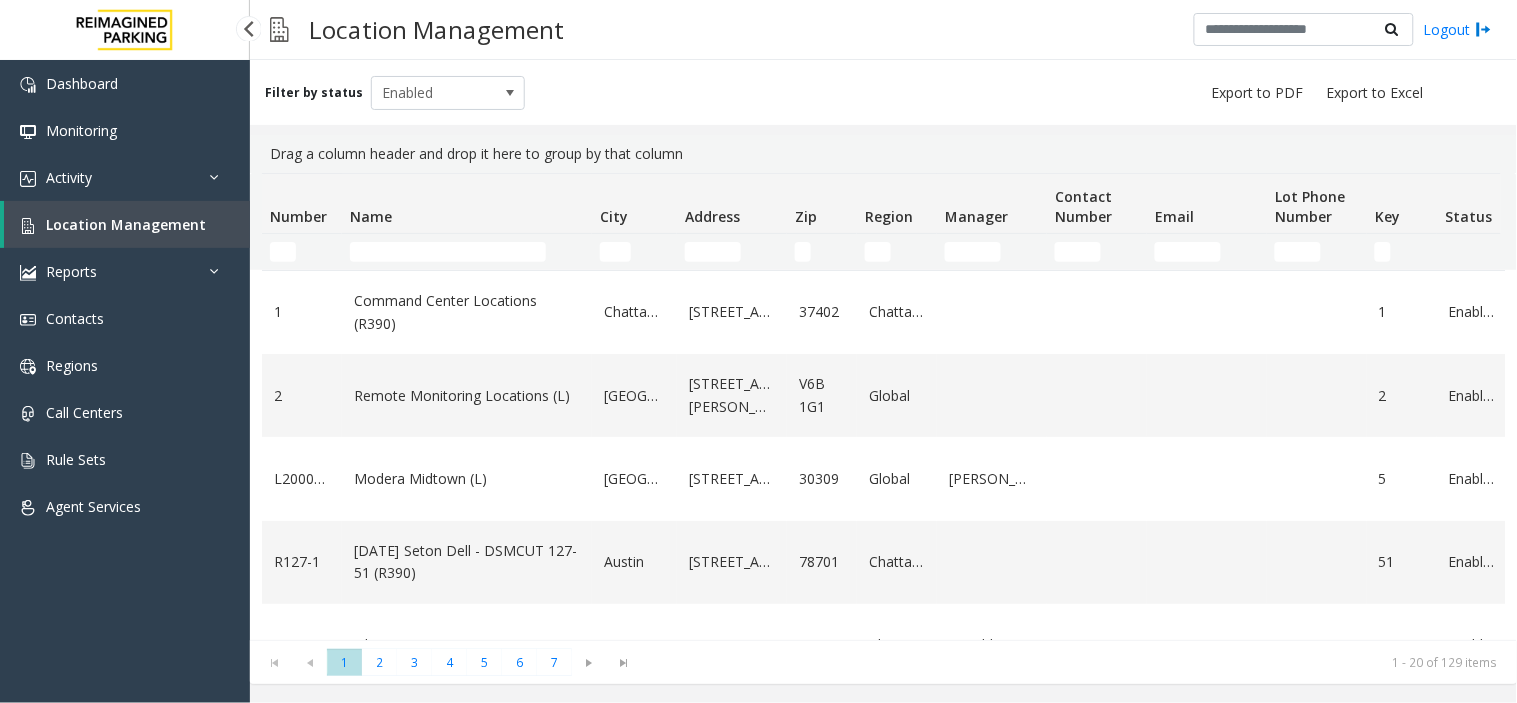 click on "Location Management" at bounding box center (127, 224) 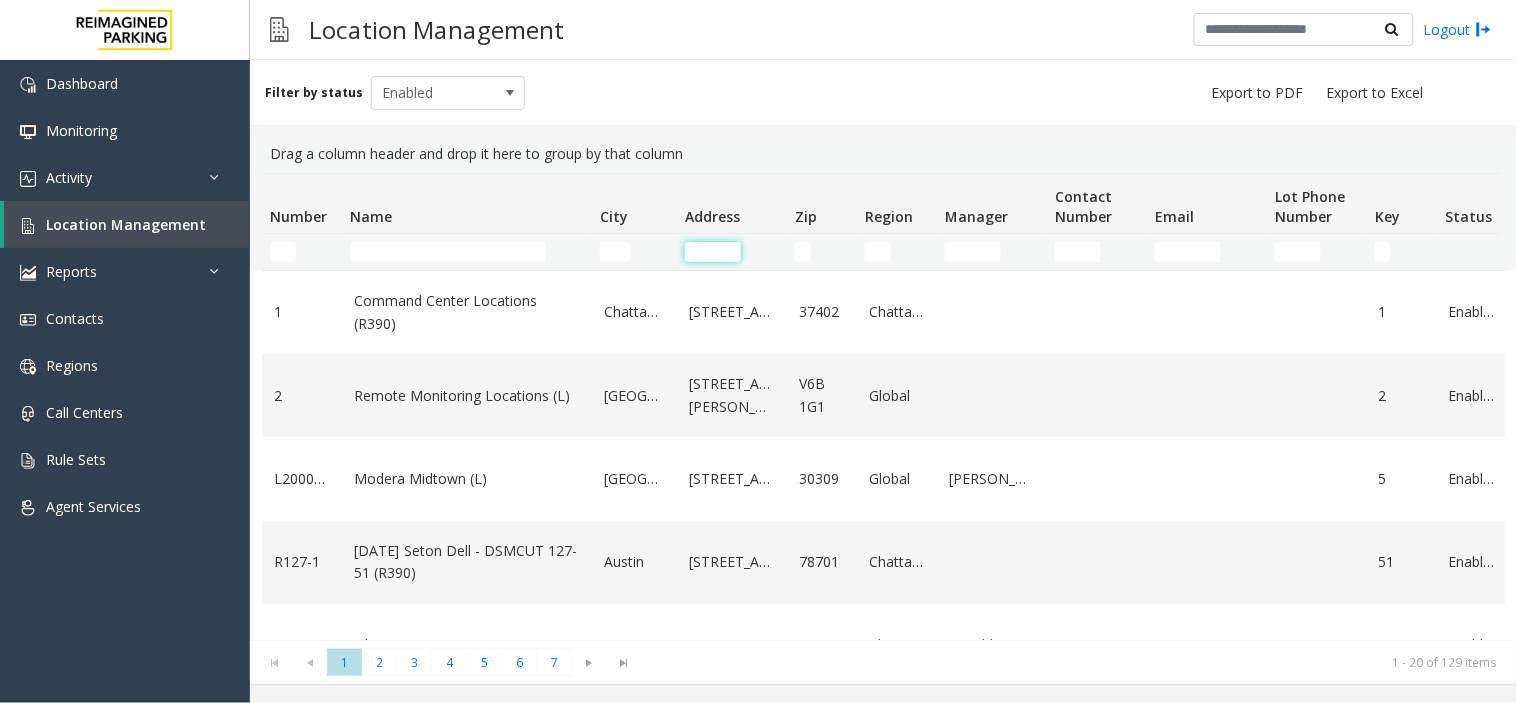 click 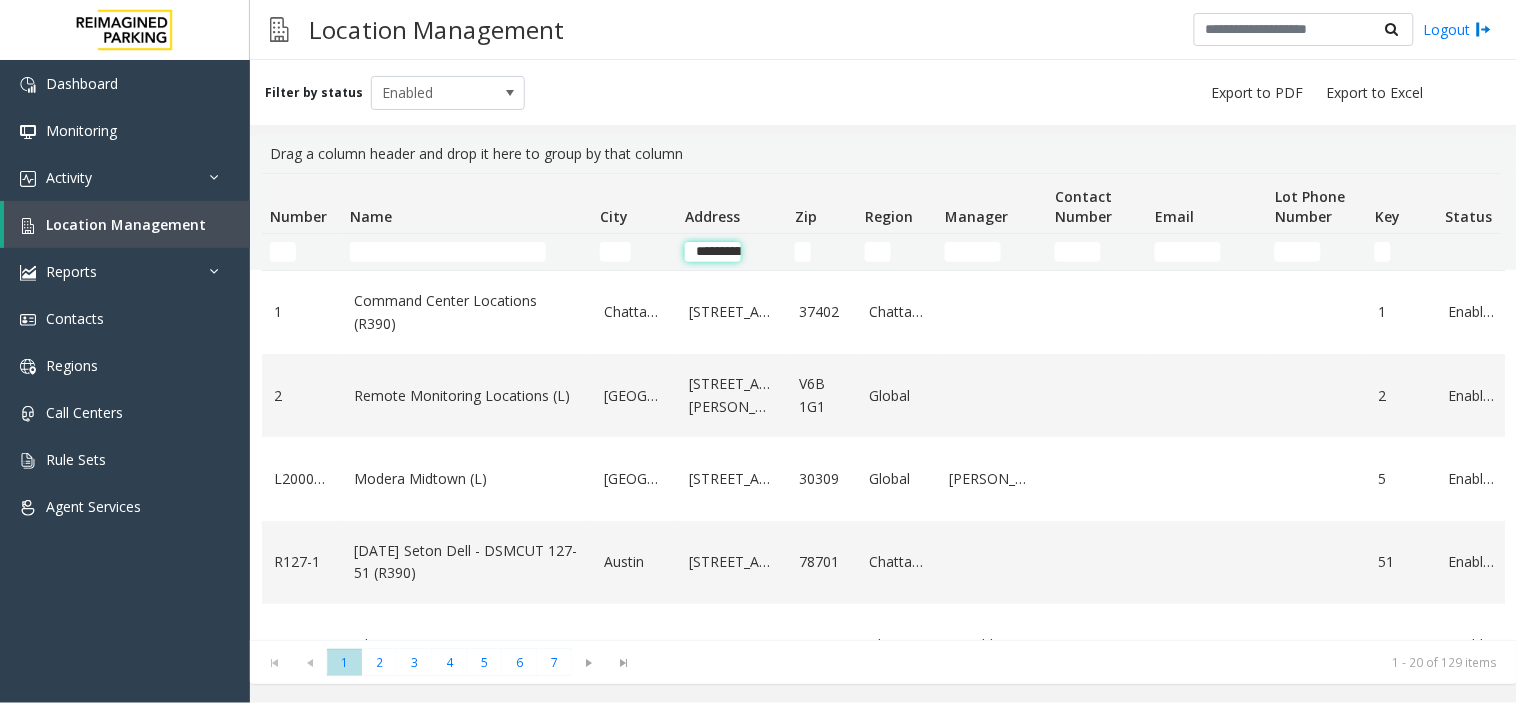 scroll, scrollTop: 0, scrollLeft: 78, axis: horizontal 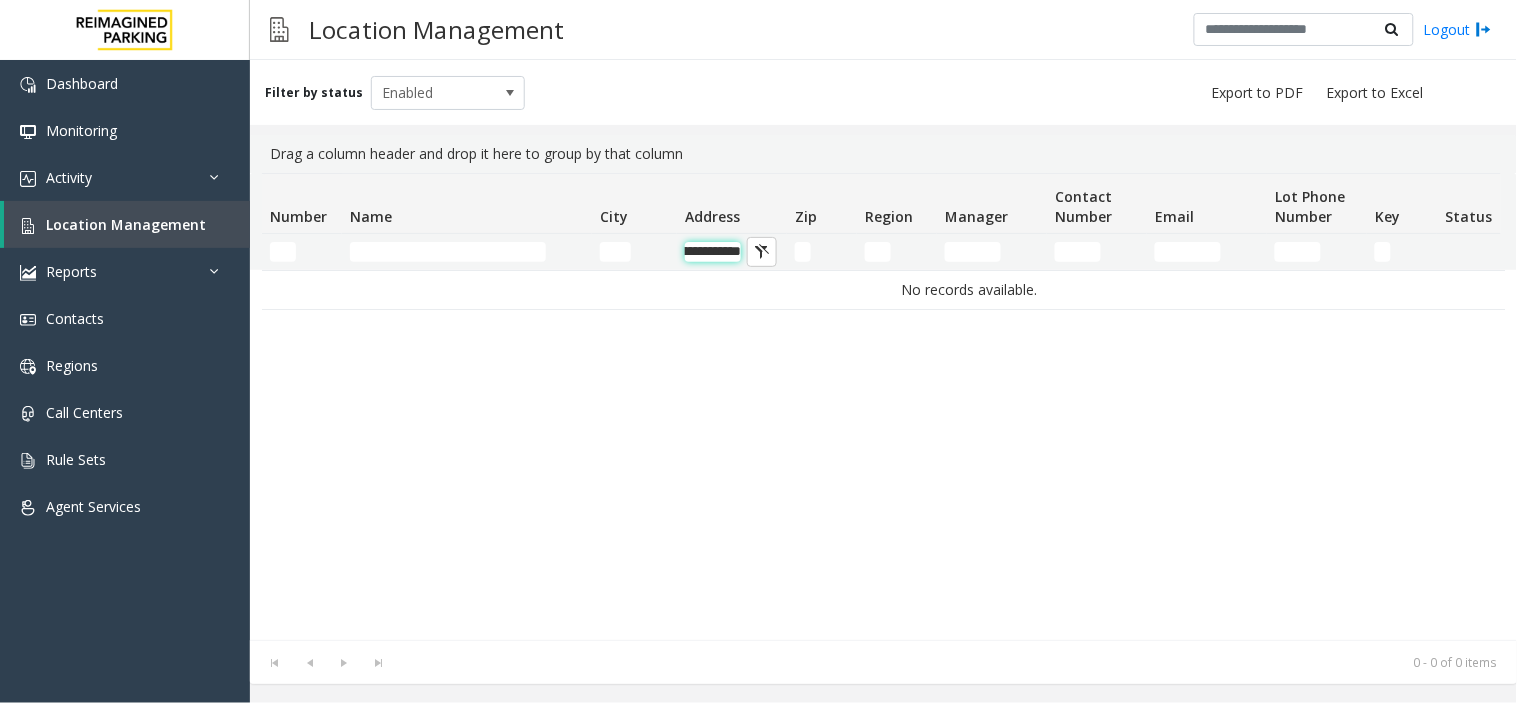click on "**********" 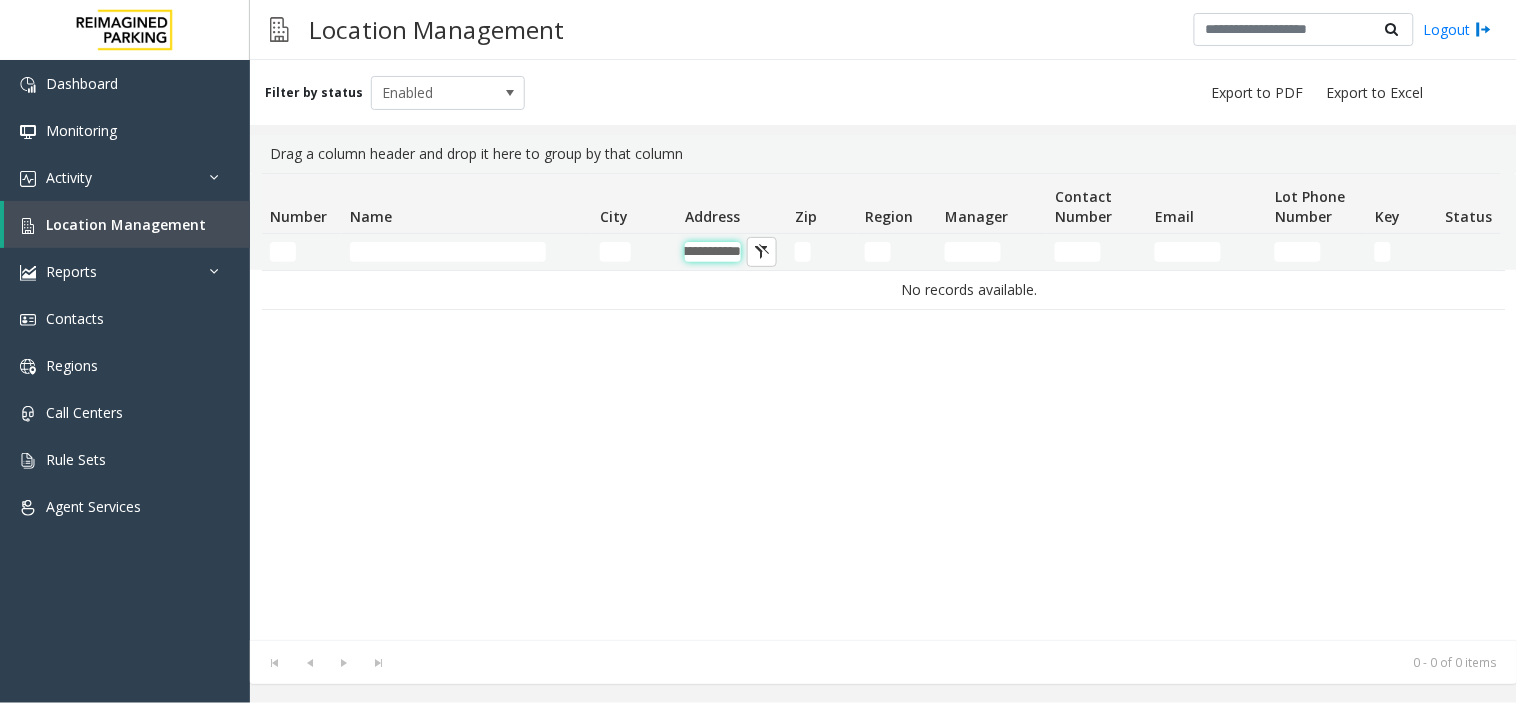 type on "**********" 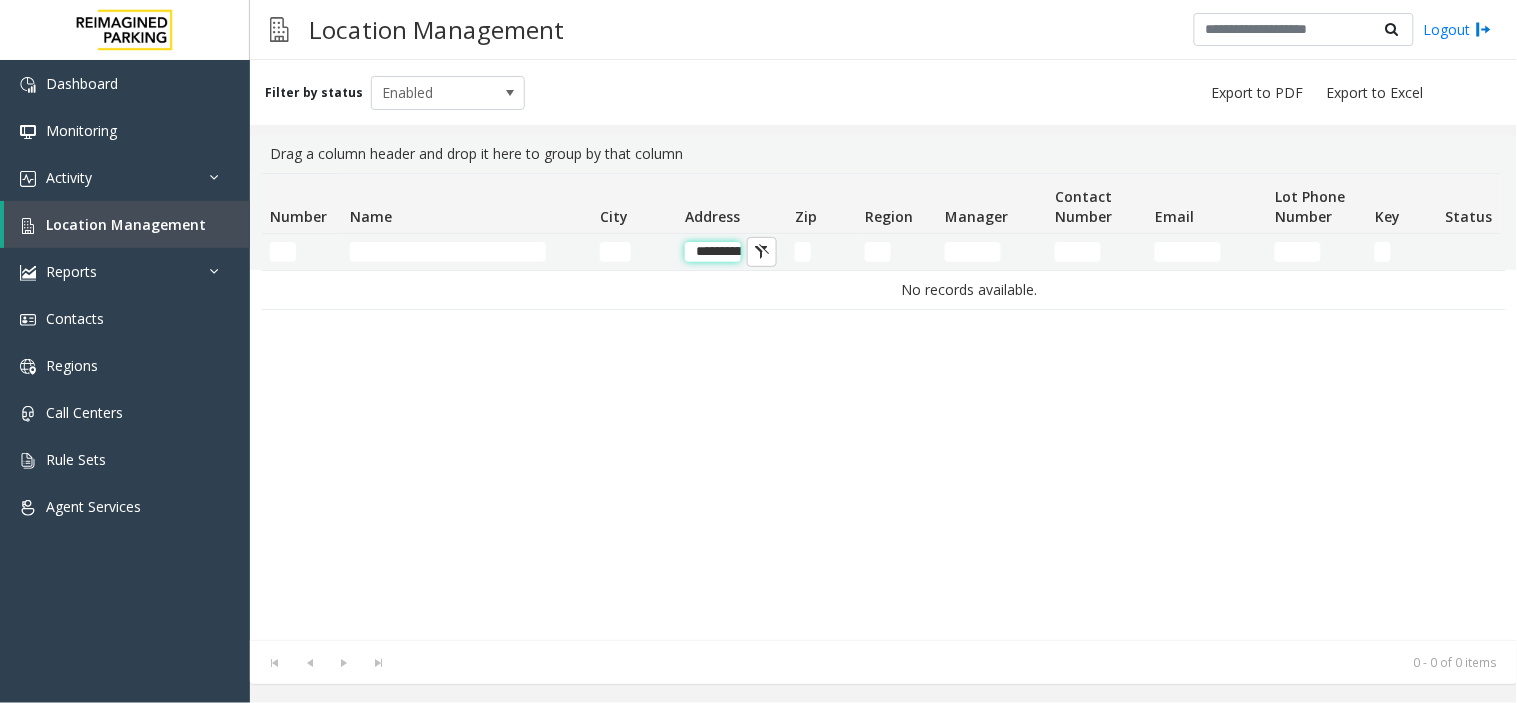 click on "**********" 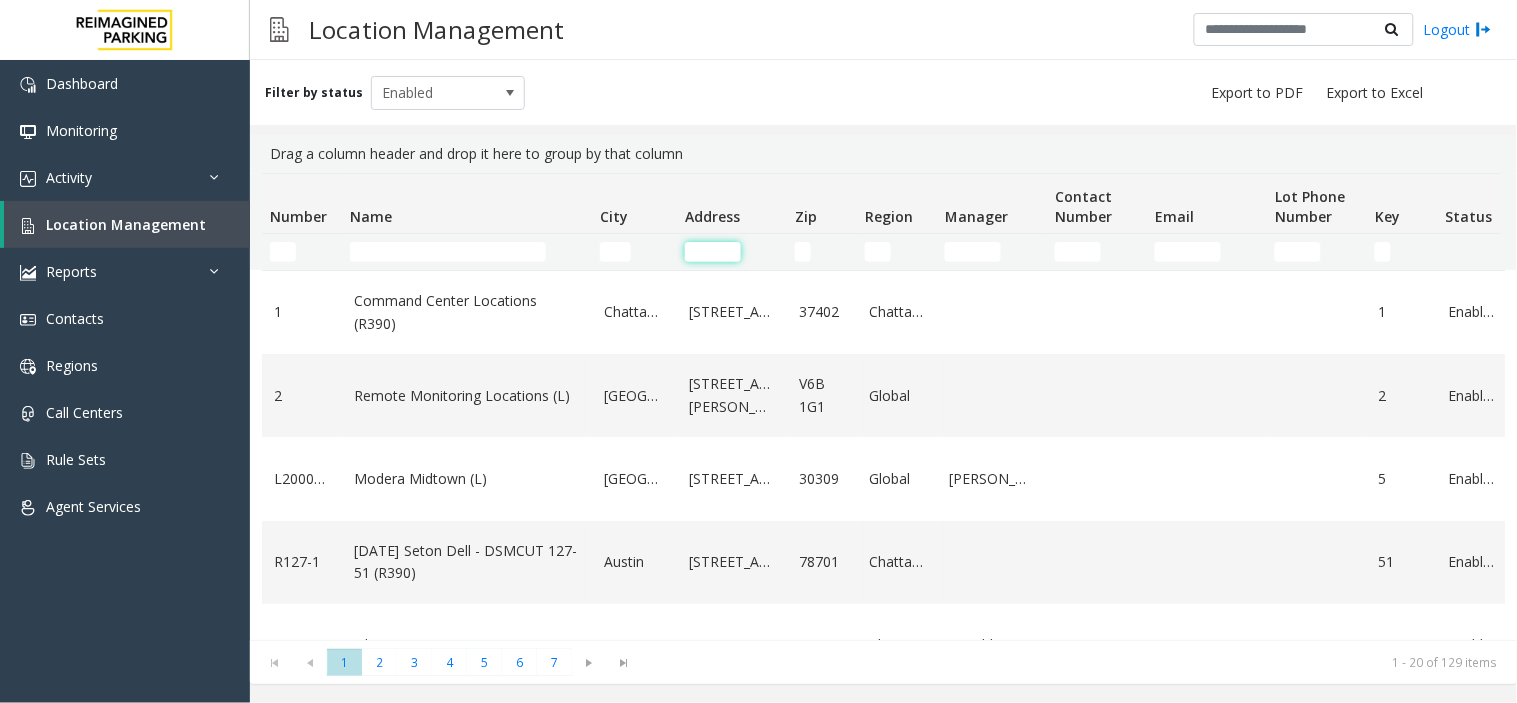 paste on "***" 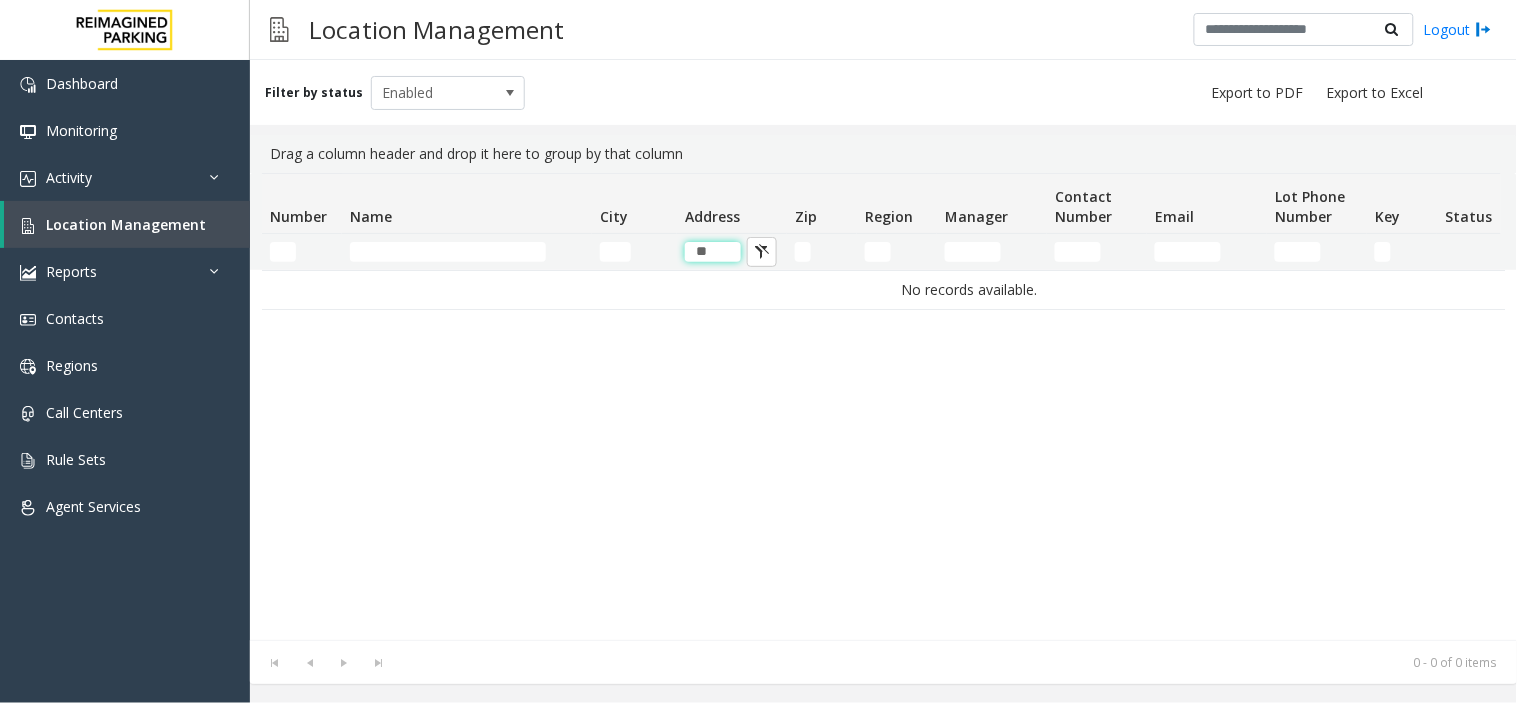 type on "*" 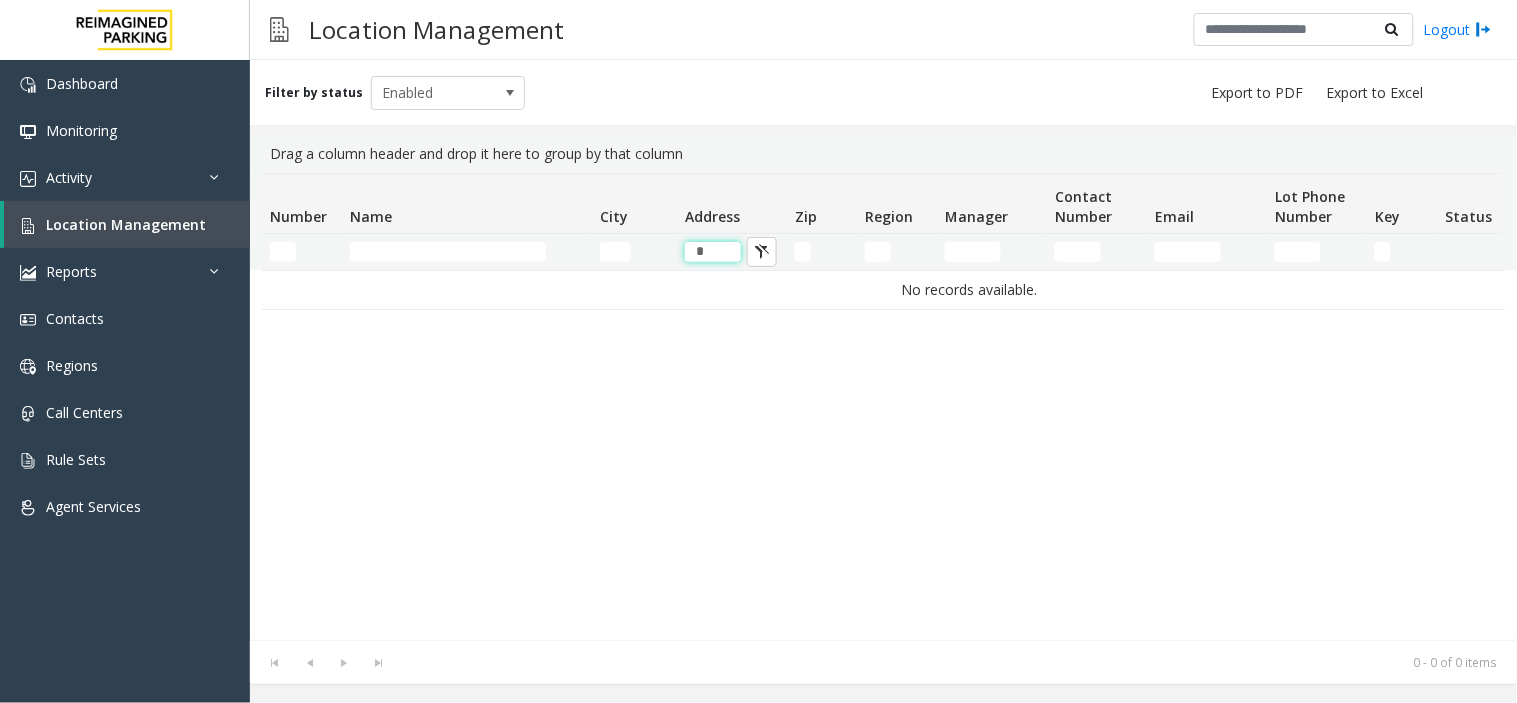 type 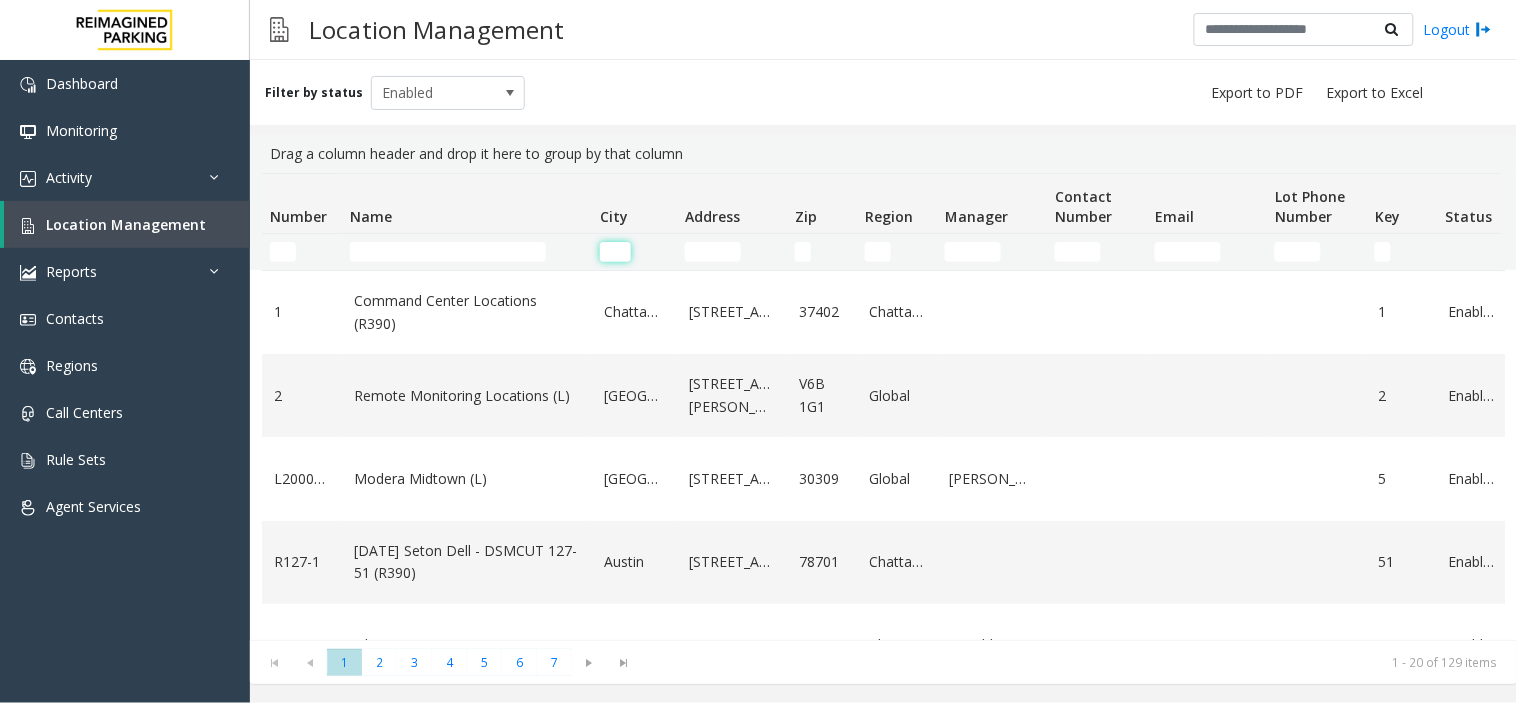 click 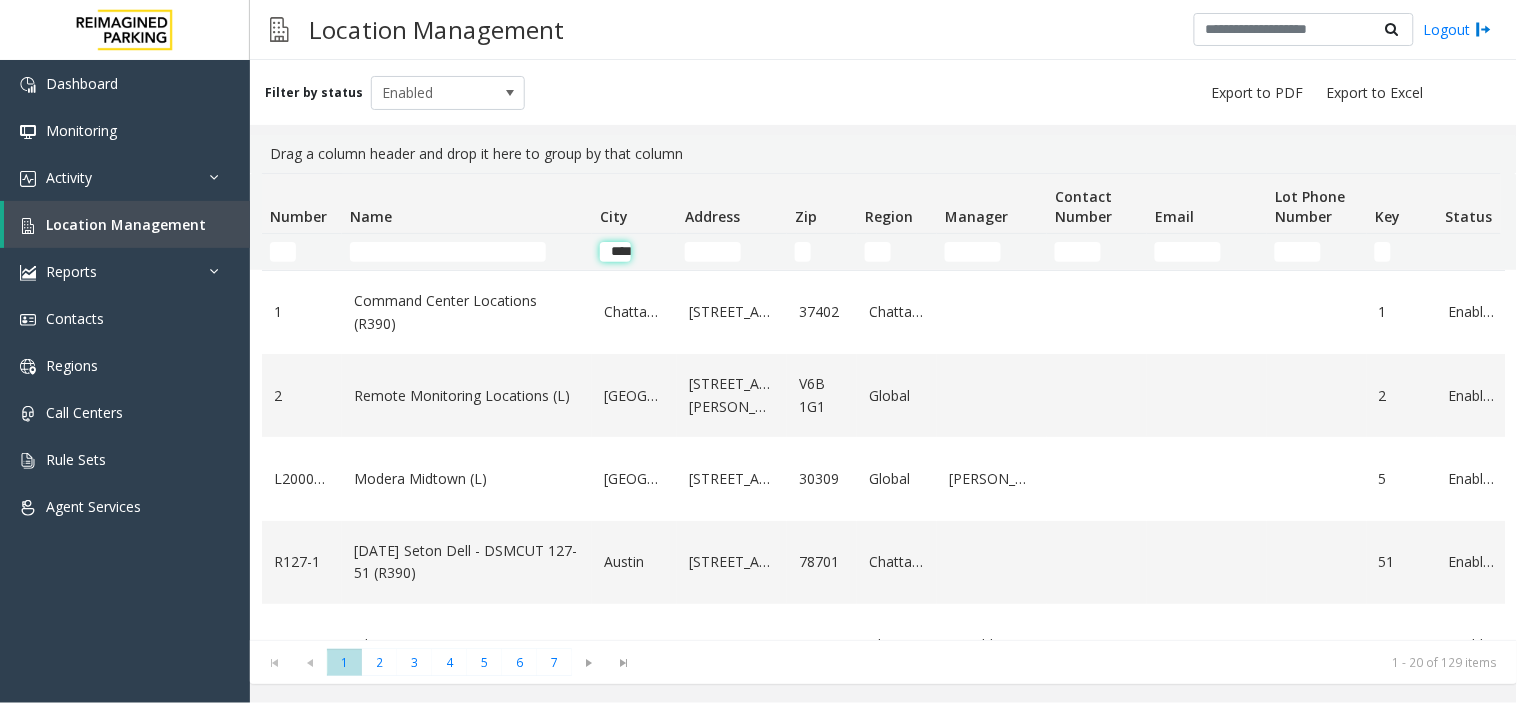scroll, scrollTop: 0, scrollLeft: 7, axis: horizontal 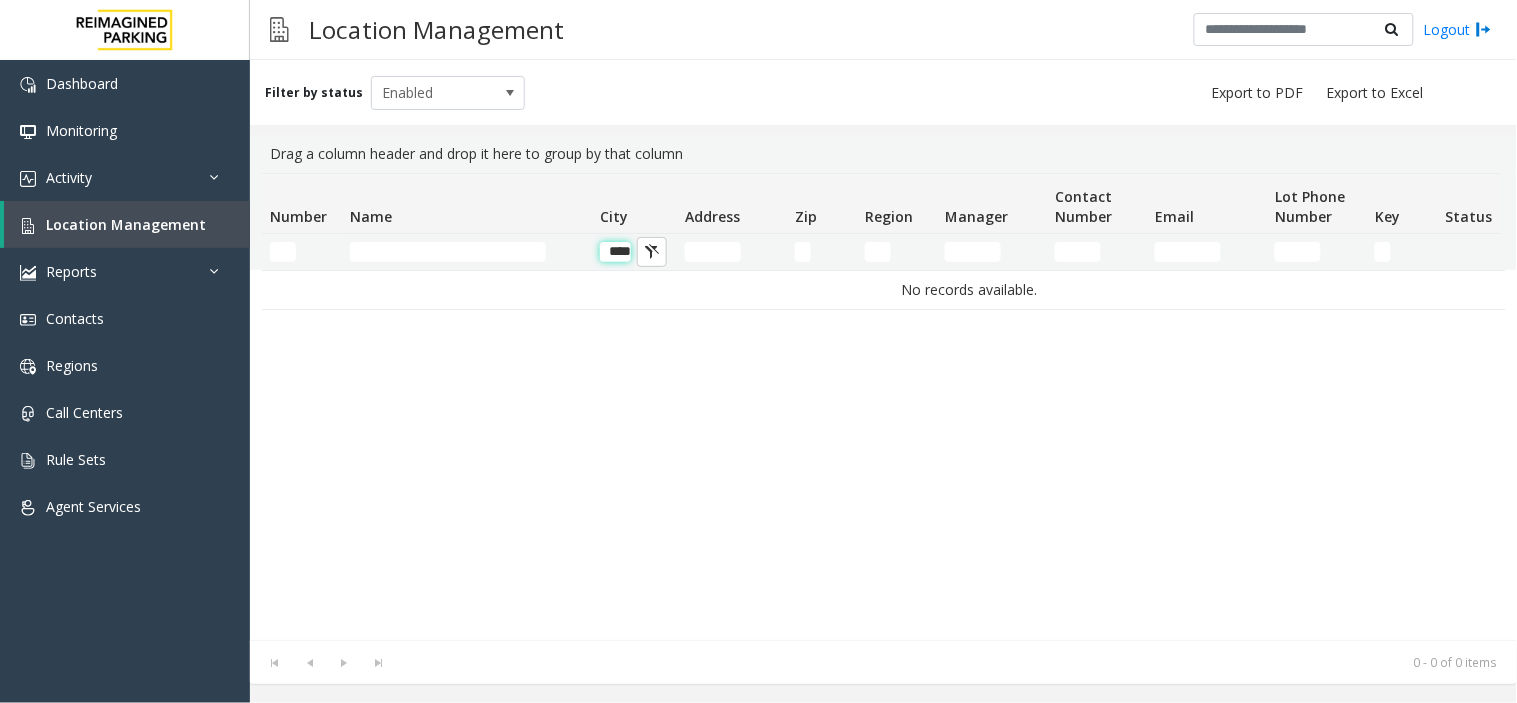 click on "***" 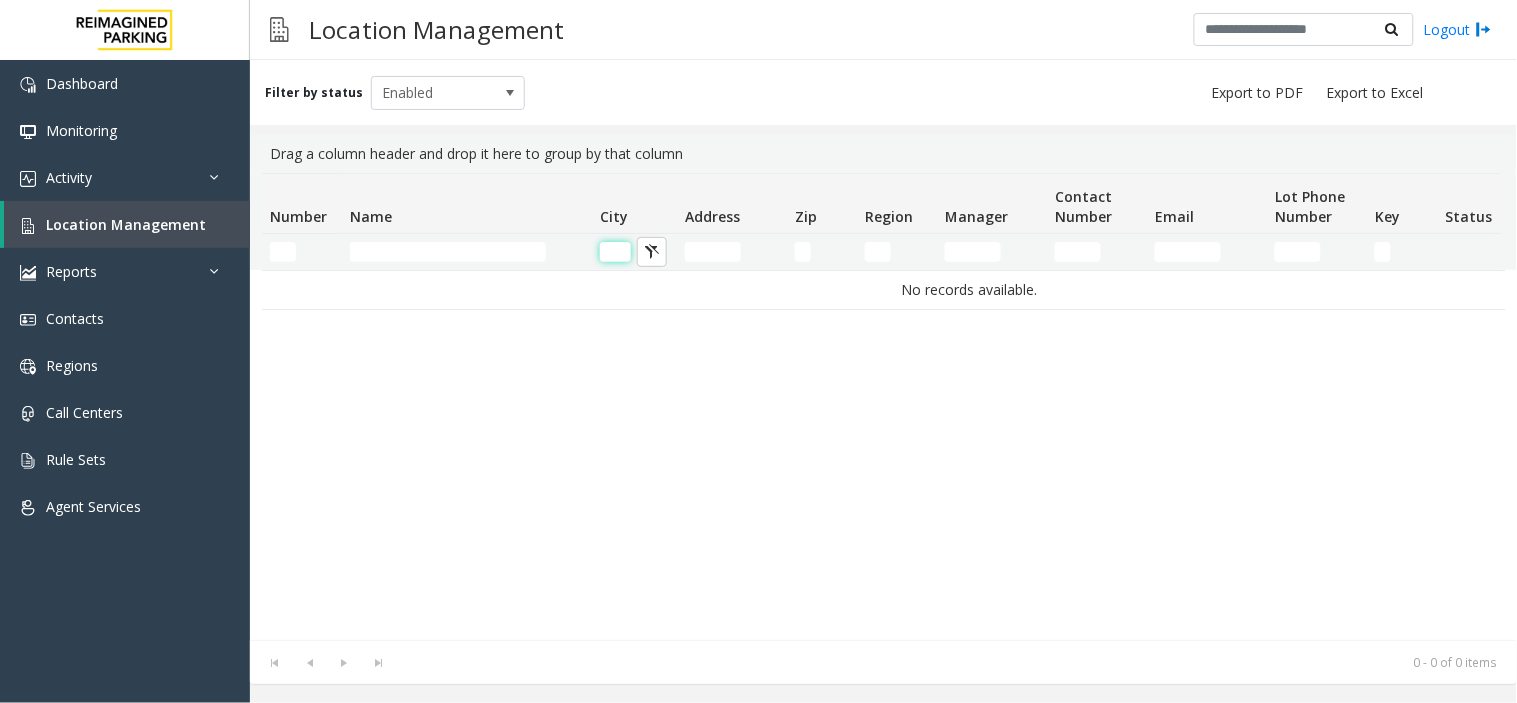 scroll, scrollTop: 0, scrollLeft: 0, axis: both 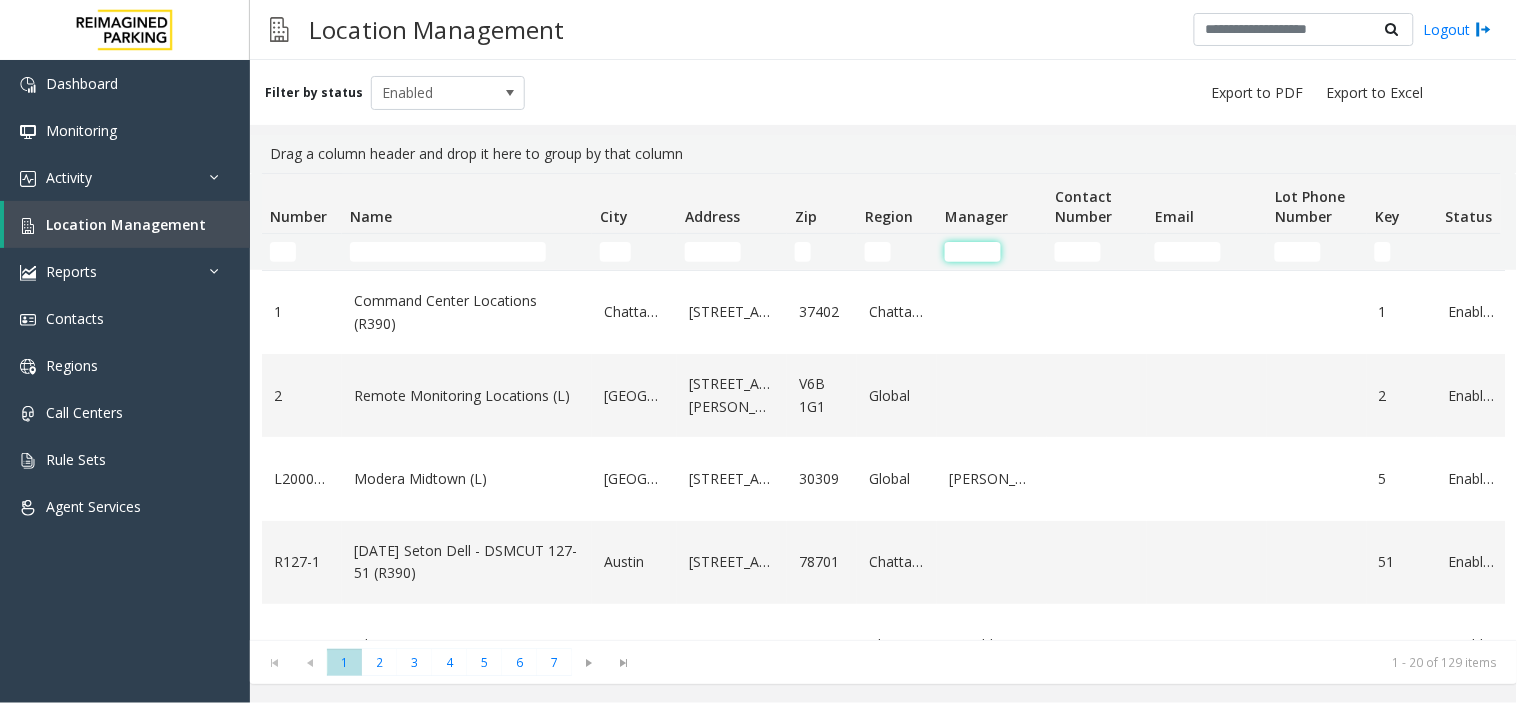click 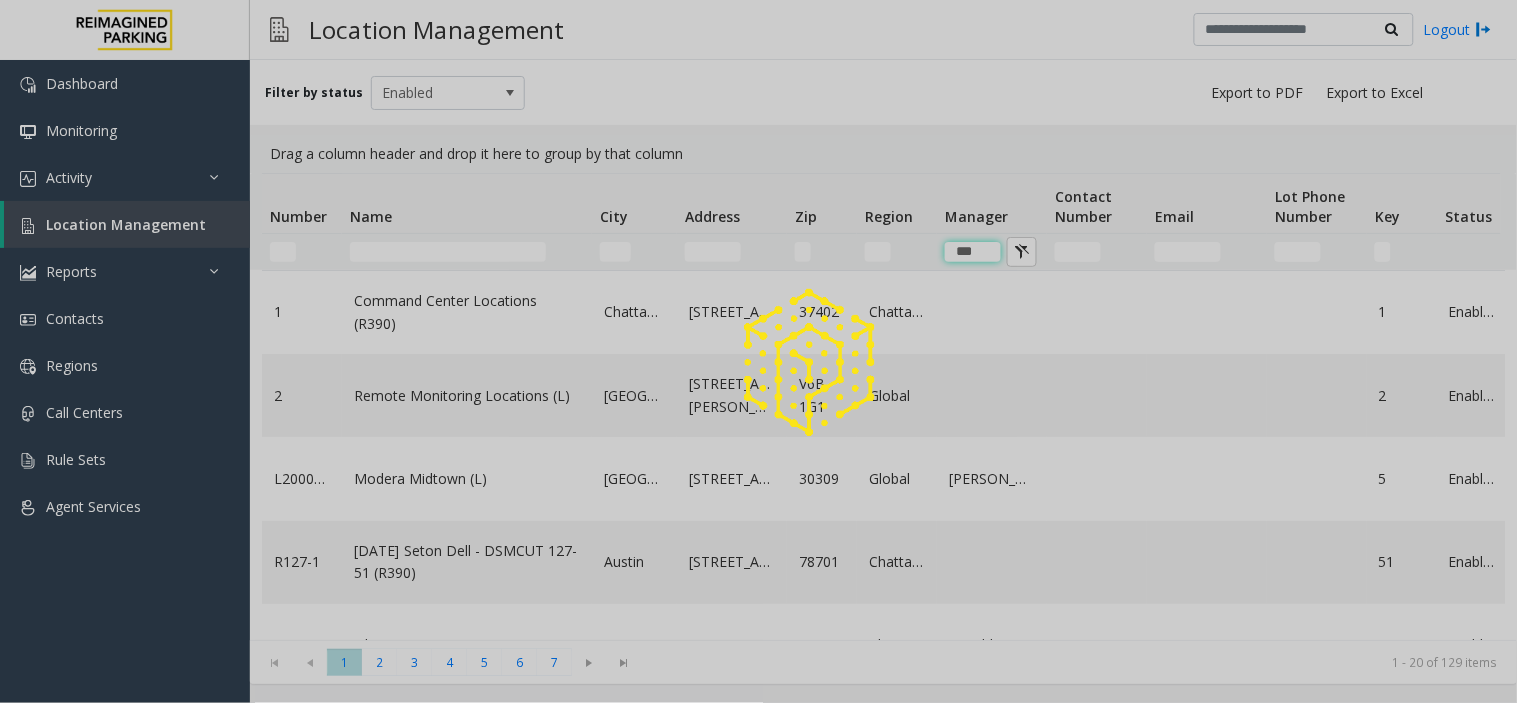 type on "***" 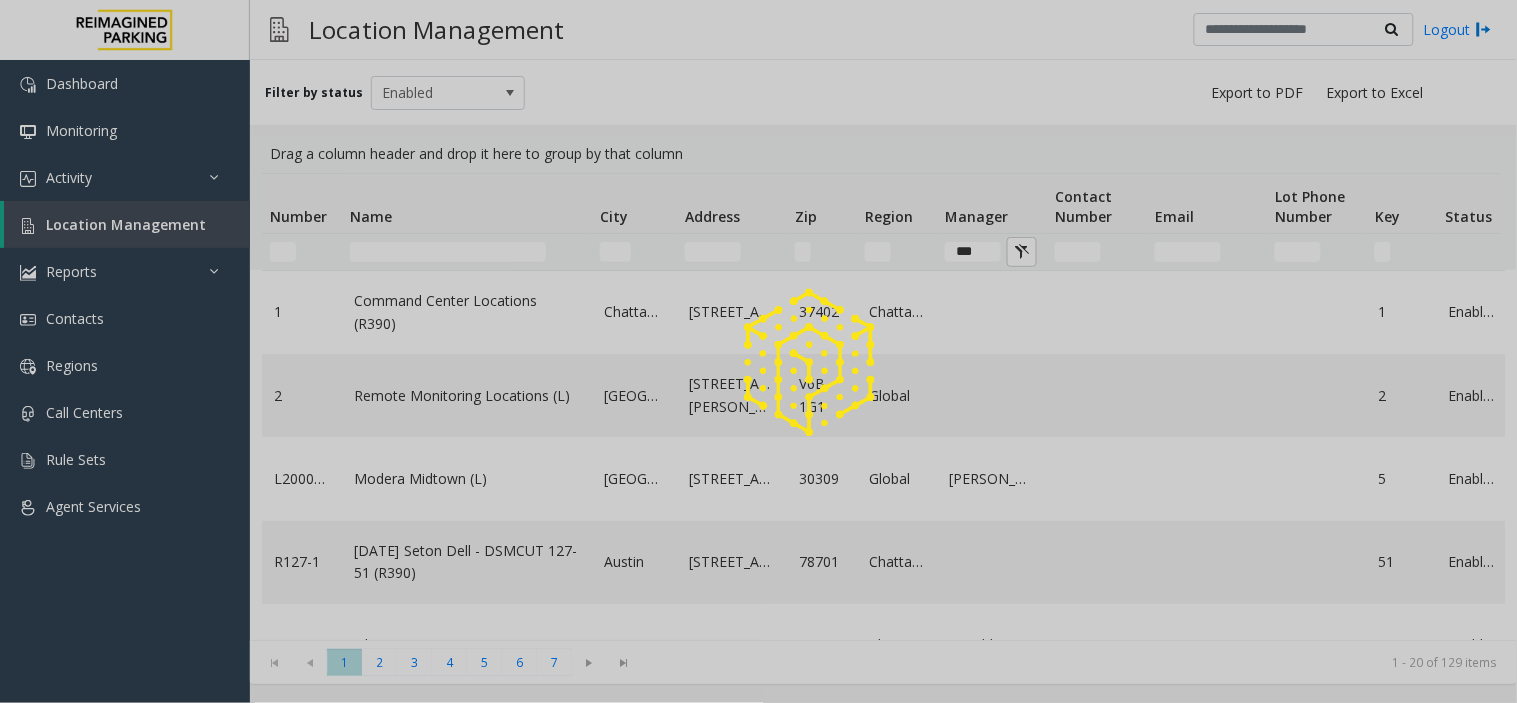 click 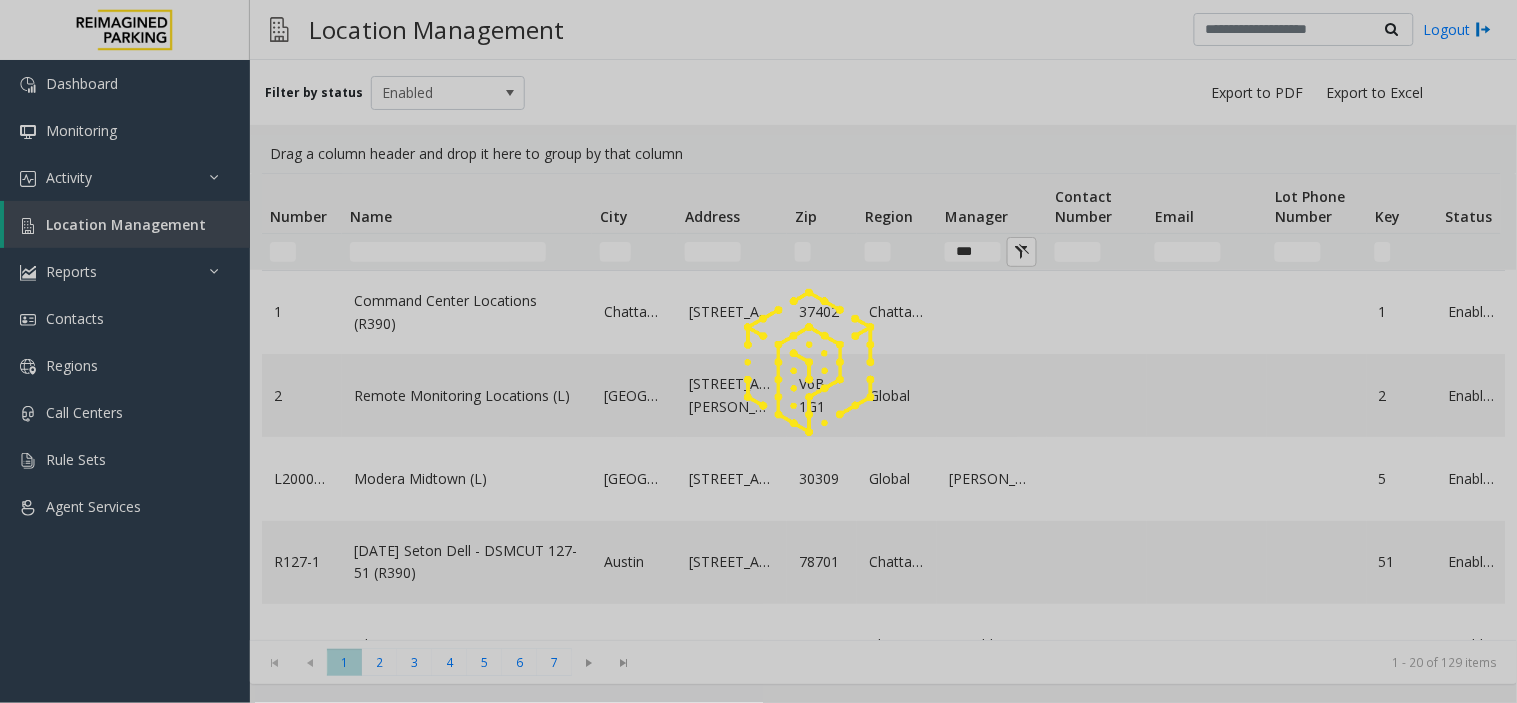 click 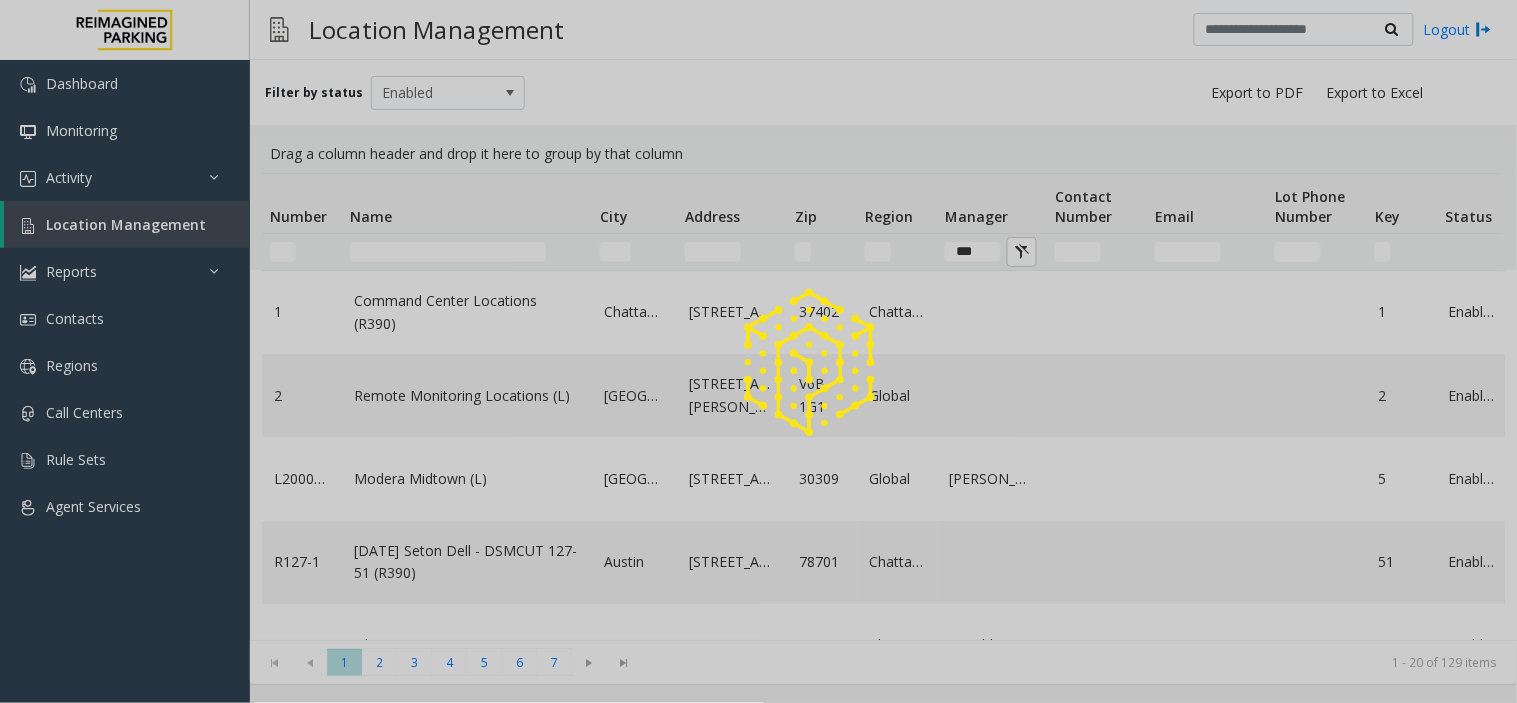 click 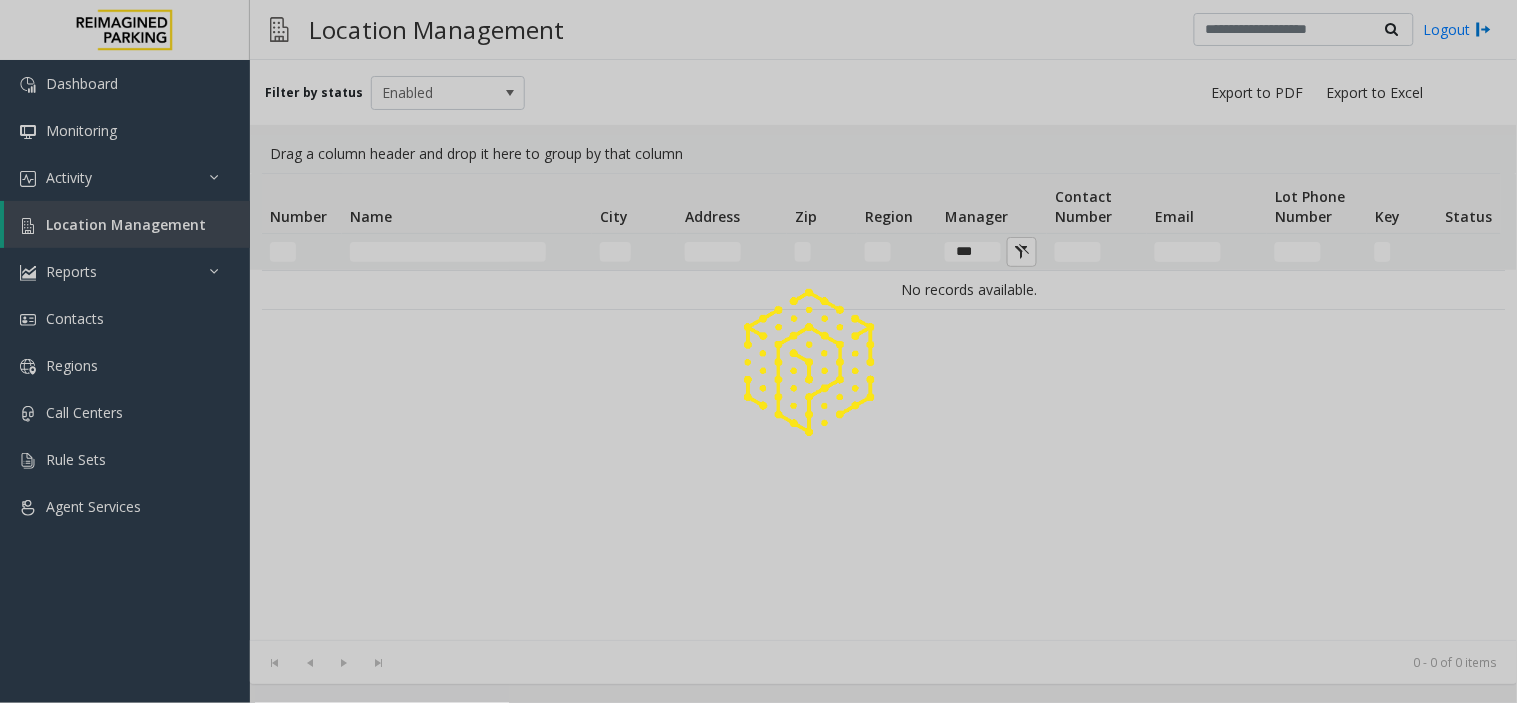 click 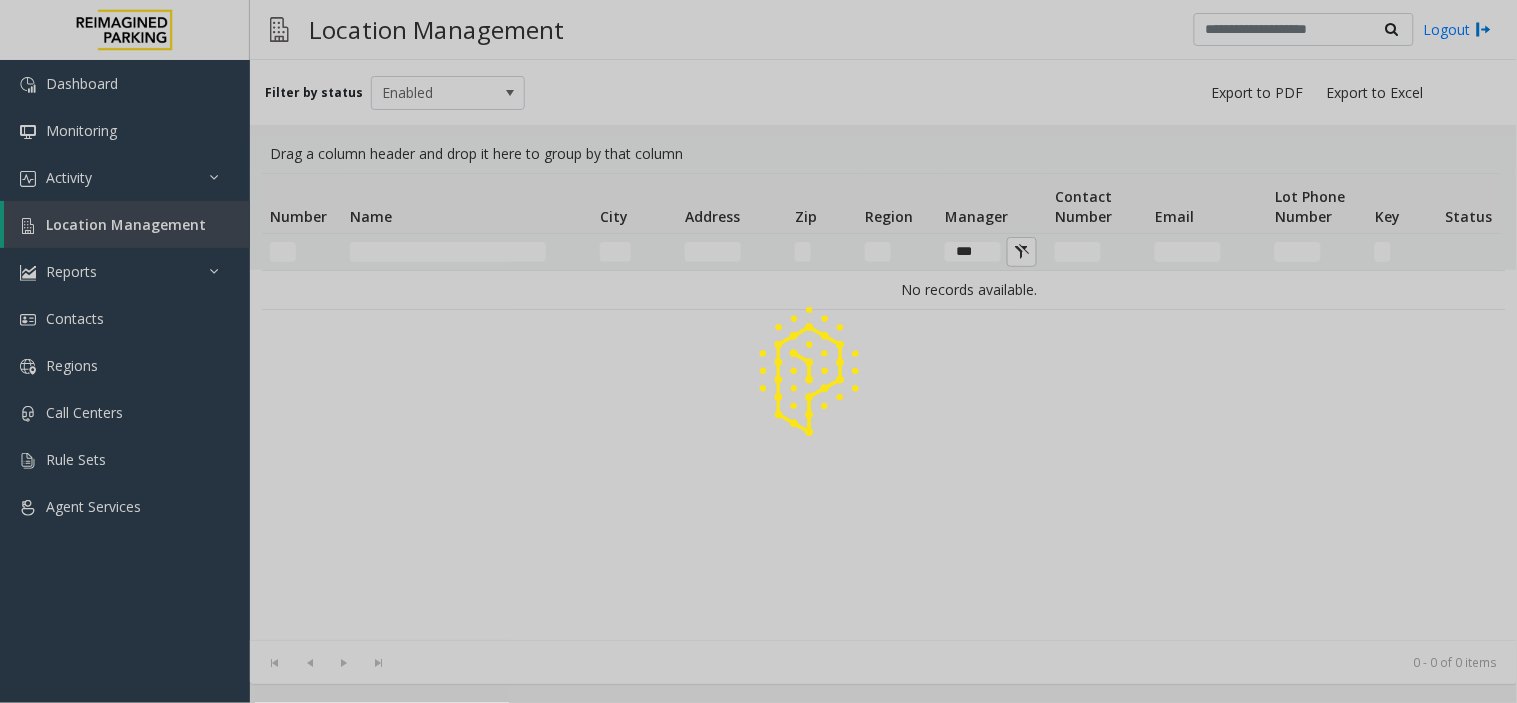 click 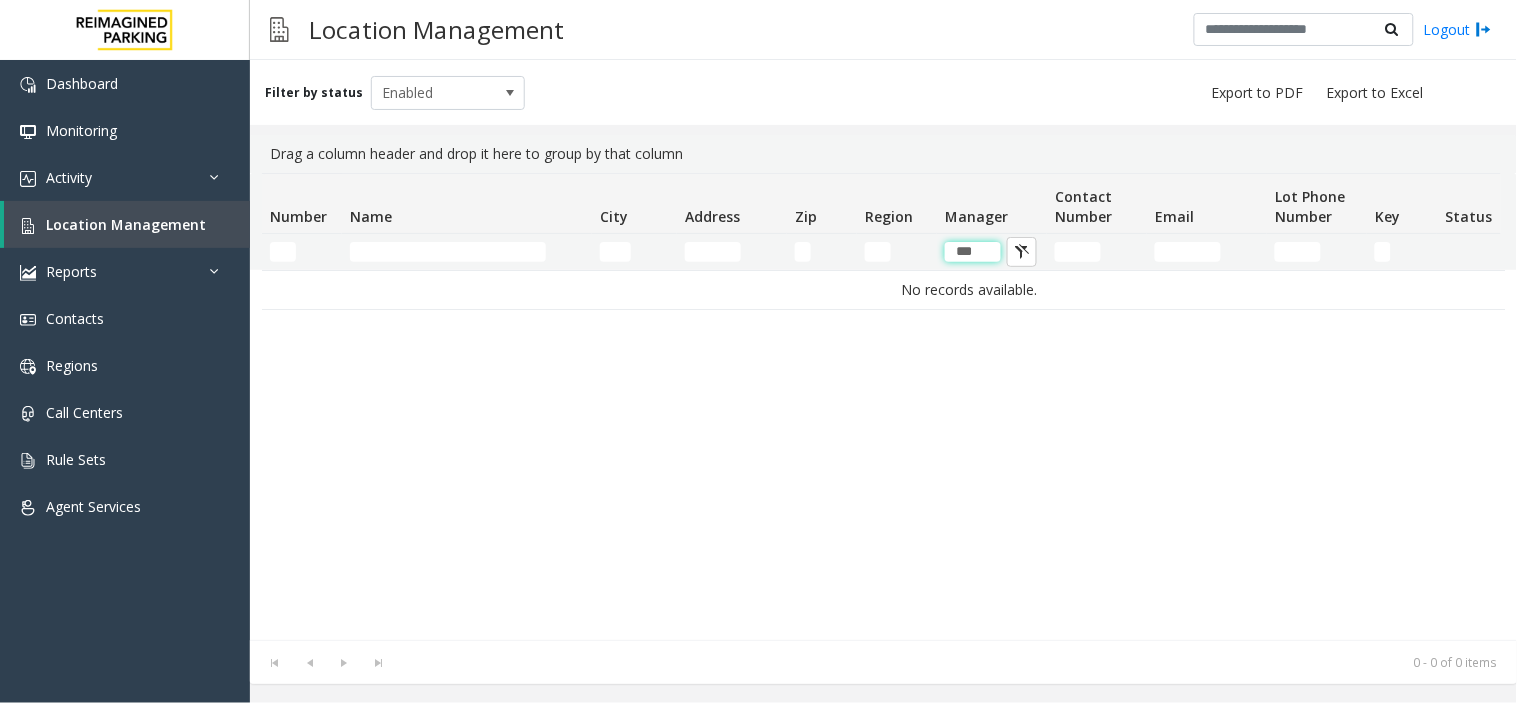 click on "***" 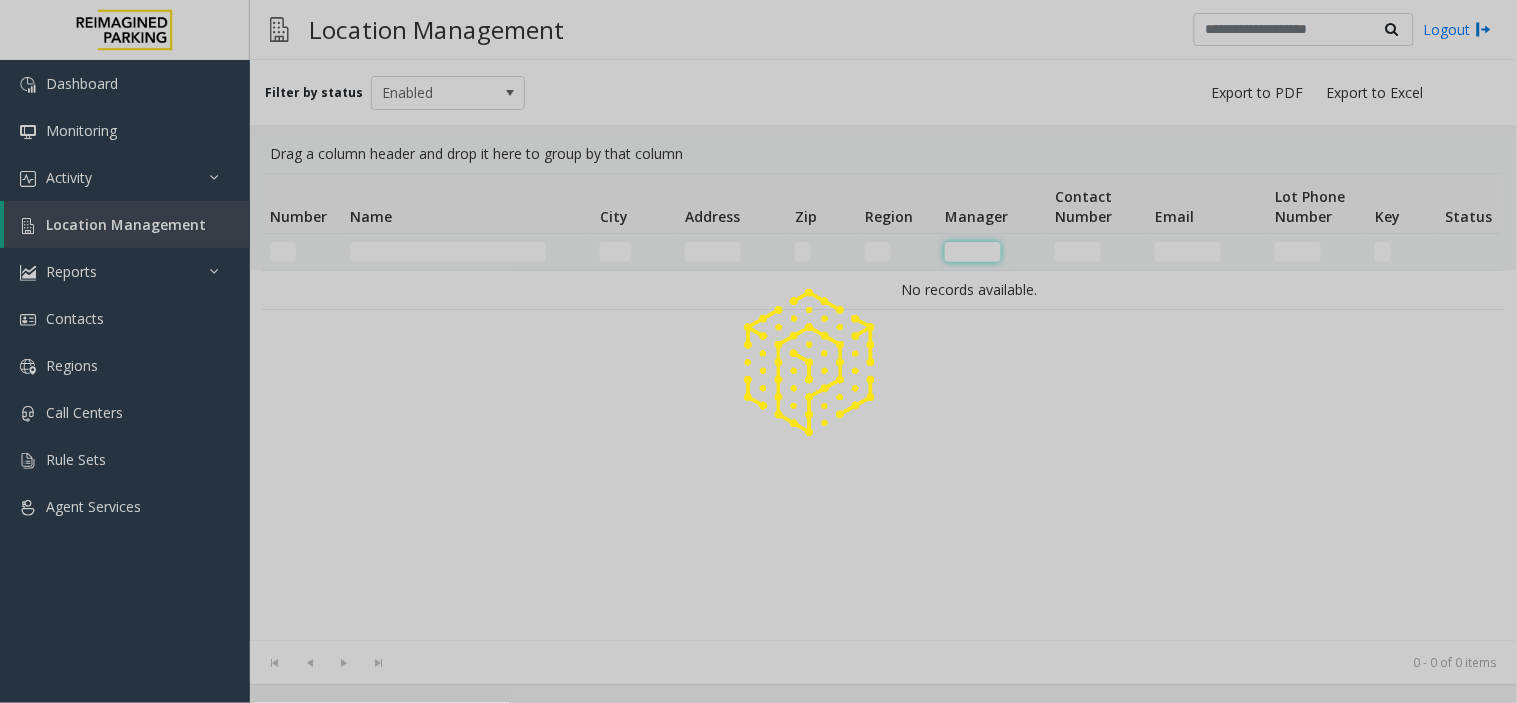 type 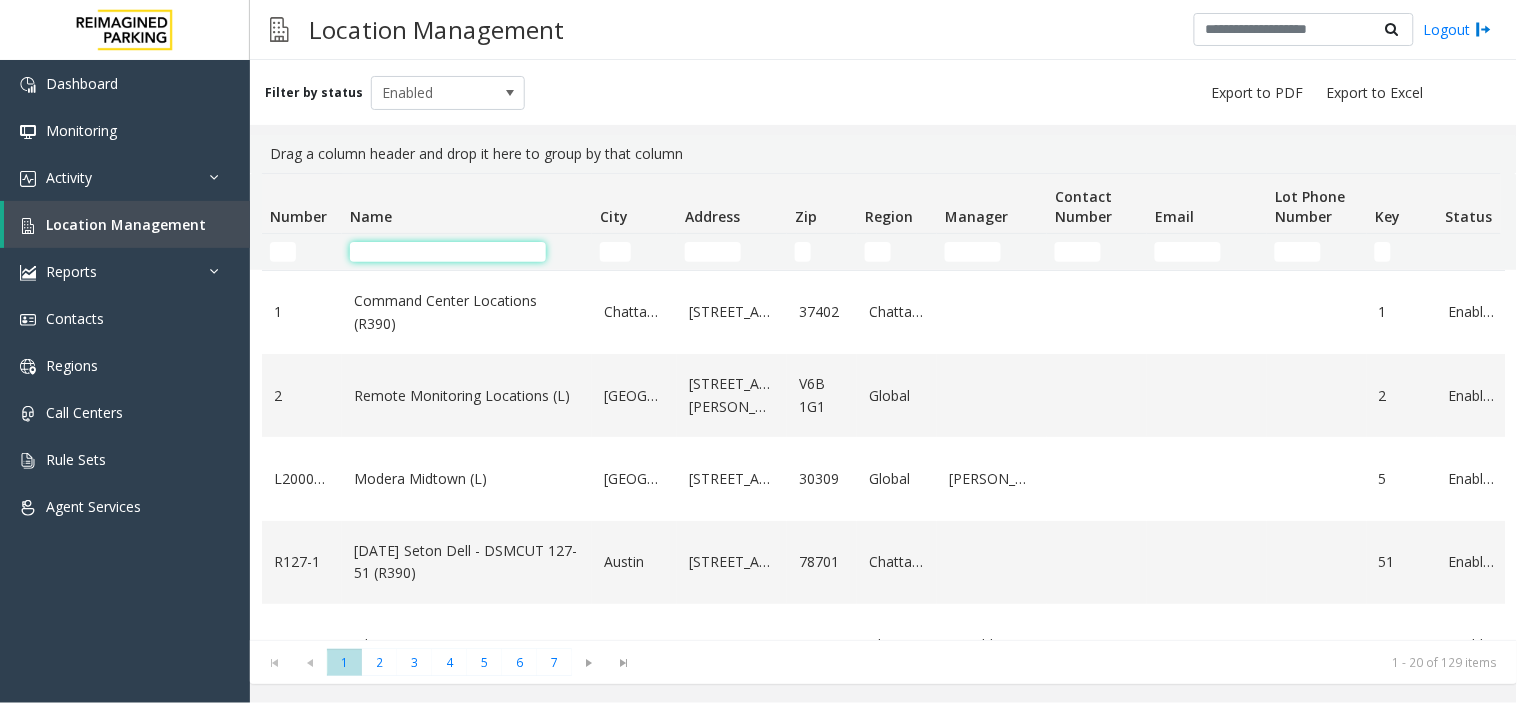 click 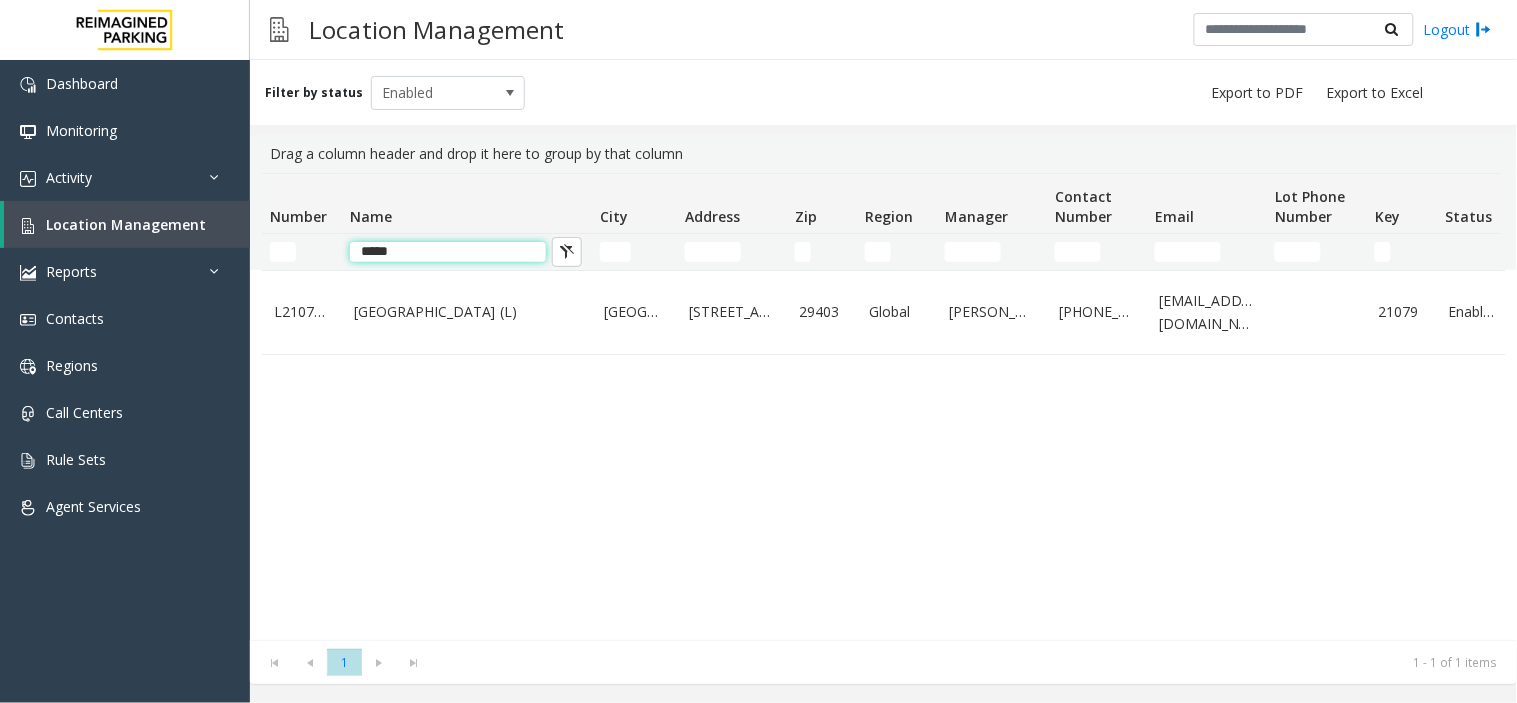 click on "*****" 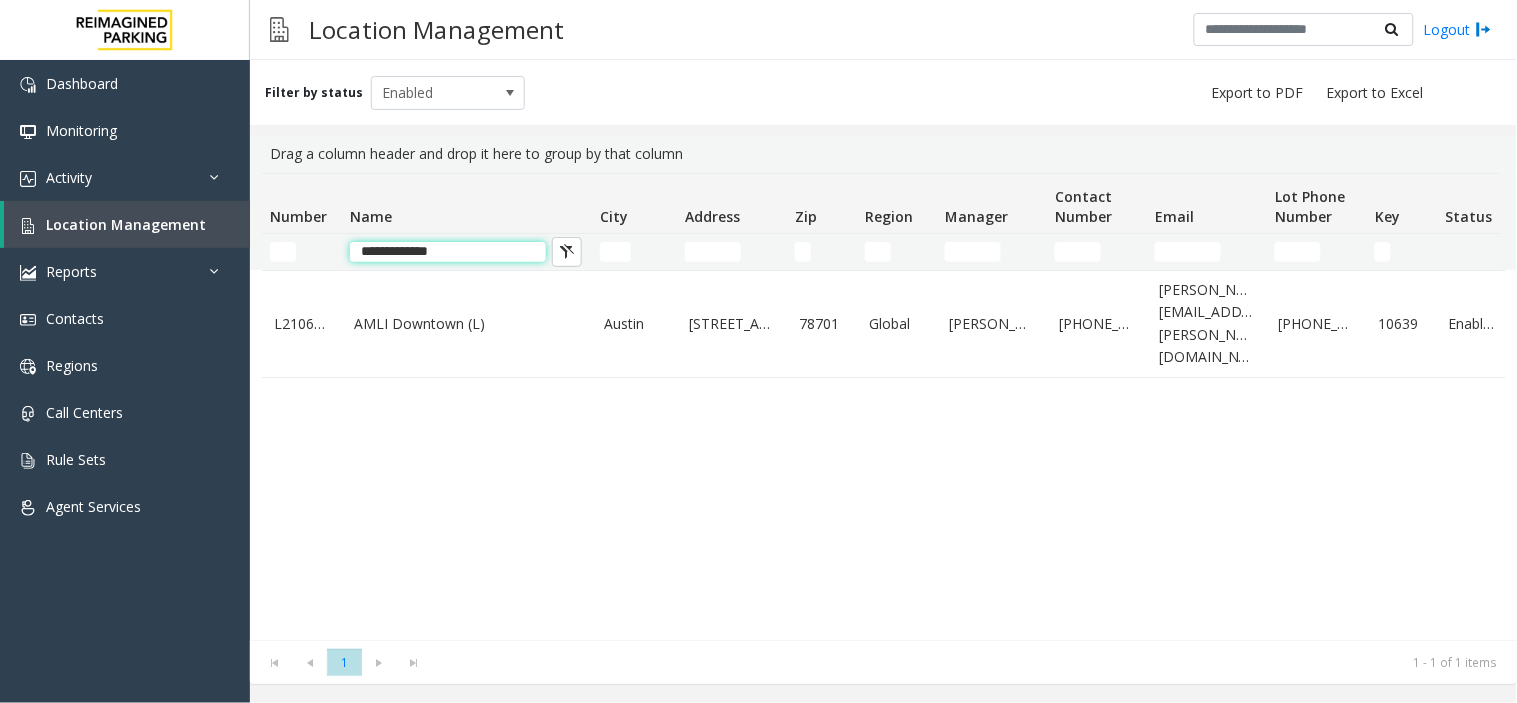 click on "**********" 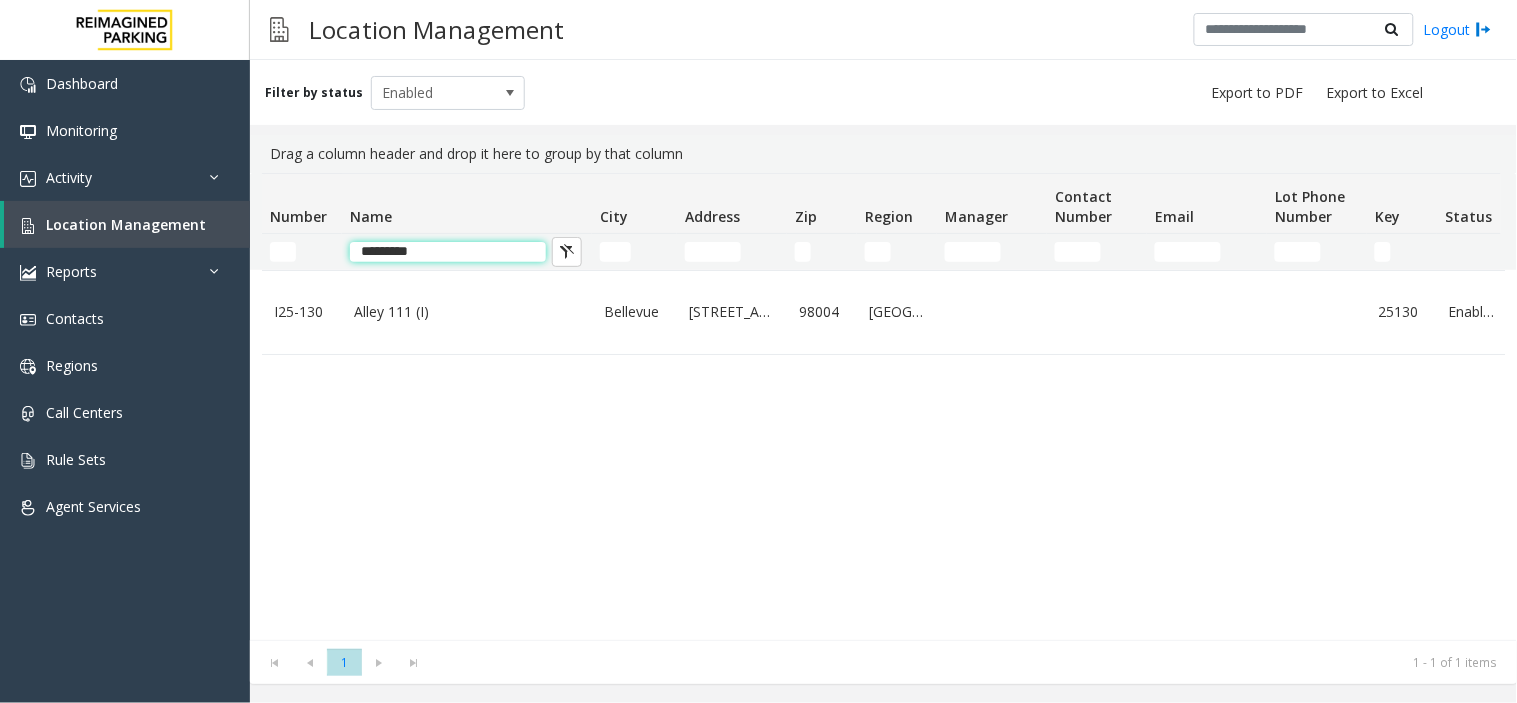click on "*********" 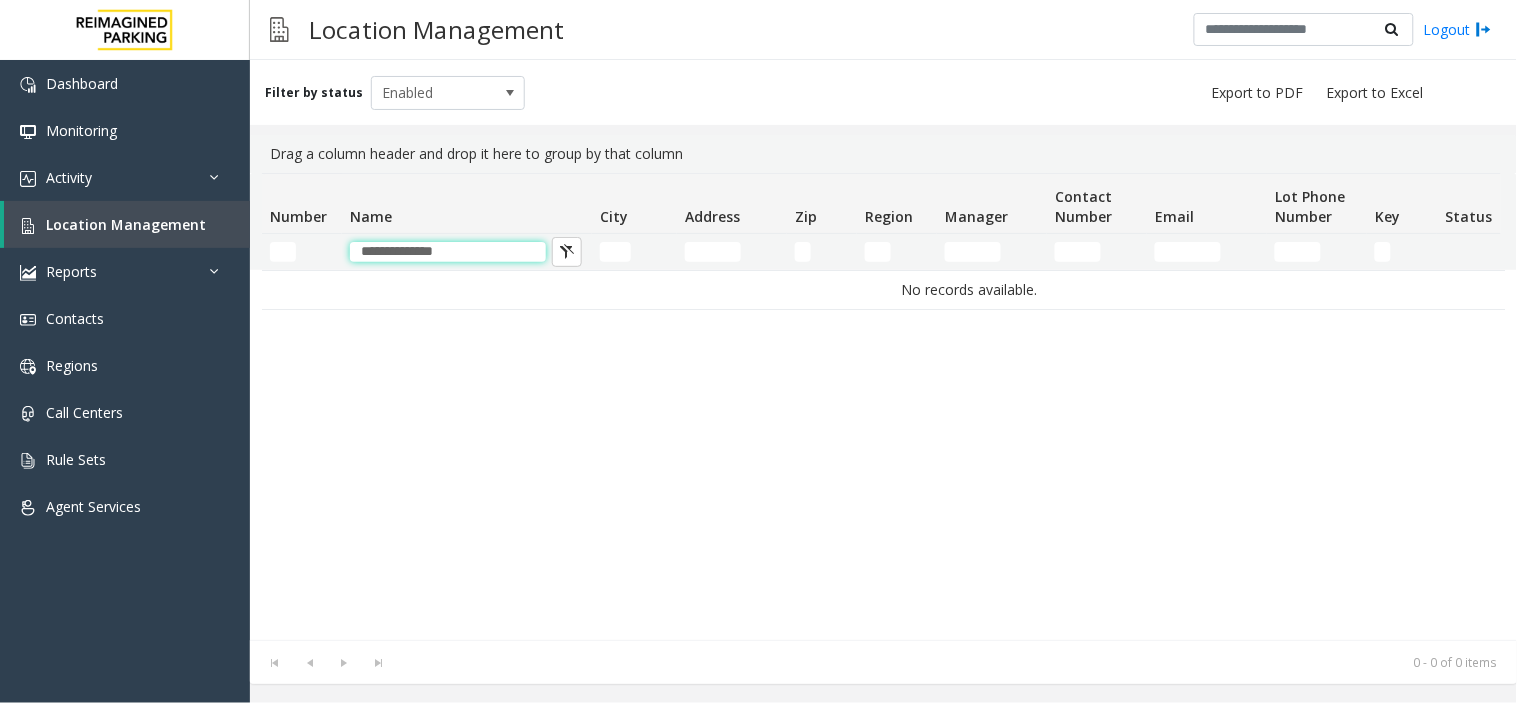 drag, startPoint x: 392, startPoint y: 256, endPoint x: 545, endPoint y: 255, distance: 153.00327 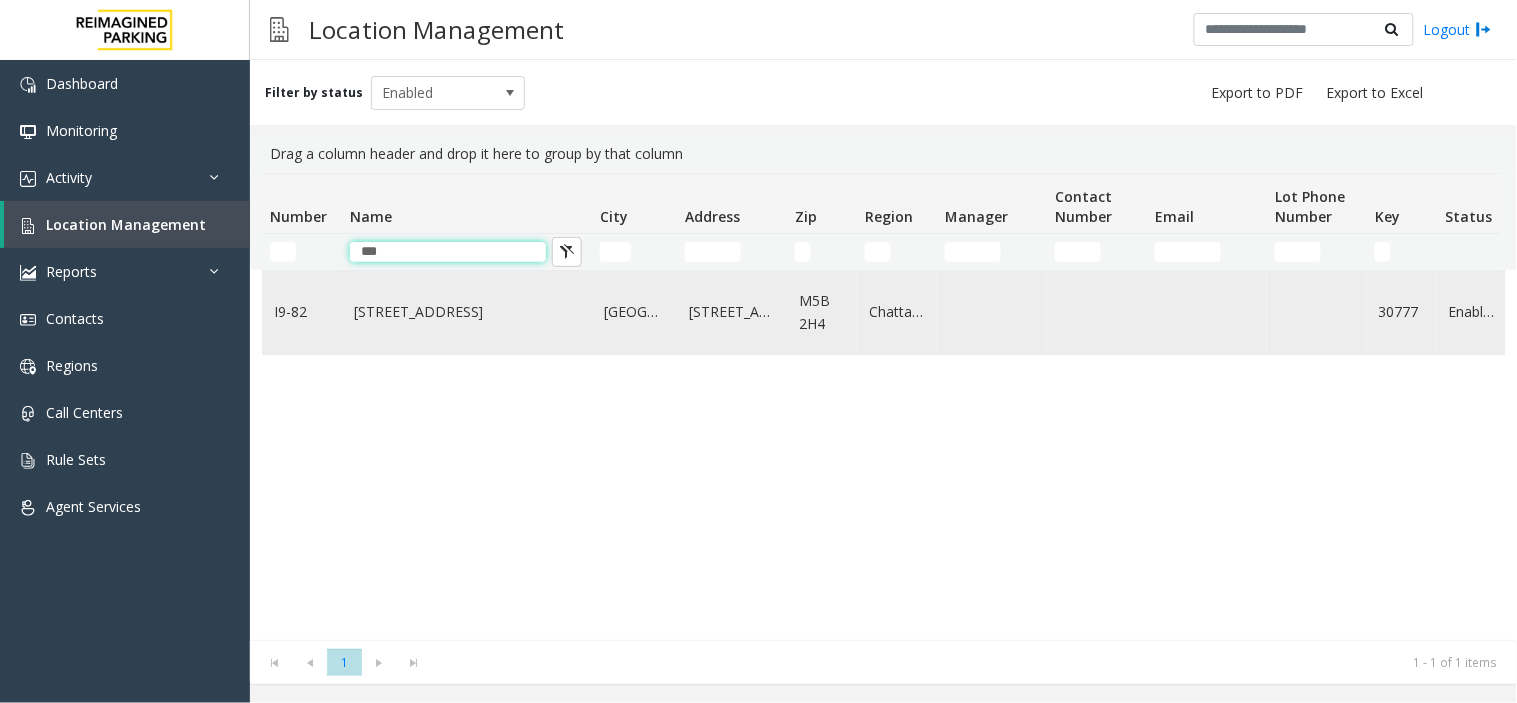 type on "***" 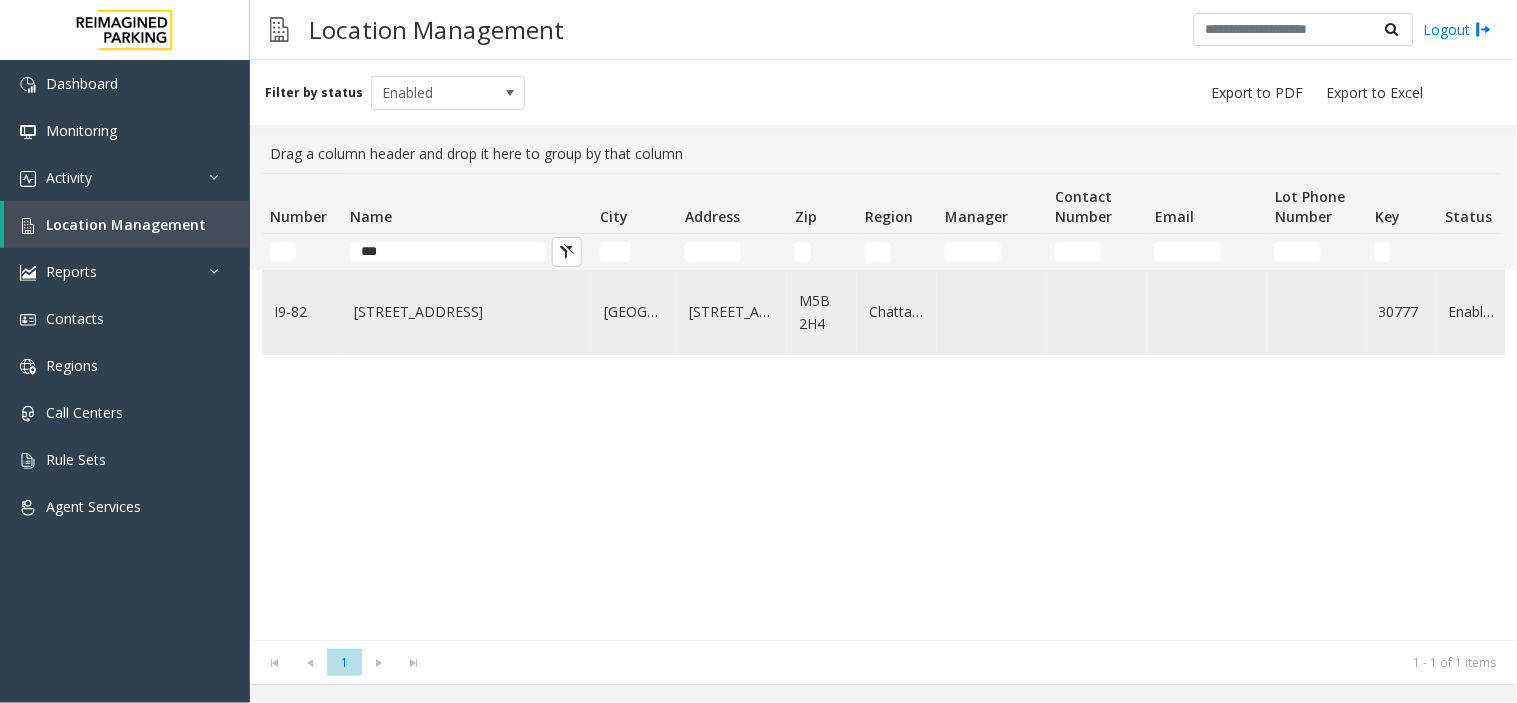 click on "M5B 2H4" 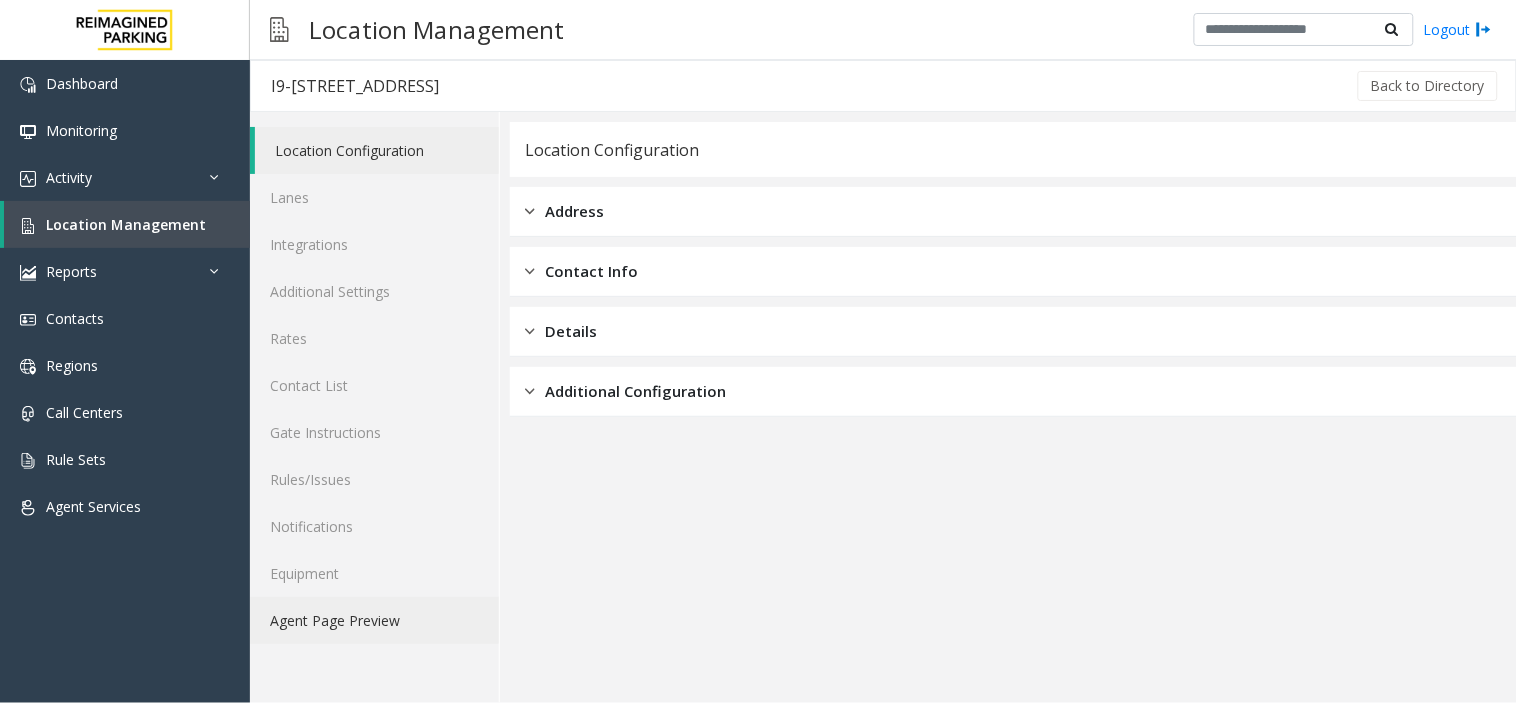 click on "Agent Page Preview" 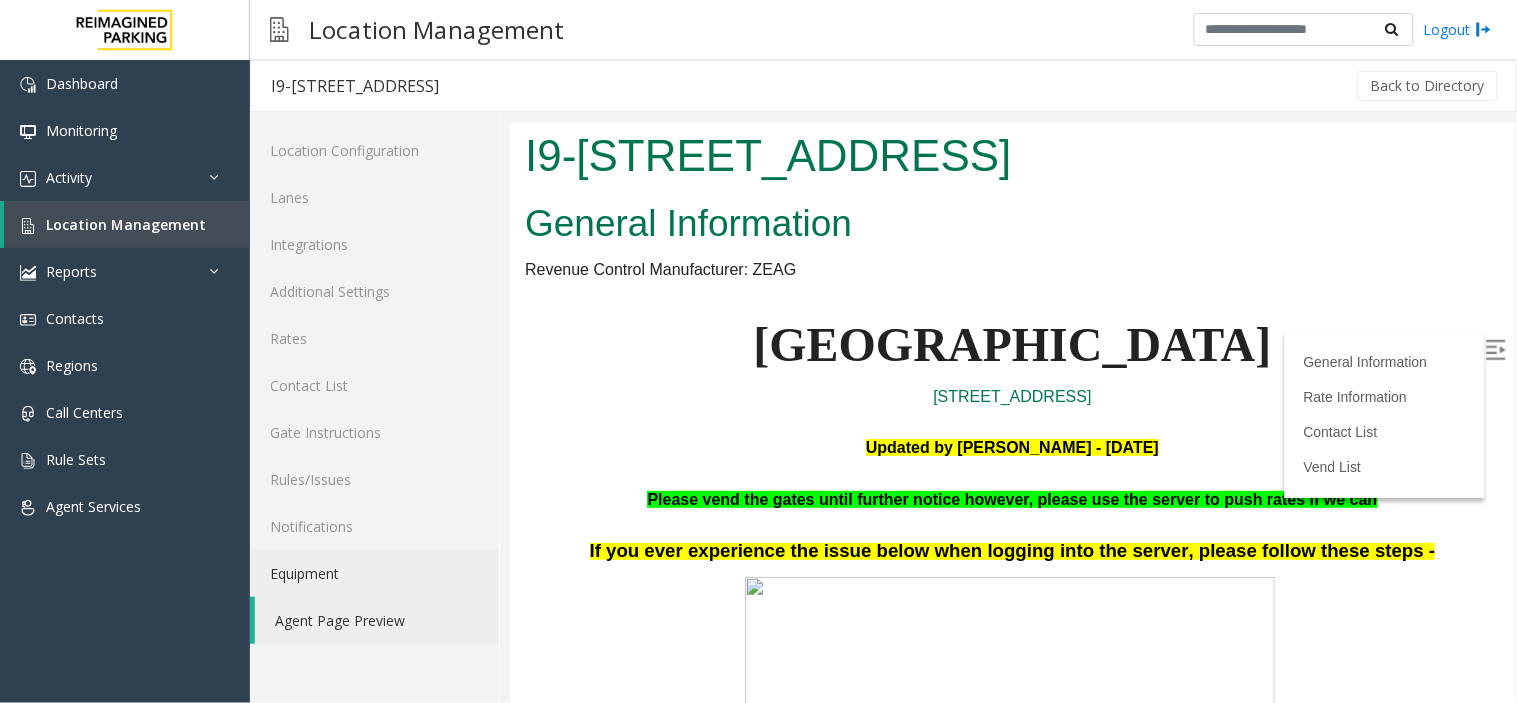scroll, scrollTop: 111, scrollLeft: 0, axis: vertical 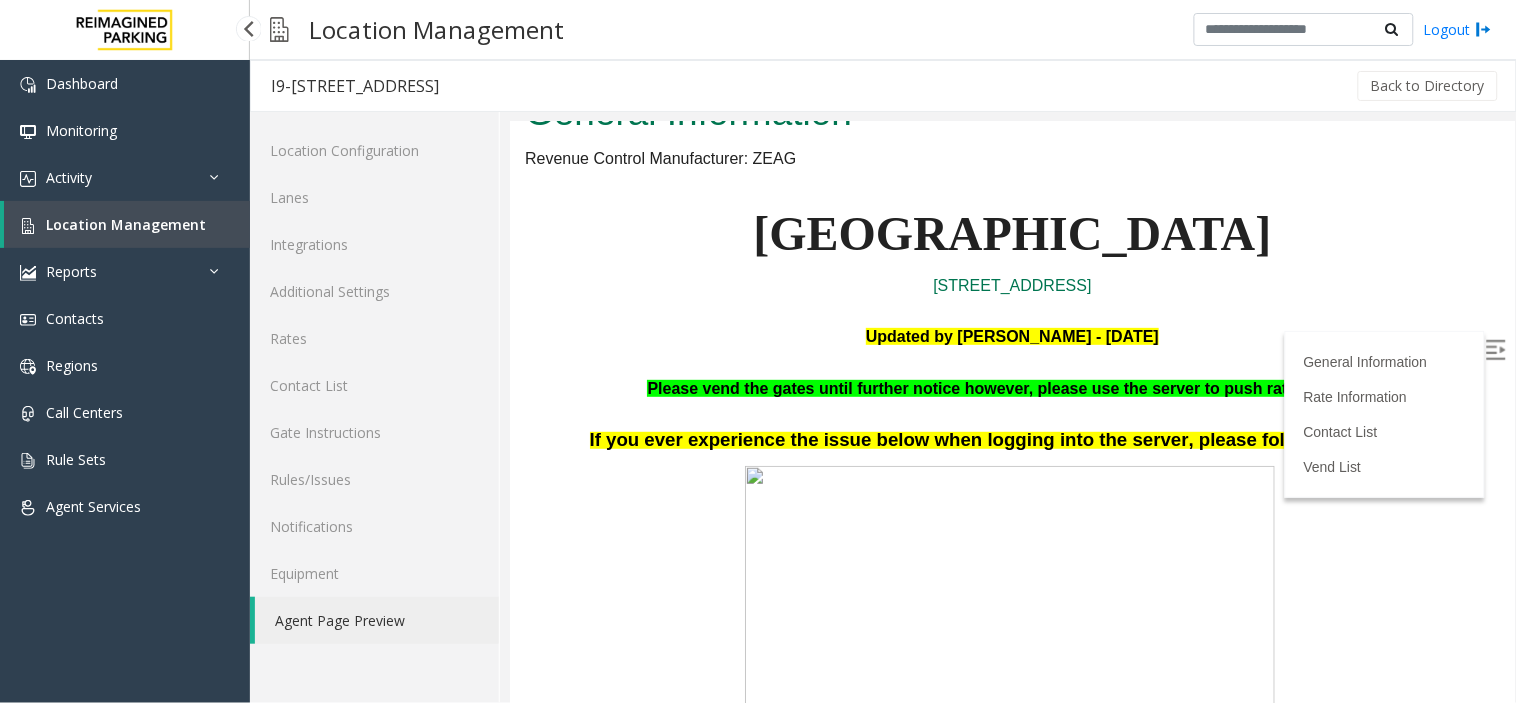 click on "Location Management" at bounding box center (127, 224) 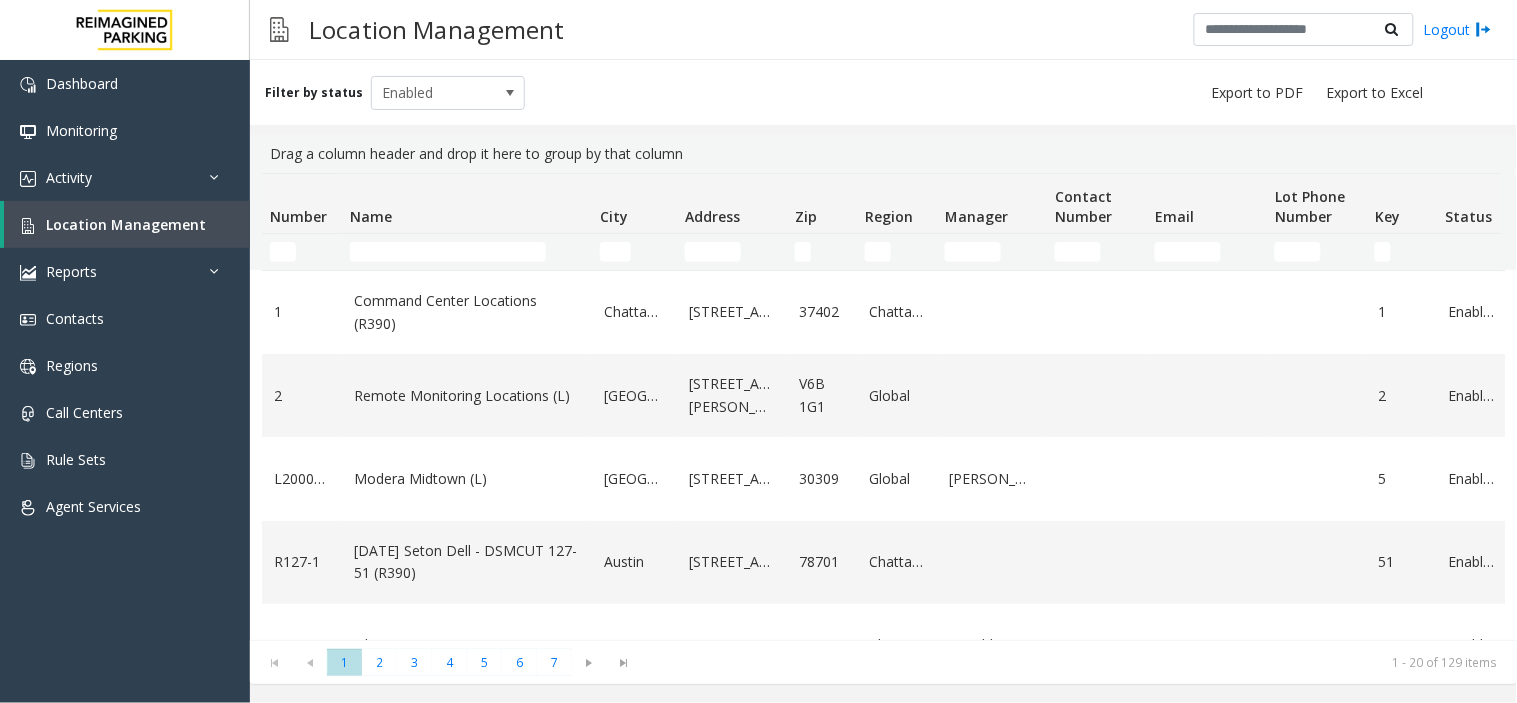 click 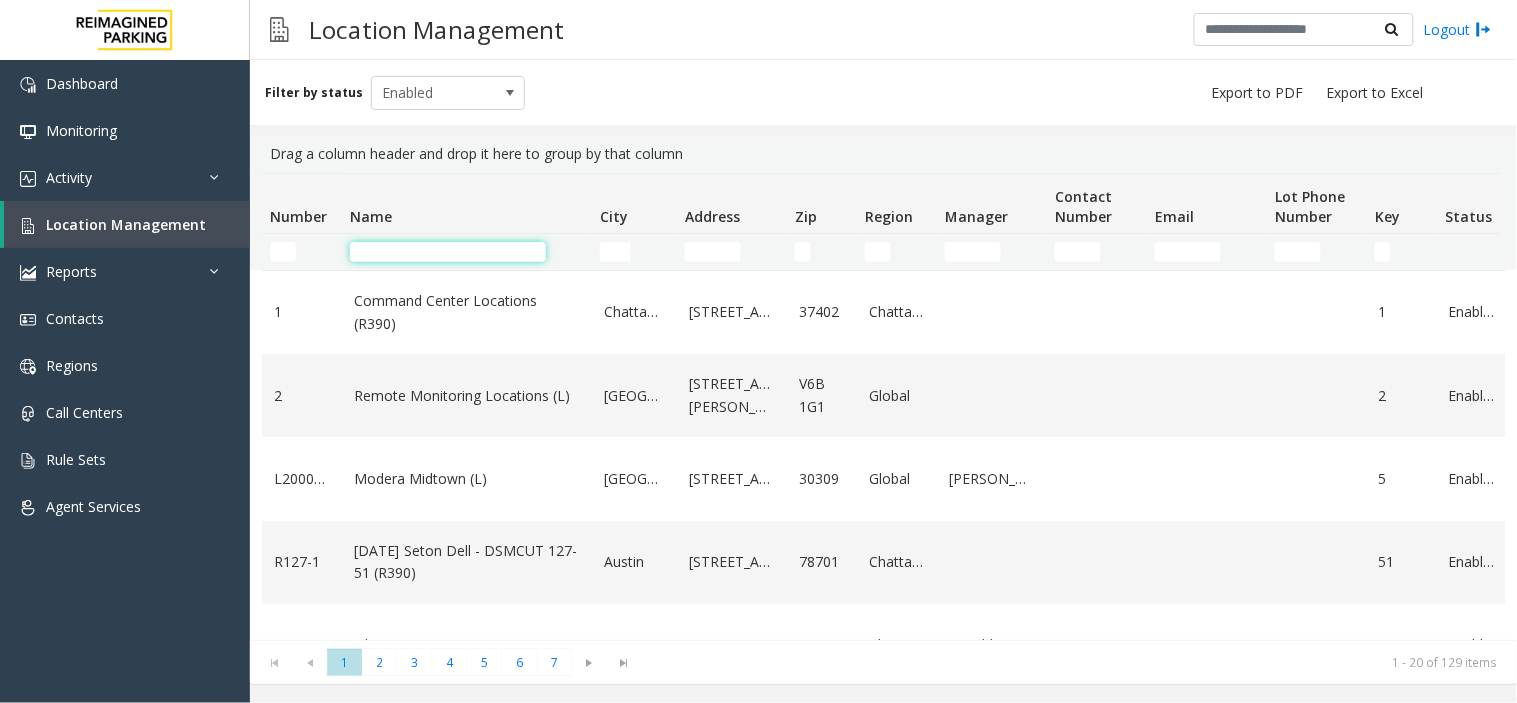 paste on "**********" 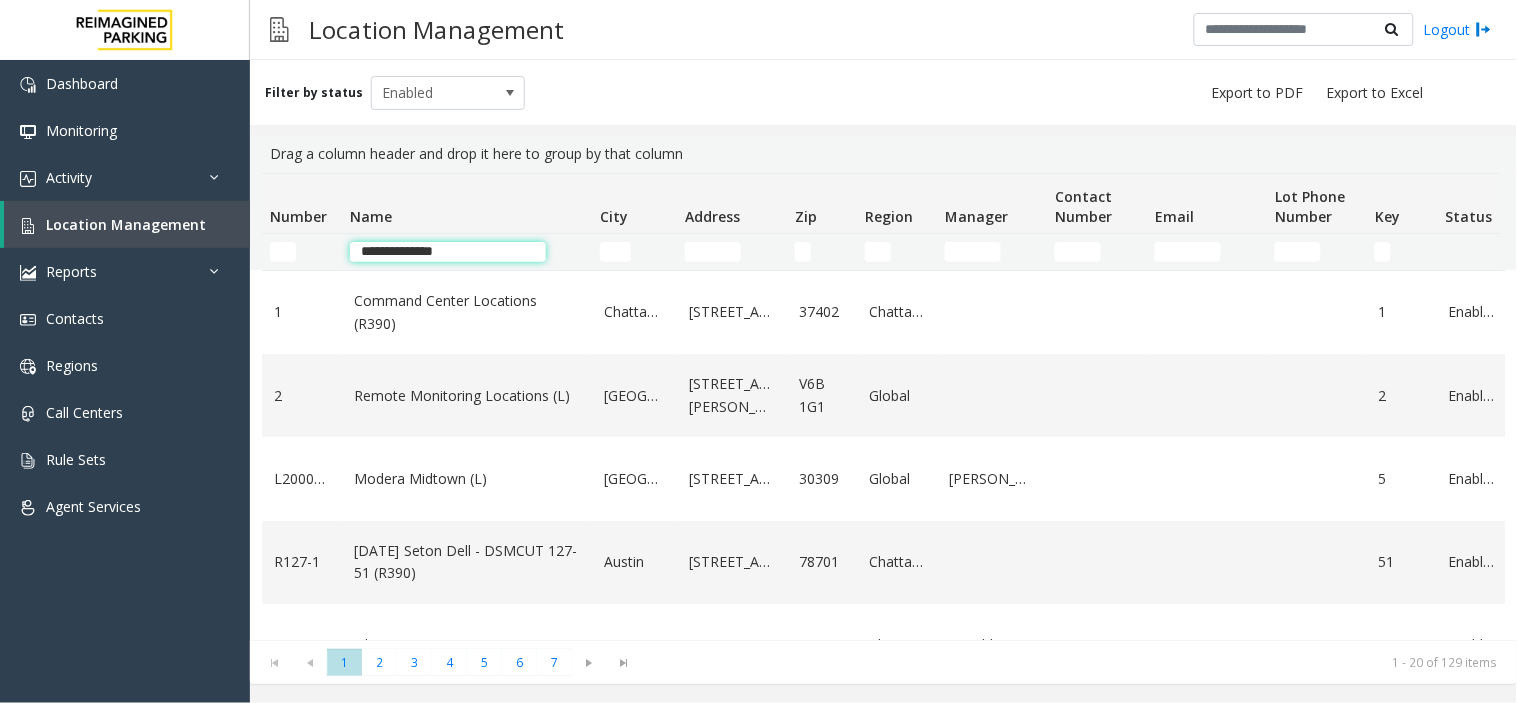 click on "**********" 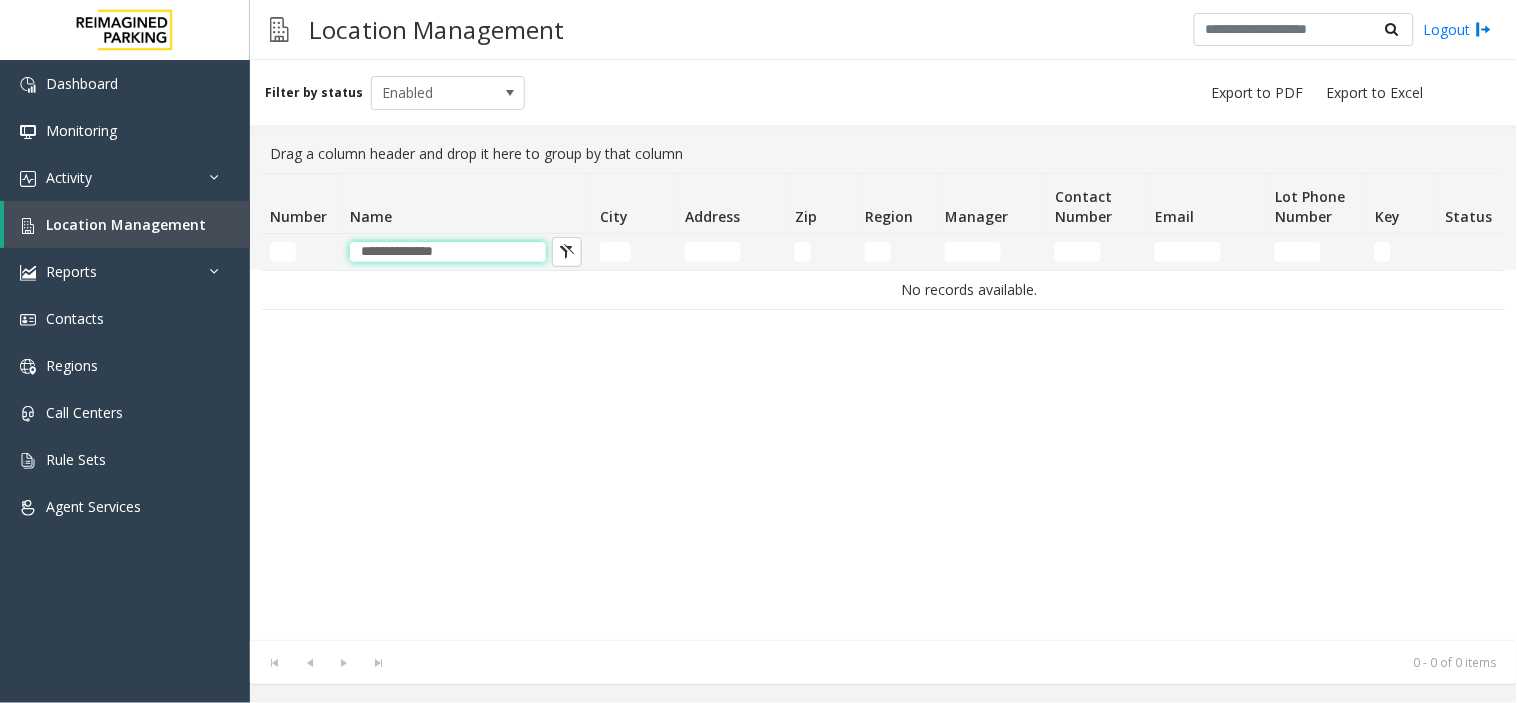 click on "Name" 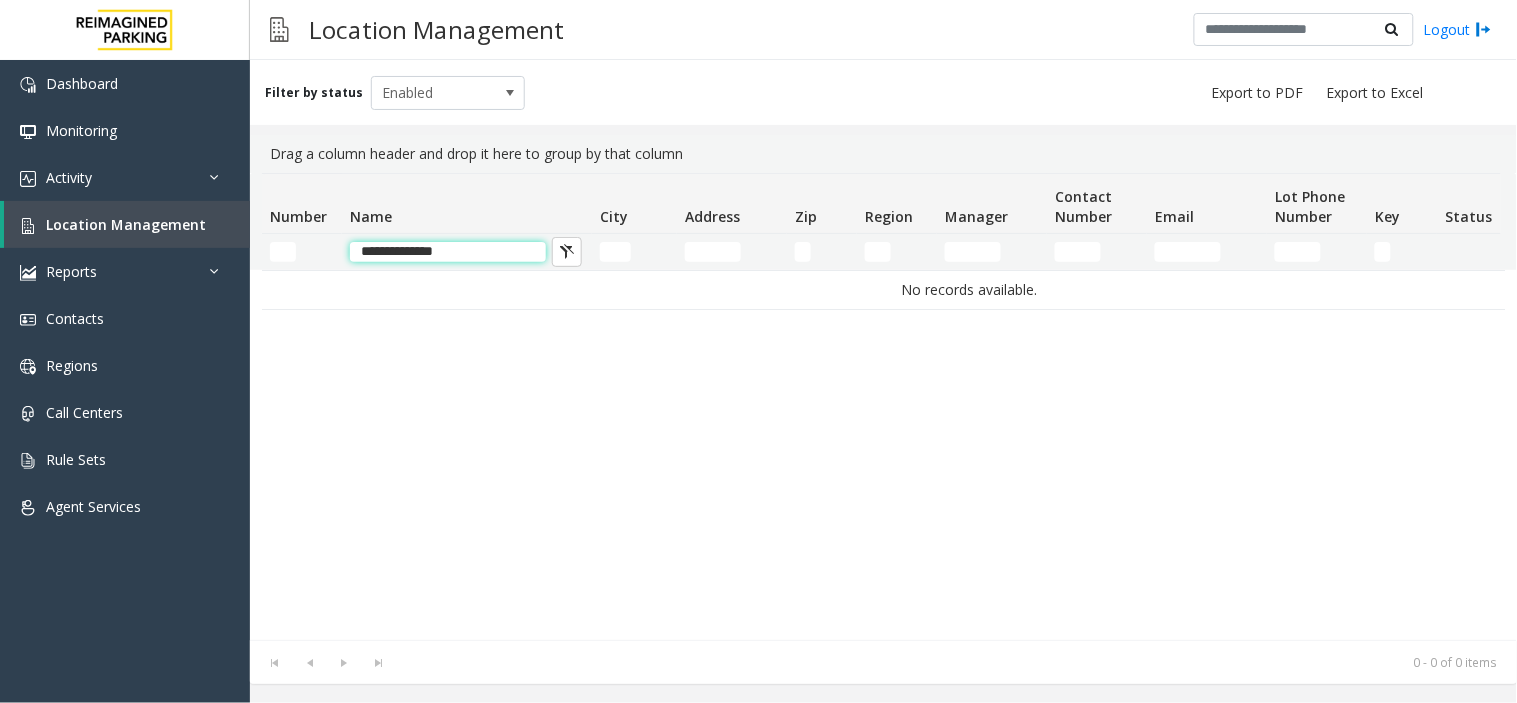 click on "**********" 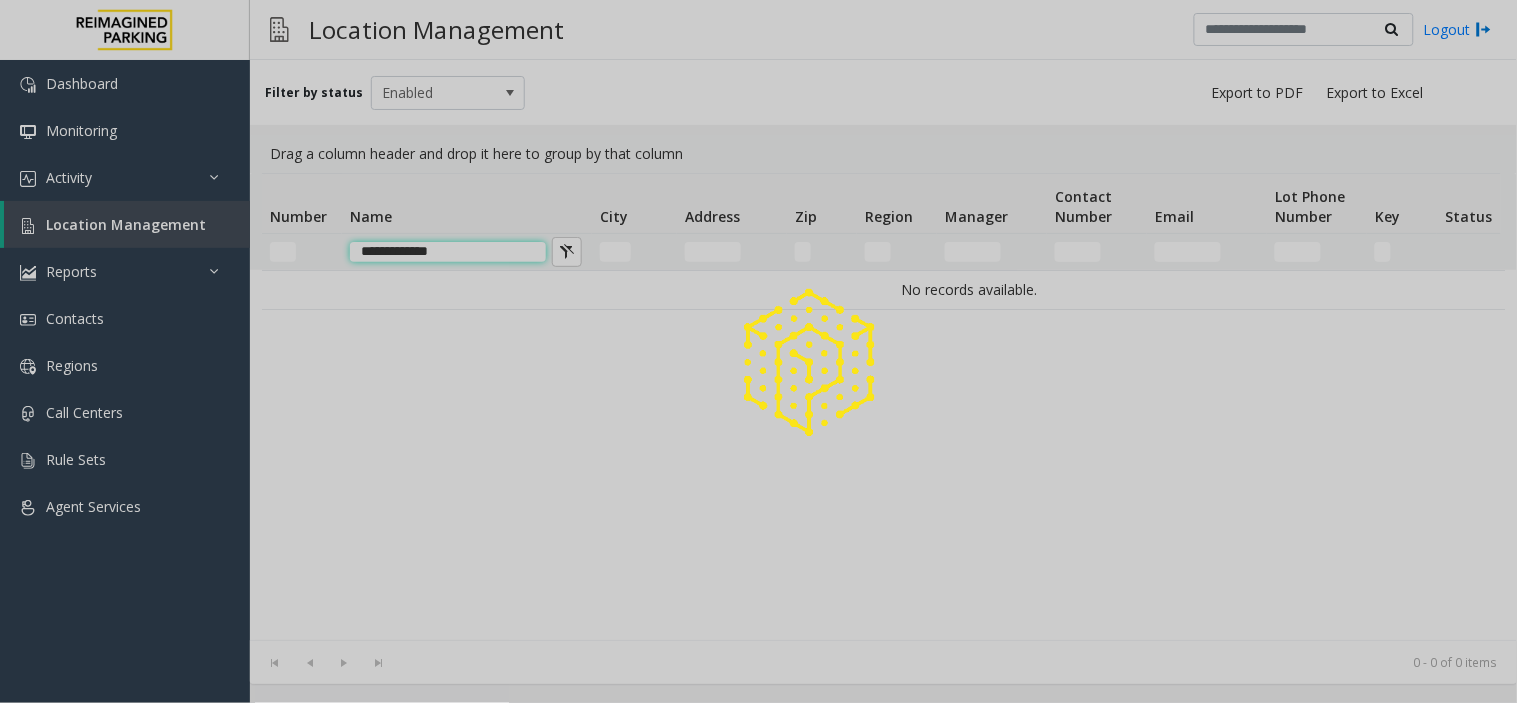 type on "**********" 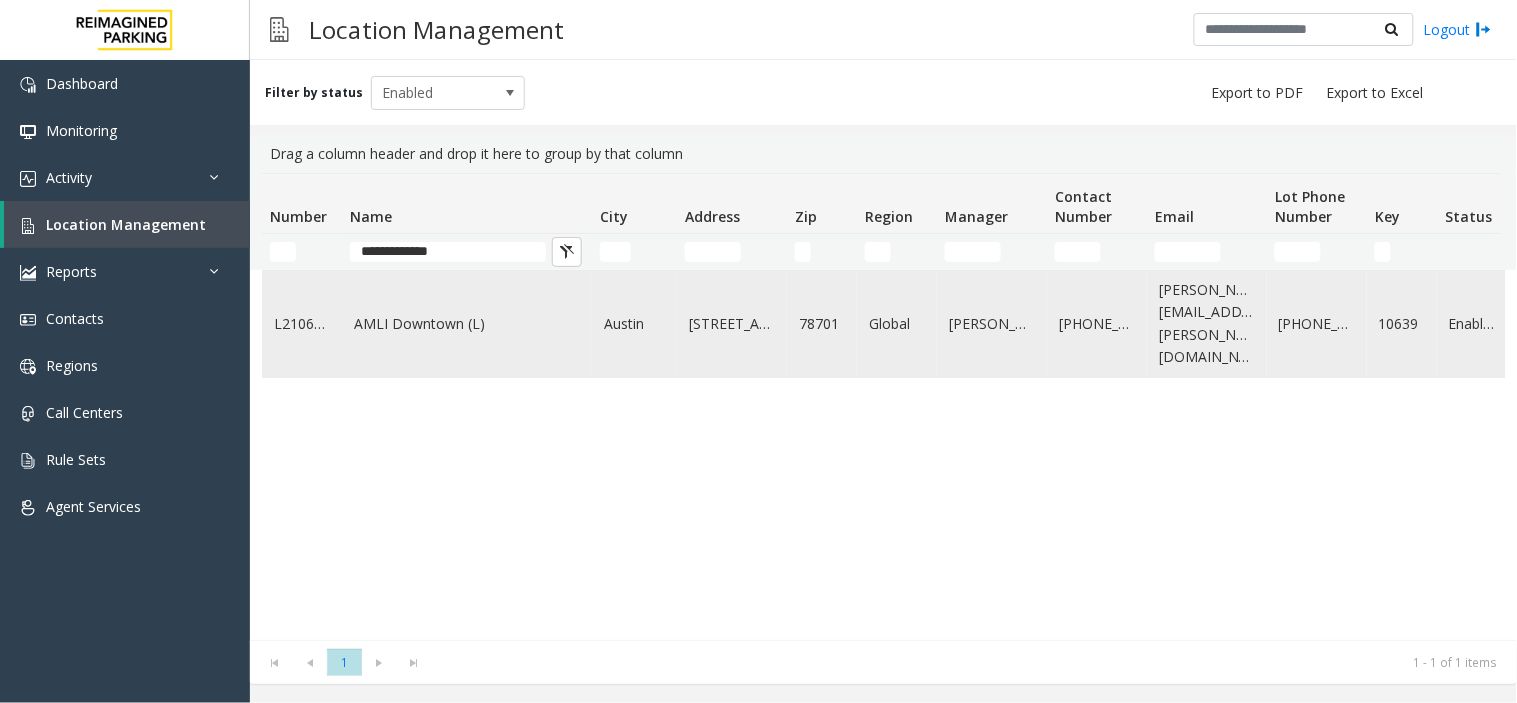 click on "AMLI Downtown (L)" 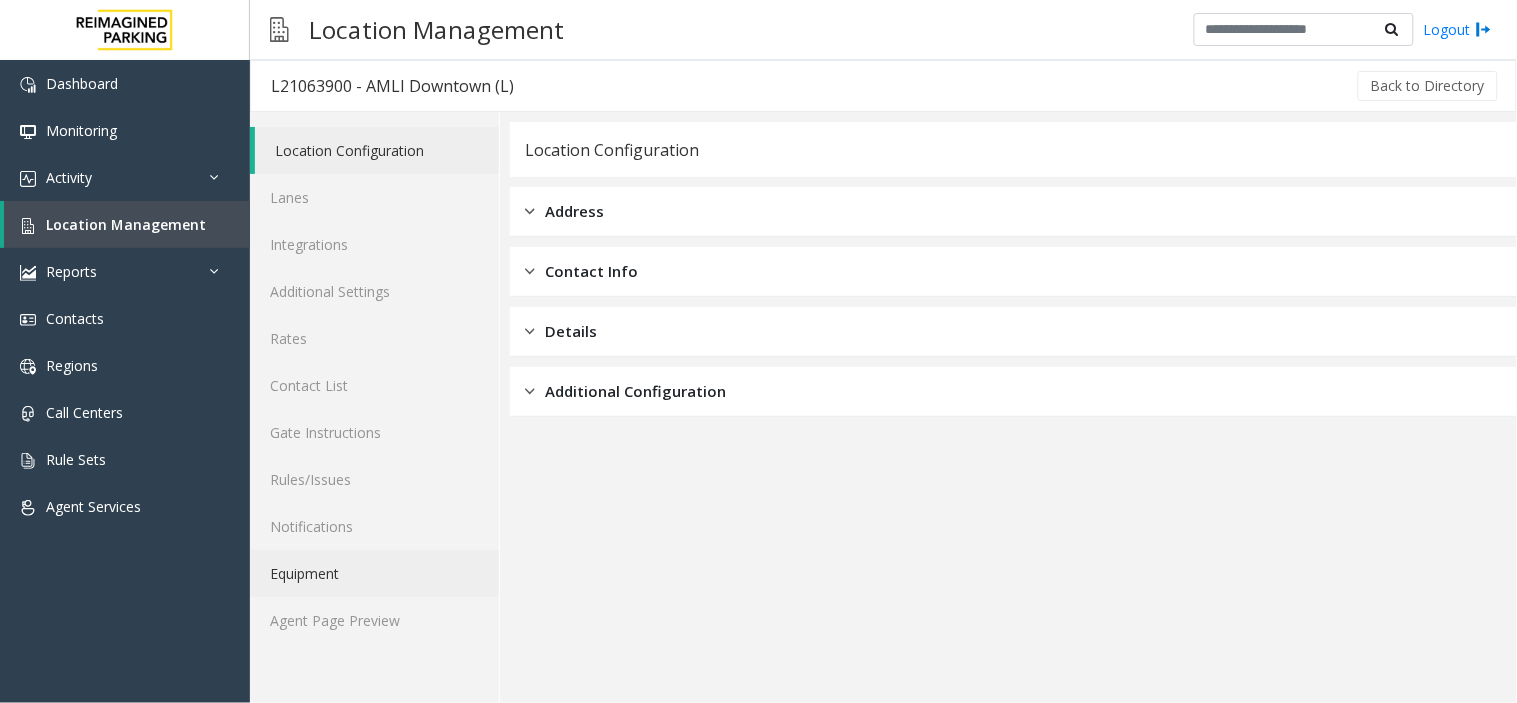 click on "Equipment" 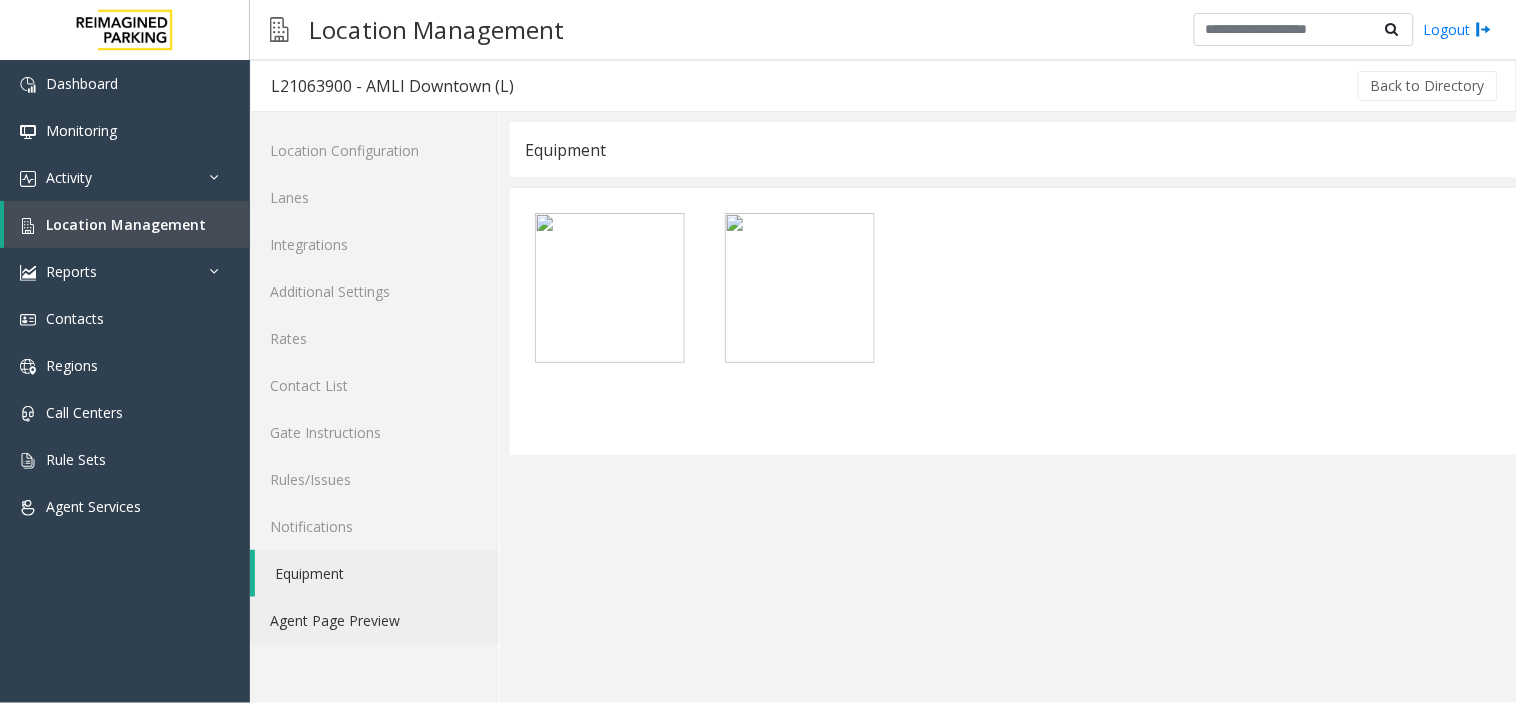 click on "Agent Page Preview" 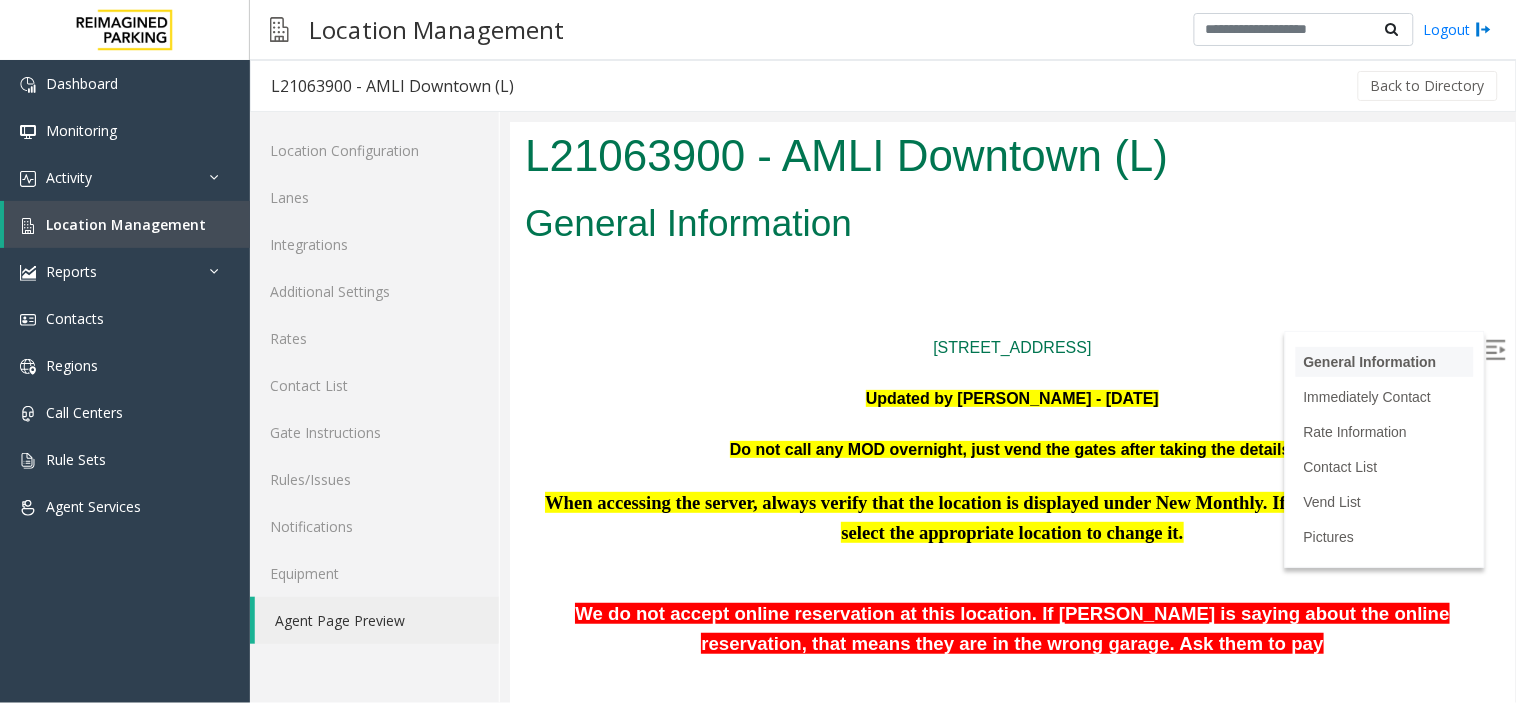 scroll, scrollTop: 0, scrollLeft: 0, axis: both 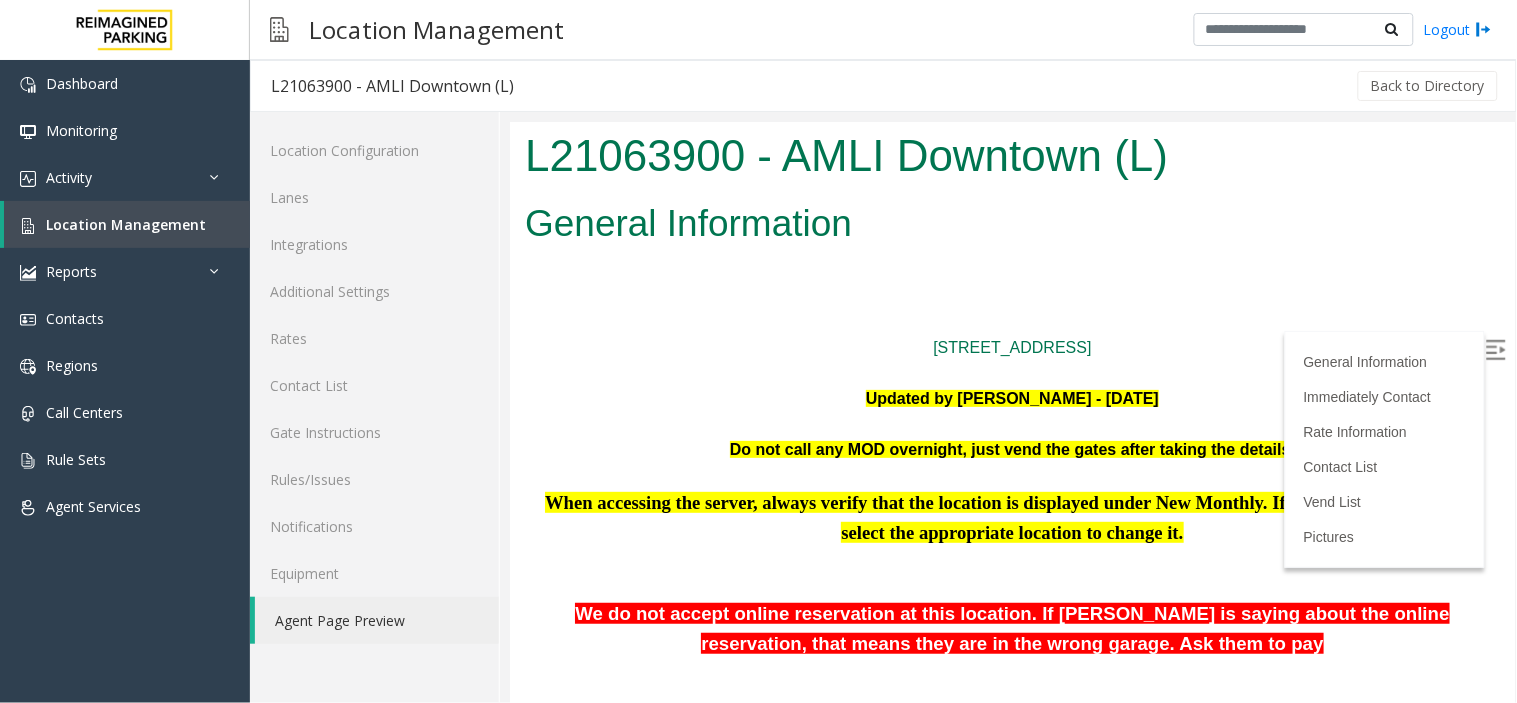 click at bounding box center (1497, 351) 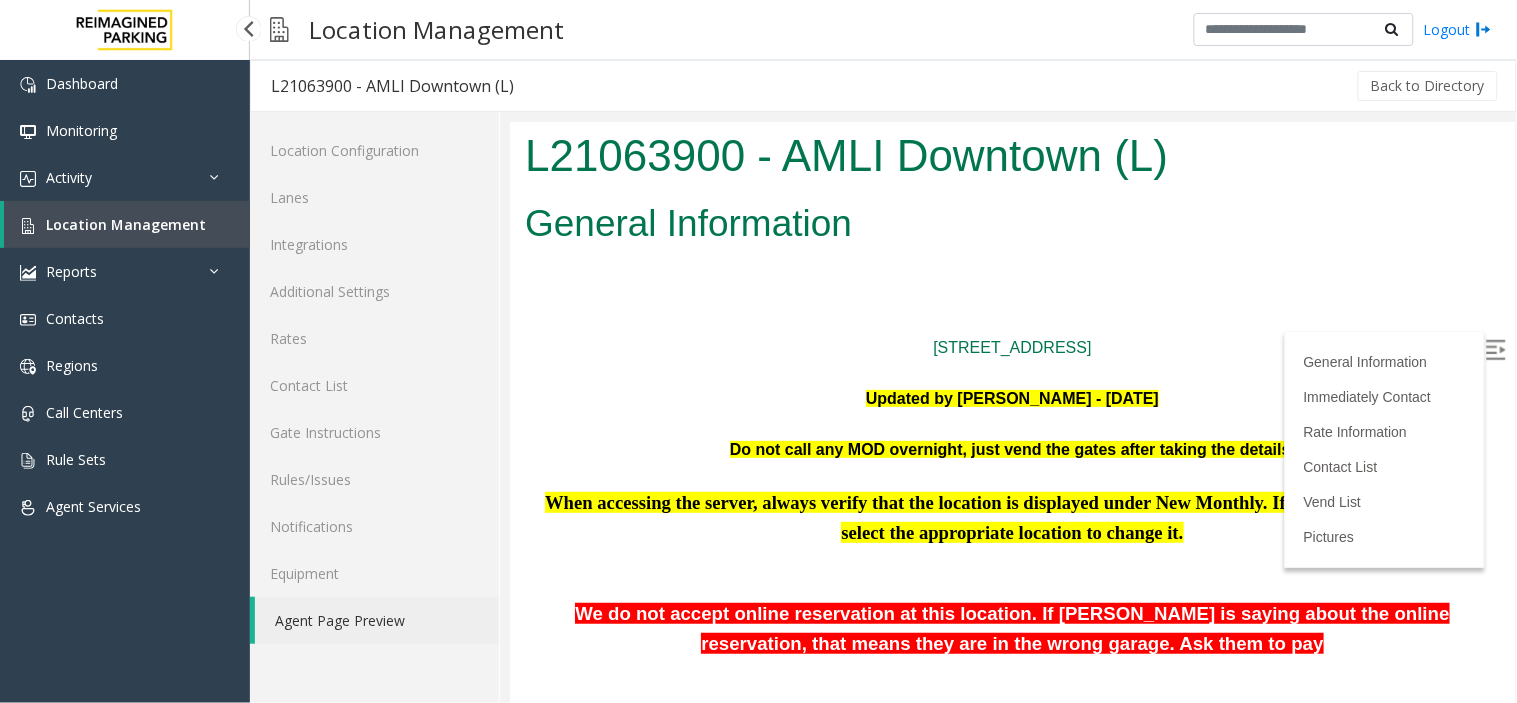 click on "Location Management" at bounding box center [127, 224] 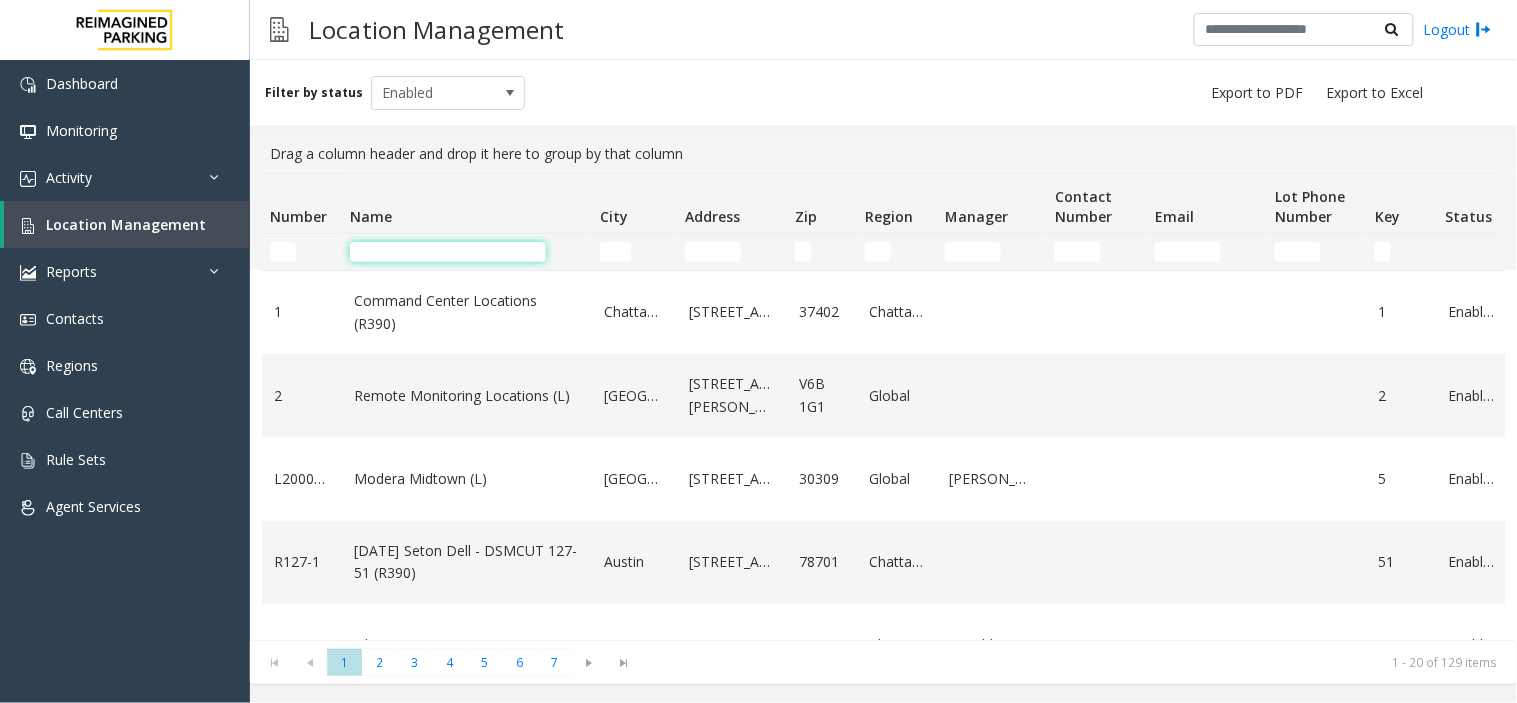 click 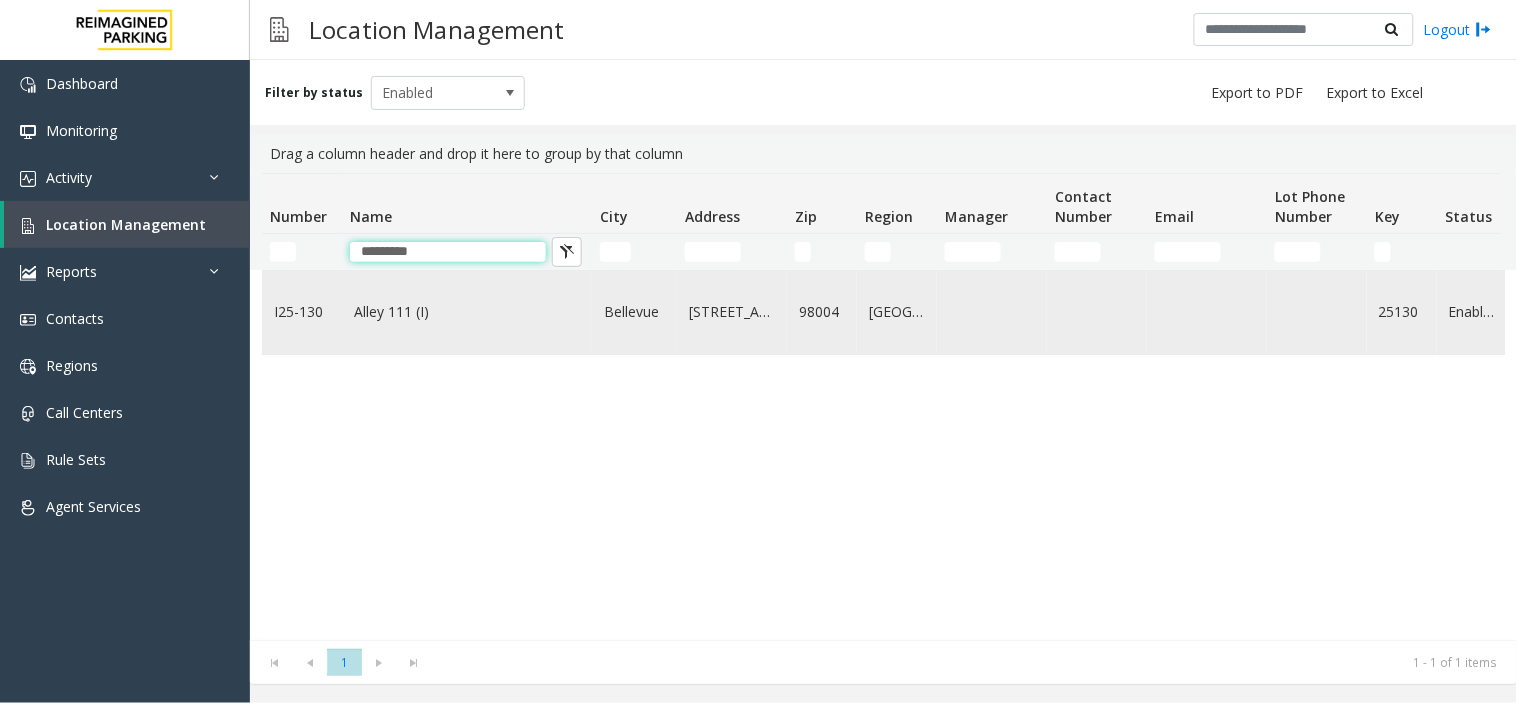 type on "*********" 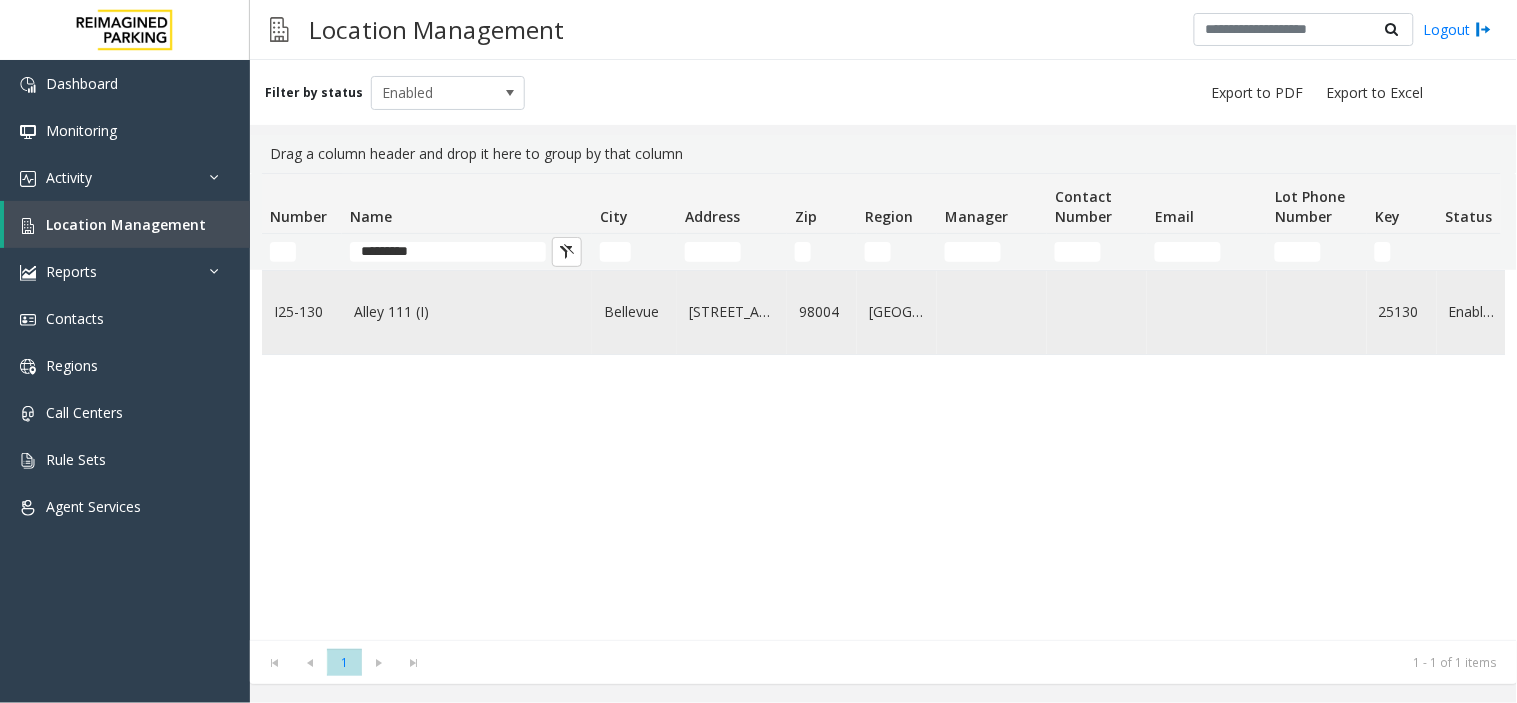 click on "Alley 111 (I)" 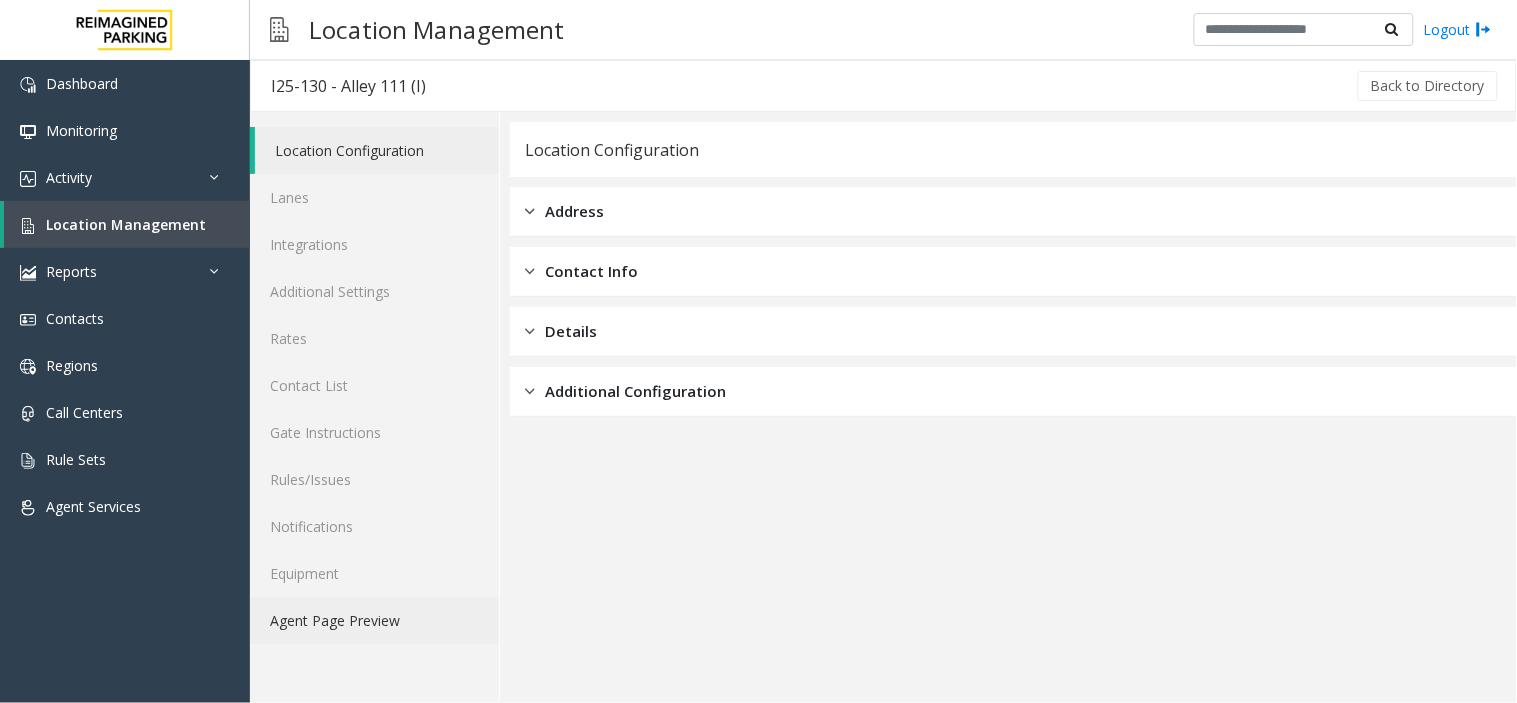 click on "Agent Page Preview" 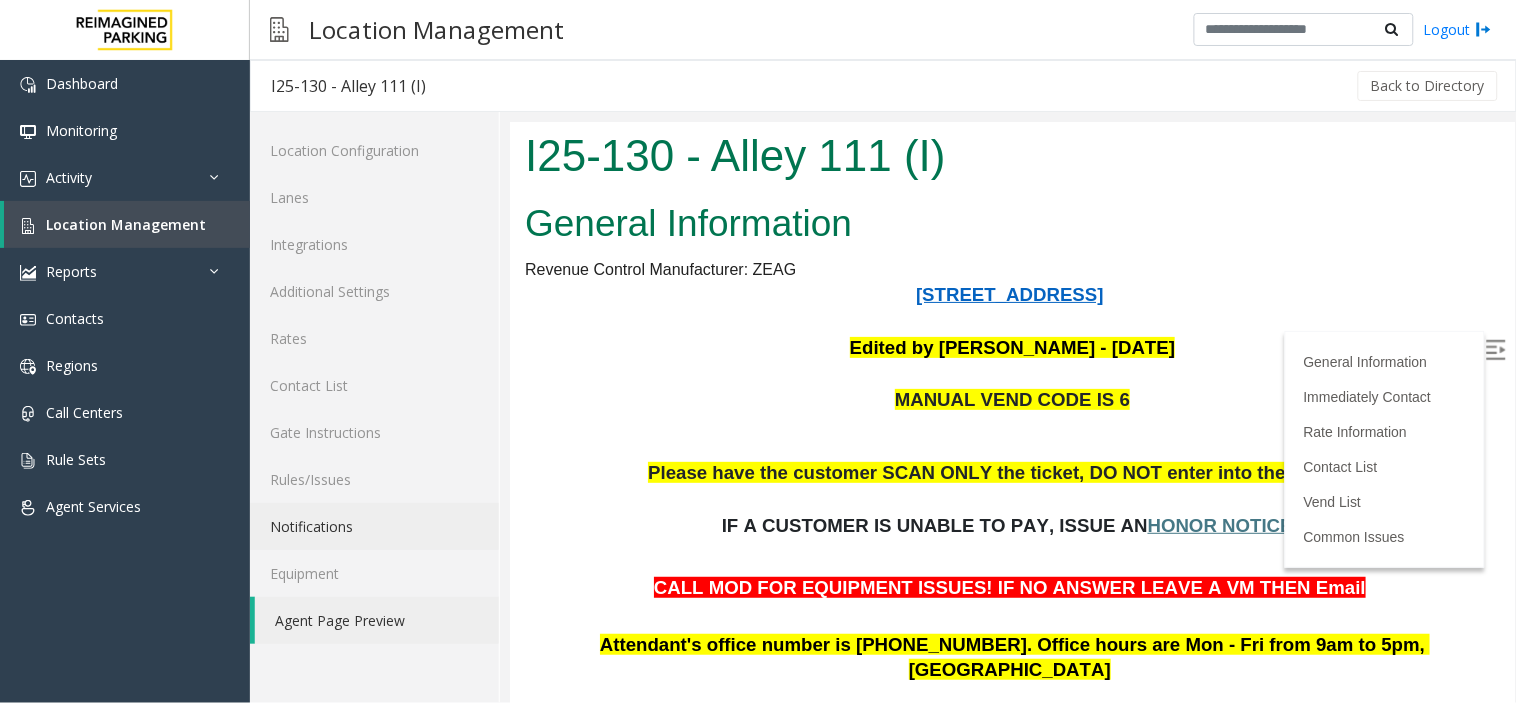 scroll, scrollTop: 0, scrollLeft: 0, axis: both 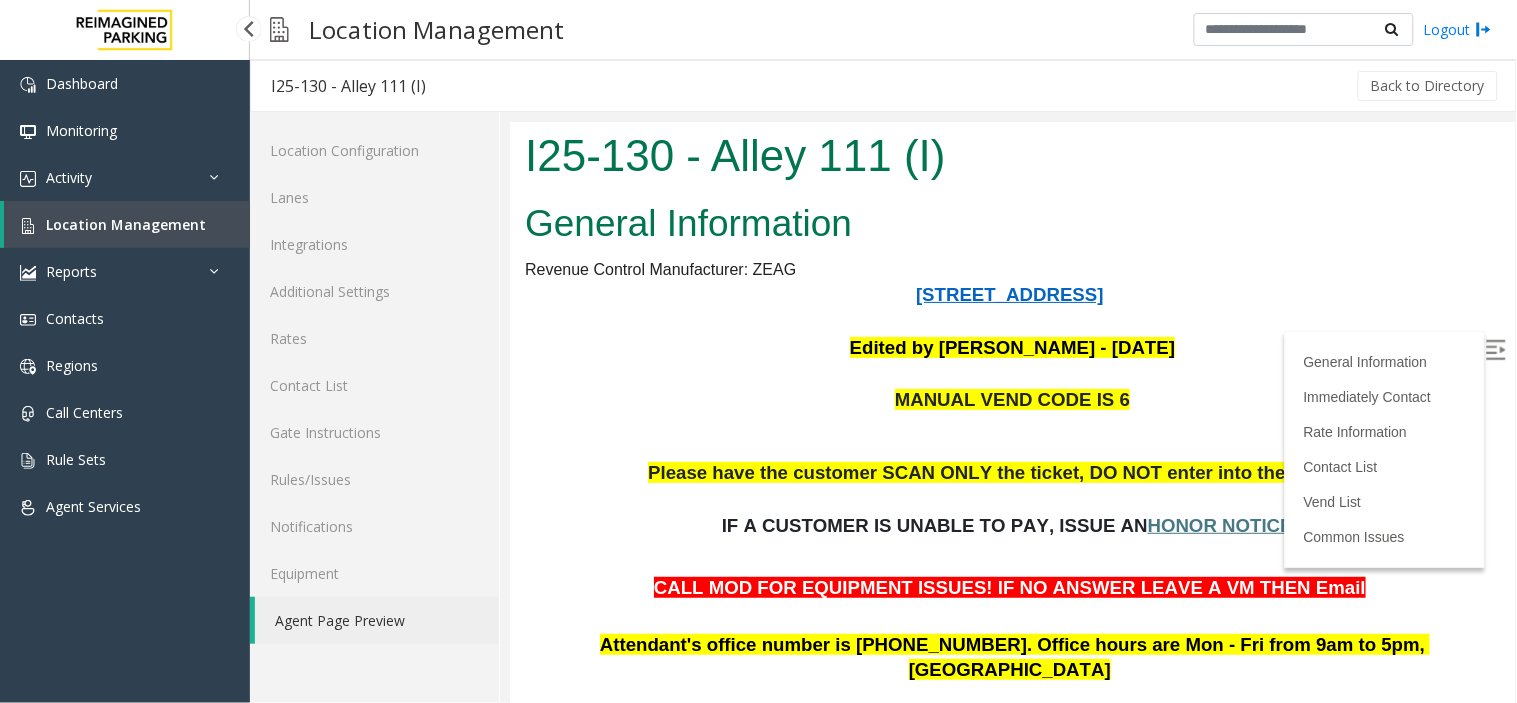 click on "Location Management" at bounding box center (126, 224) 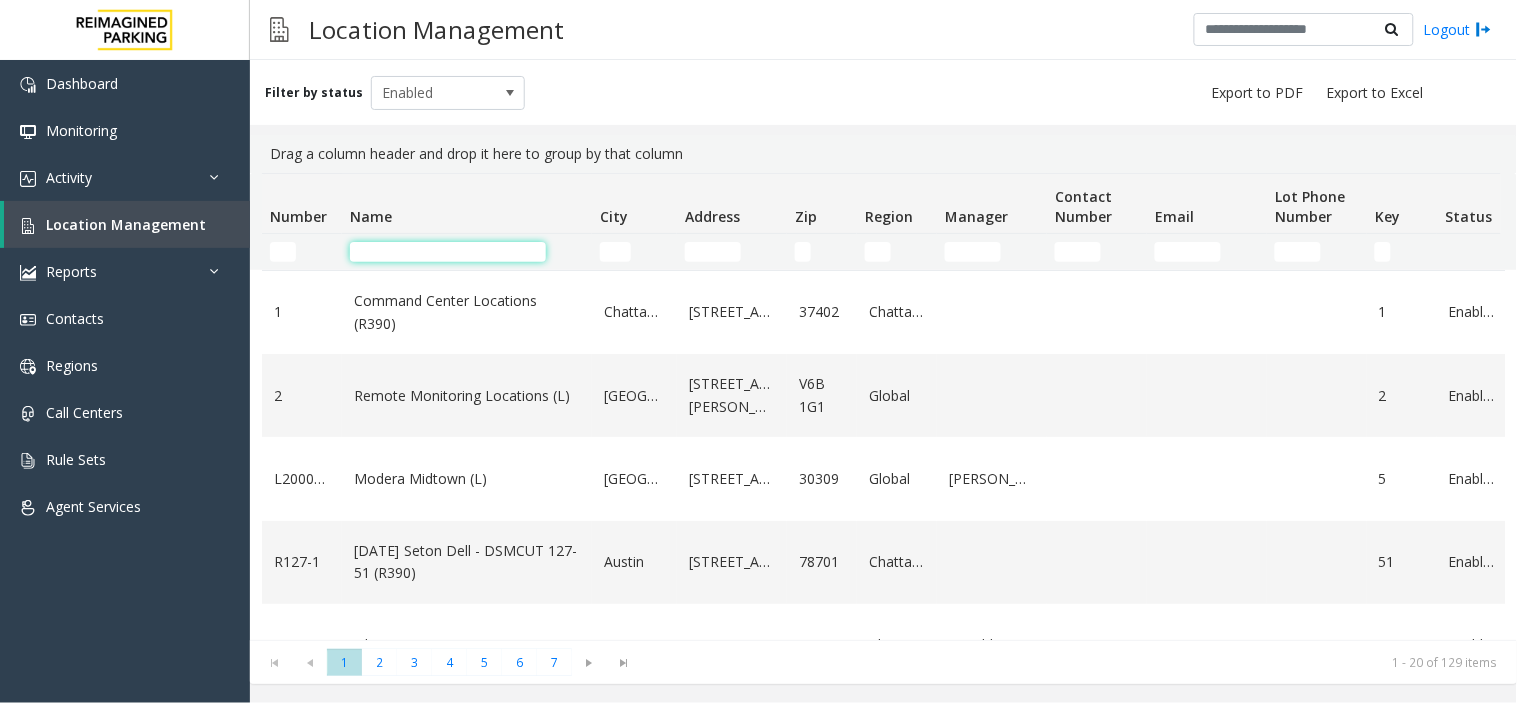 click 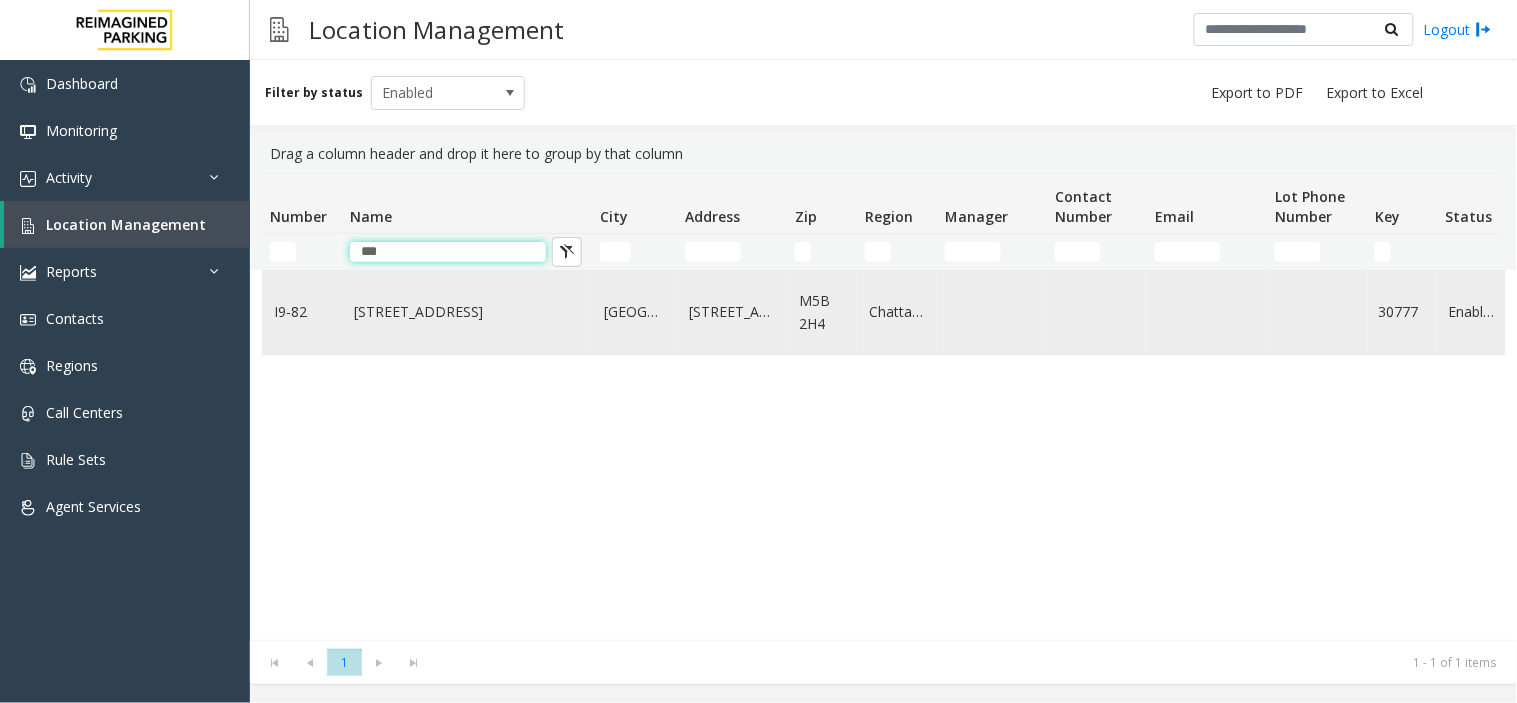 type on "***" 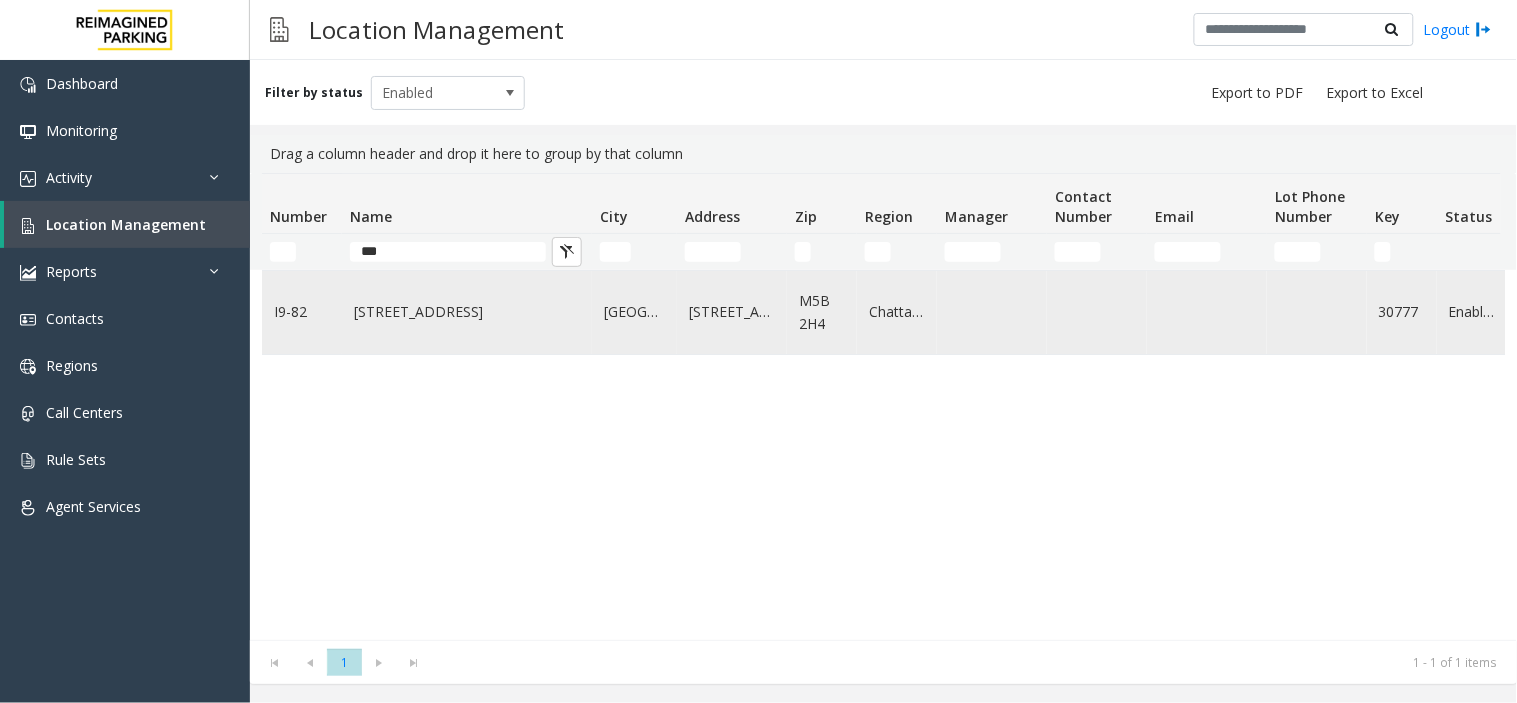 click on "[STREET_ADDRESS]" 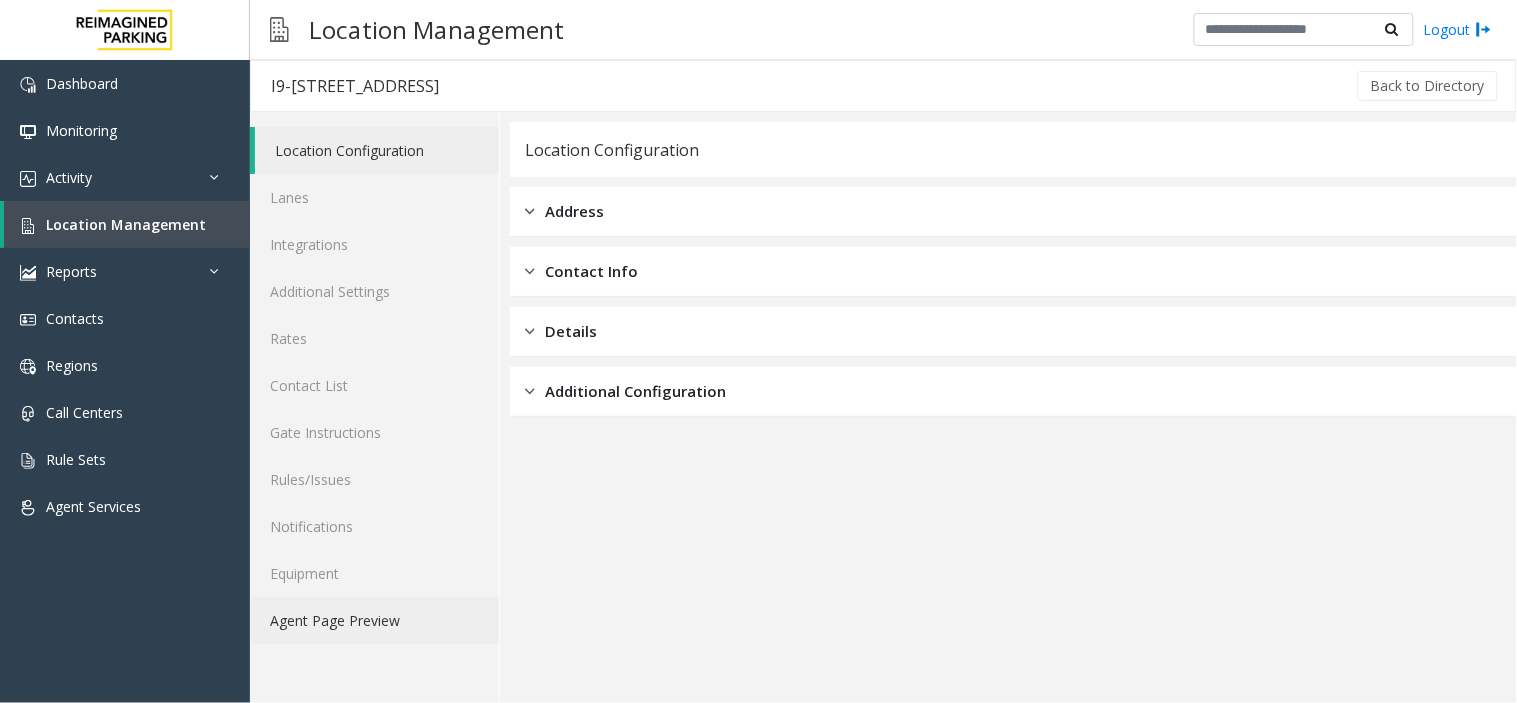 click on "Agent Page Preview" 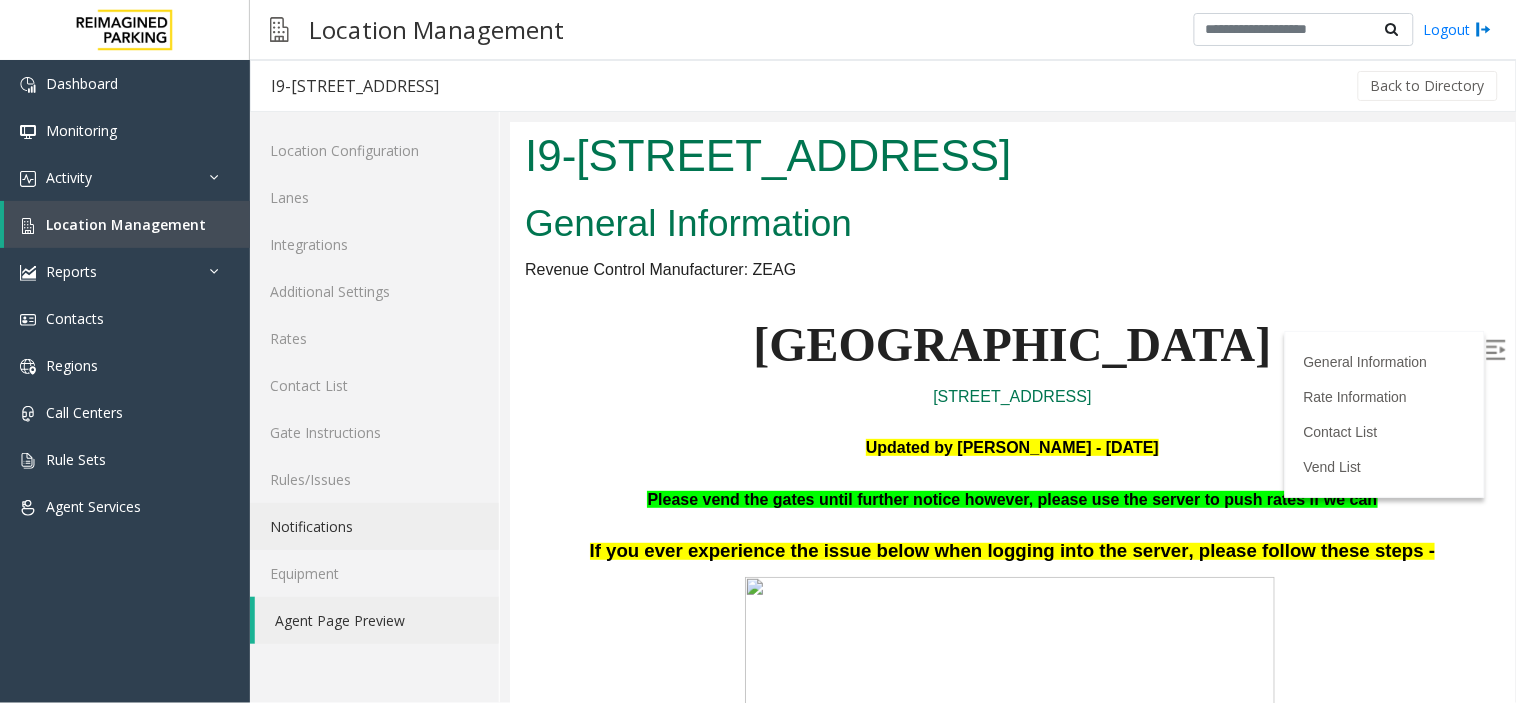 scroll, scrollTop: 111, scrollLeft: 0, axis: vertical 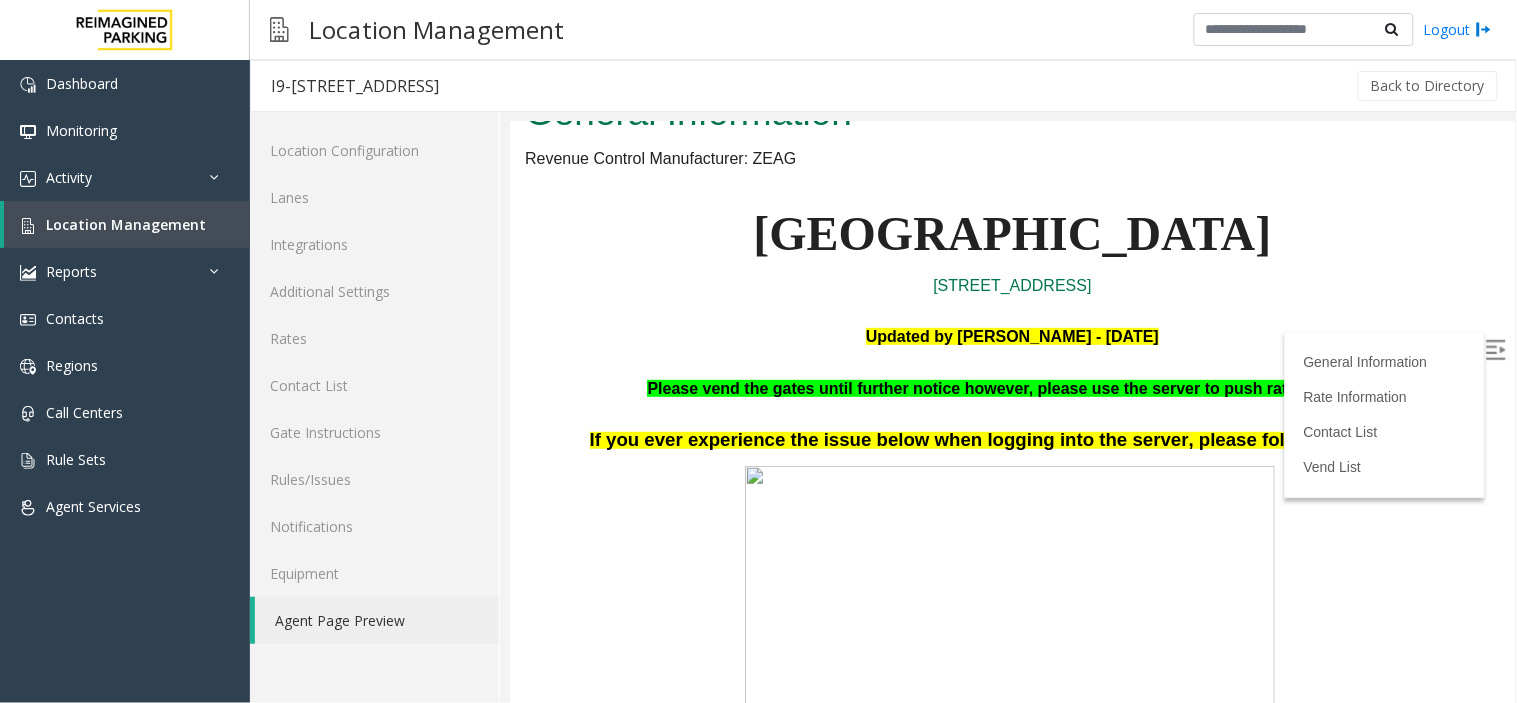 click at bounding box center [1495, 349] 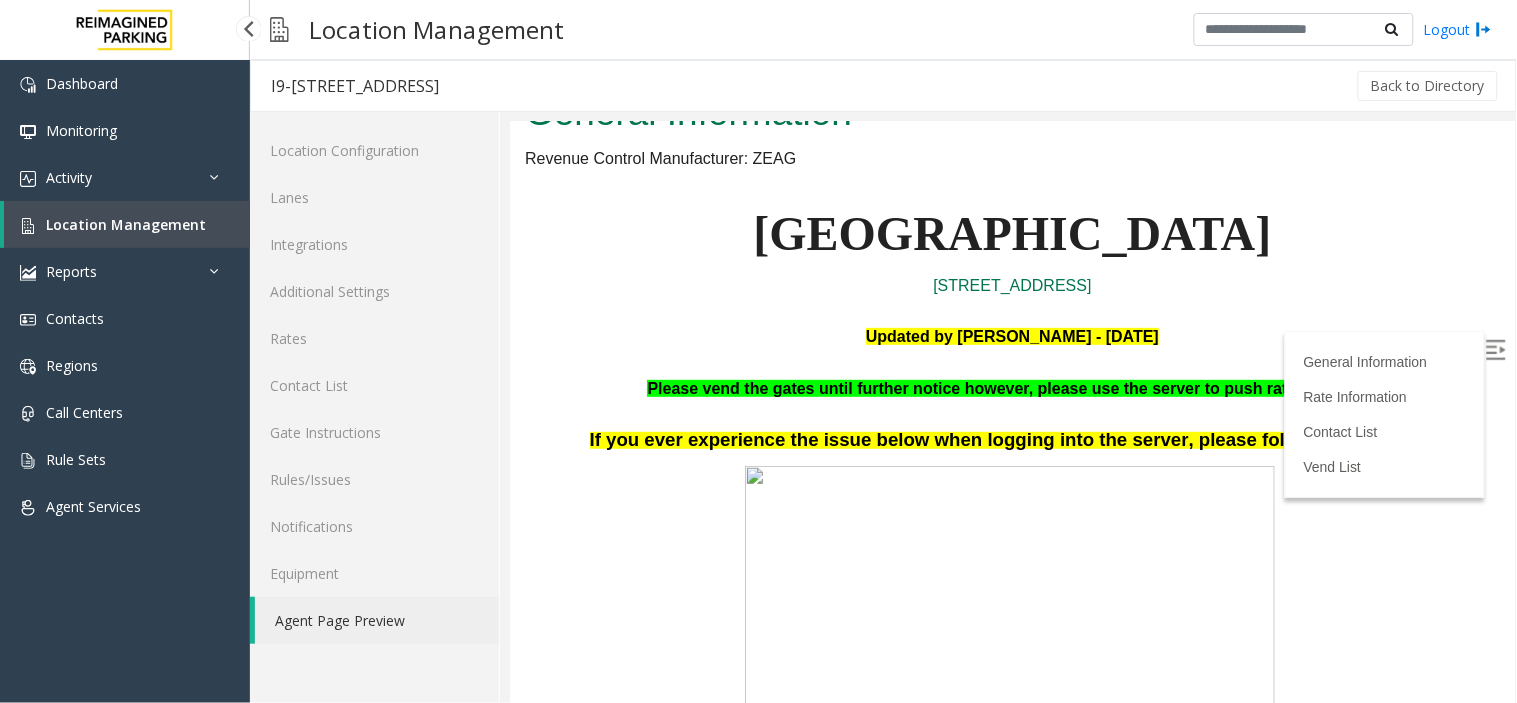 click on "Location Management" at bounding box center [126, 224] 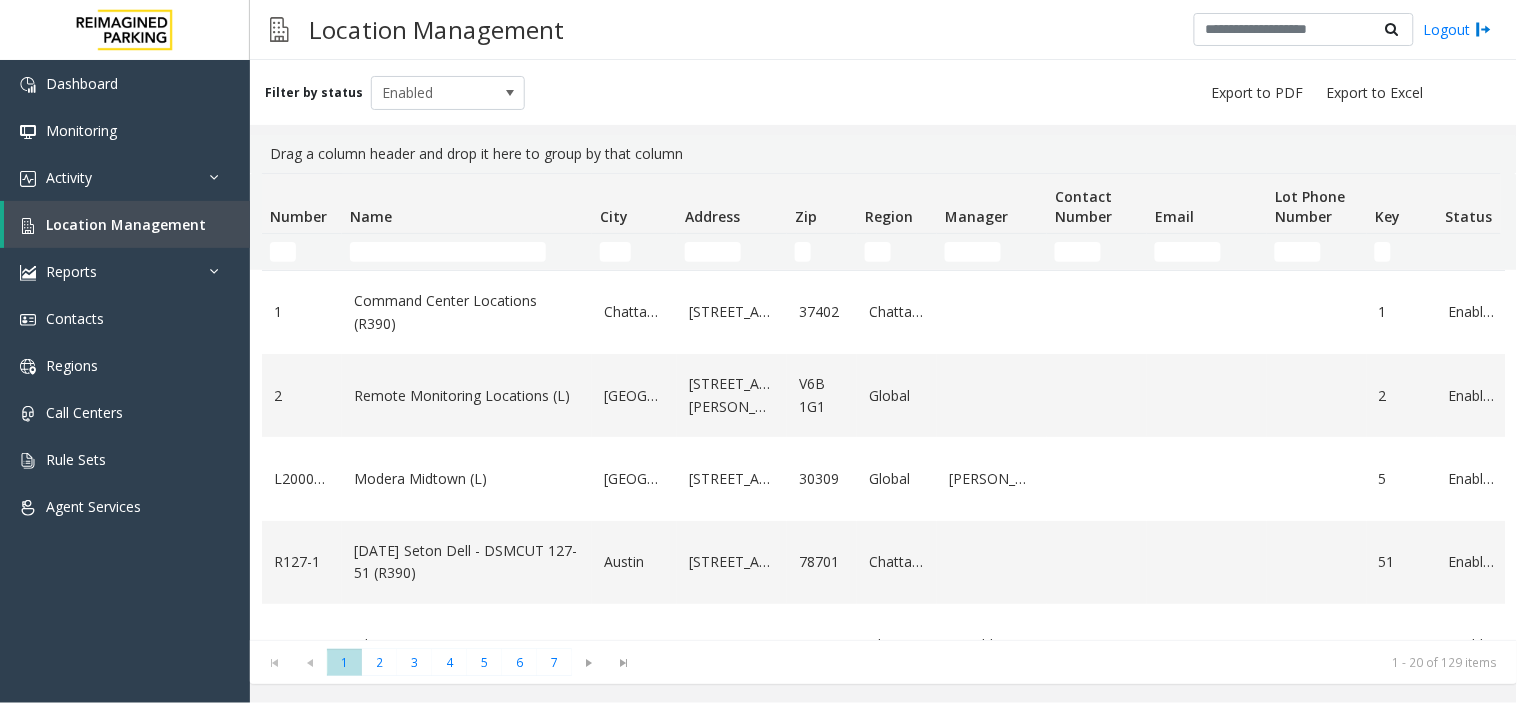 click 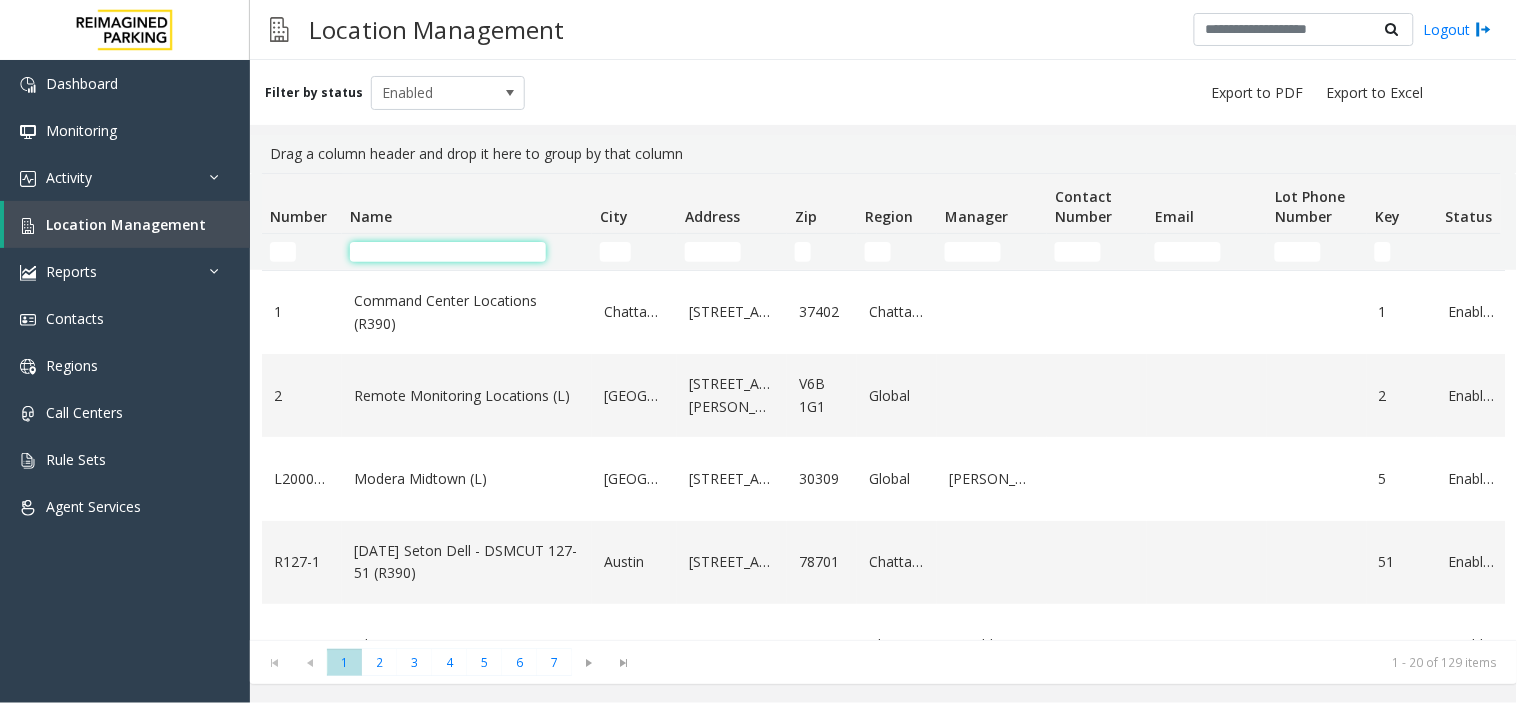 click 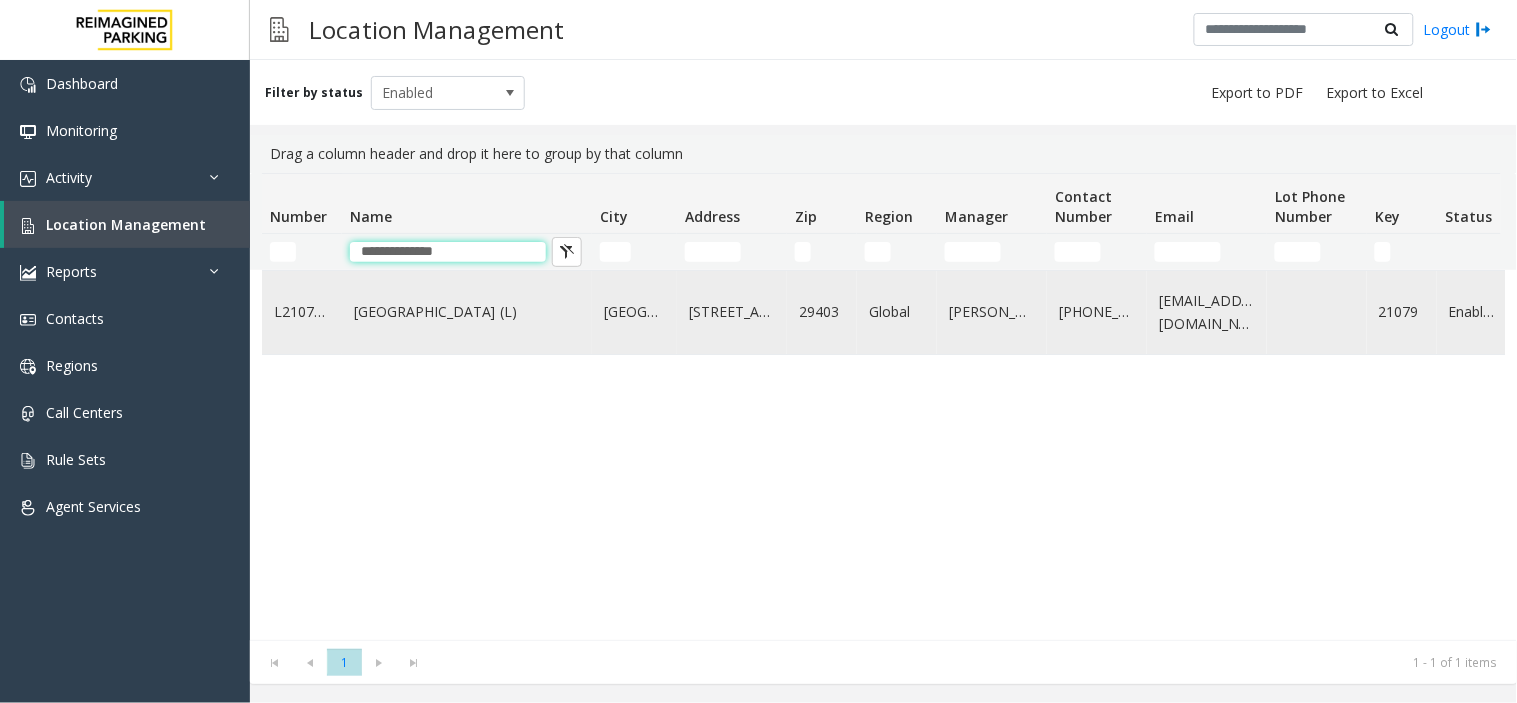 type on "**********" 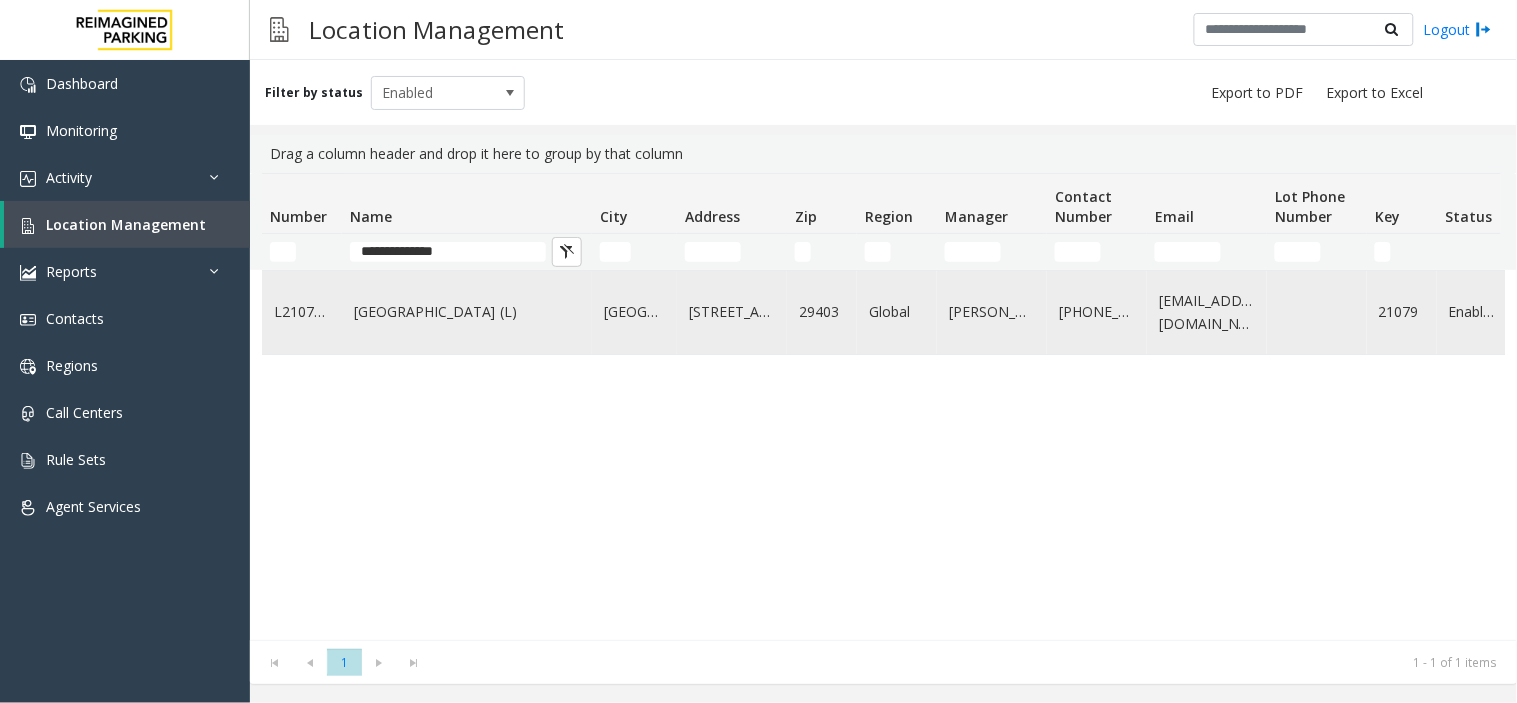 click on "[GEOGRAPHIC_DATA] (L)" 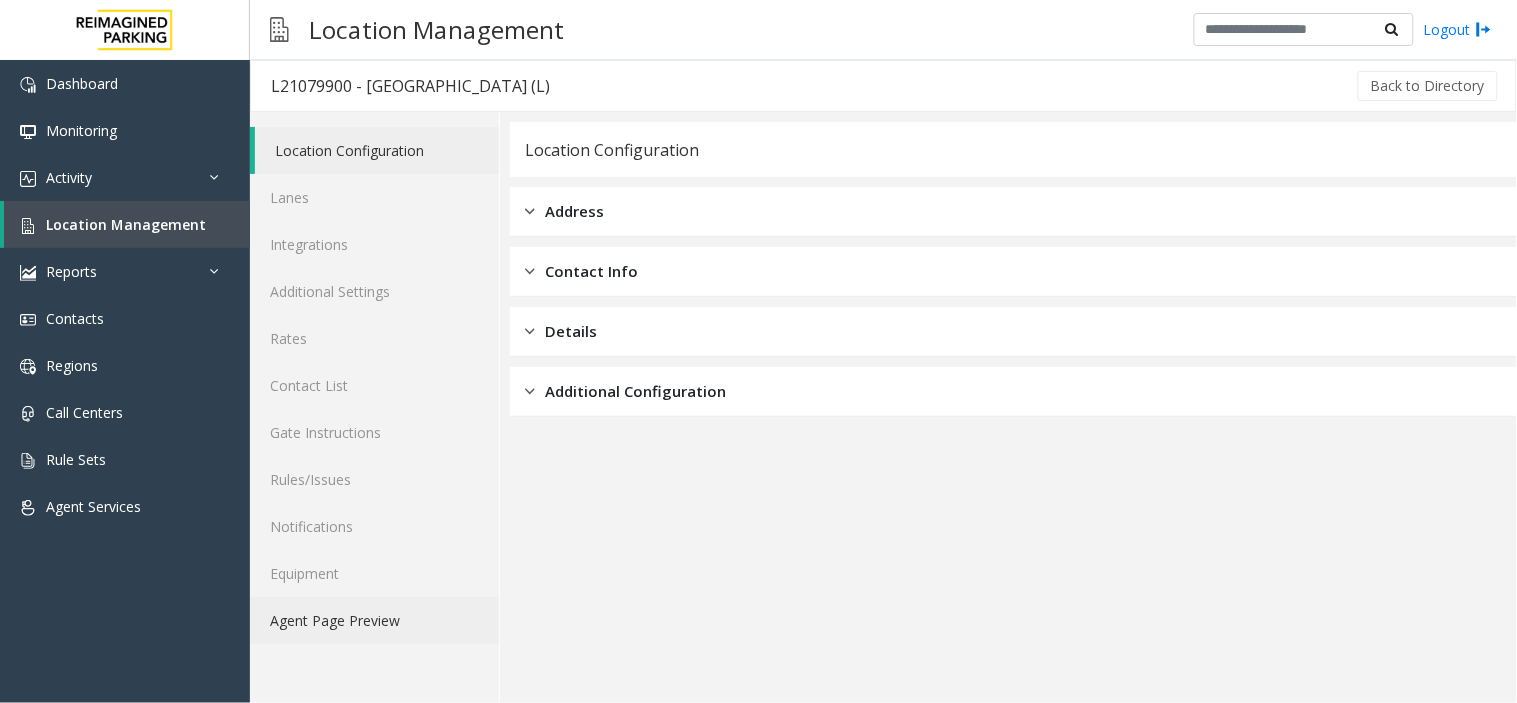 click on "Agent Page Preview" 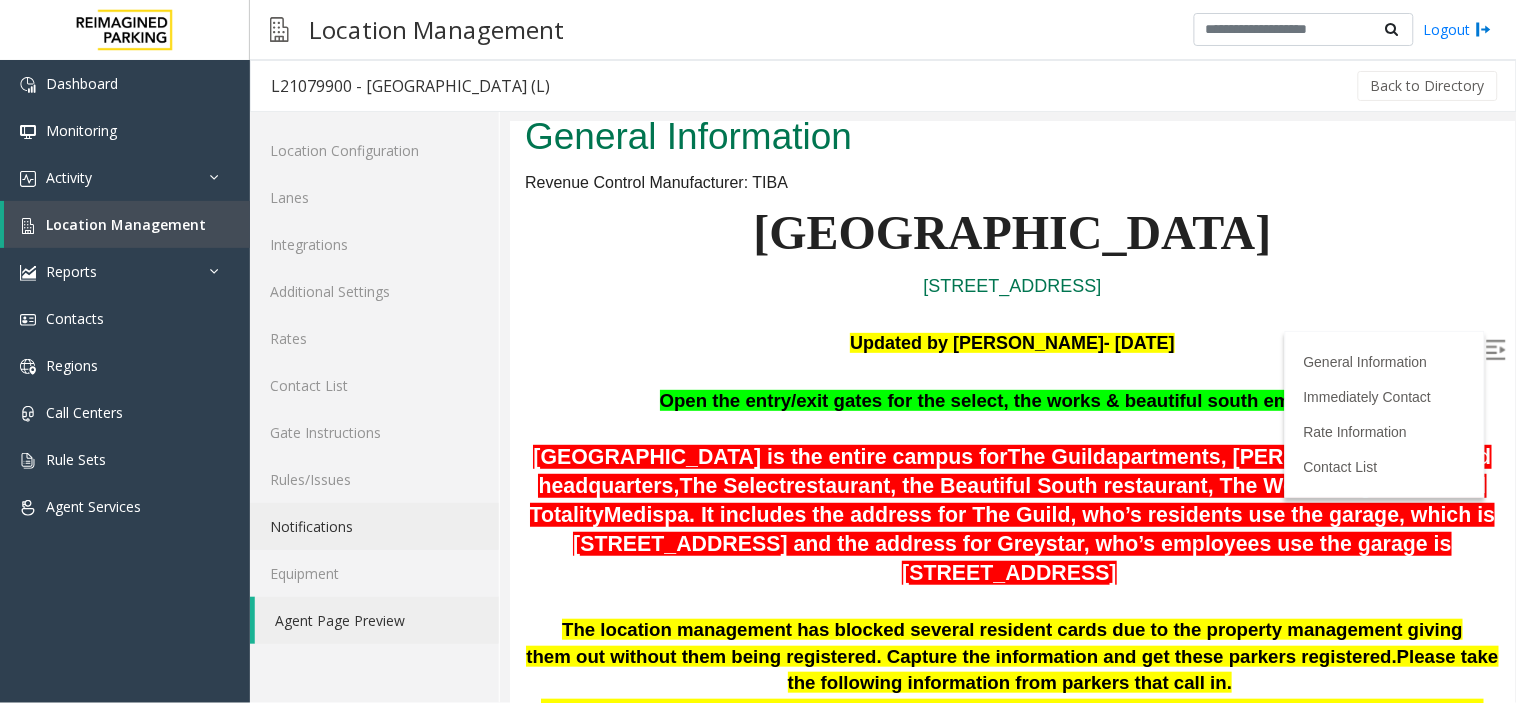 scroll, scrollTop: 111, scrollLeft: 0, axis: vertical 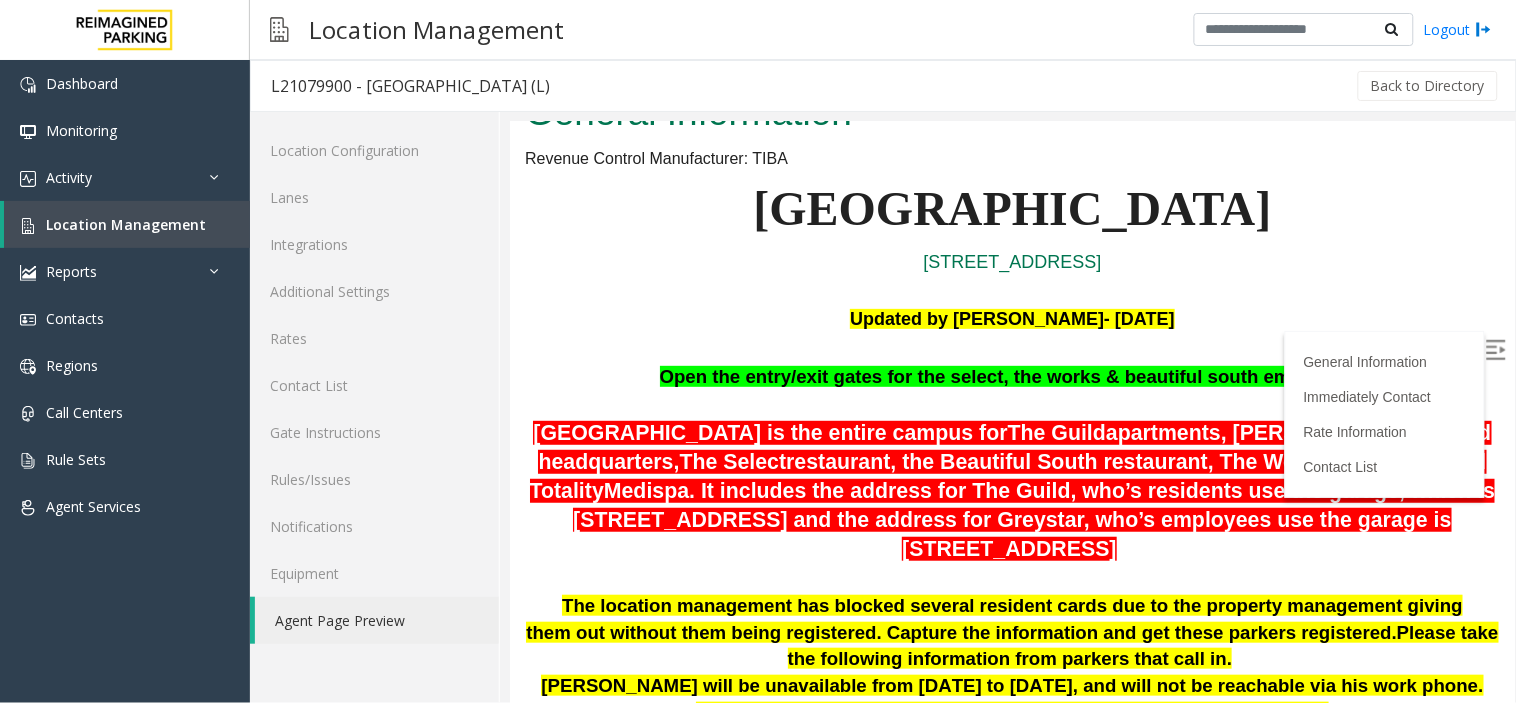 click at bounding box center [1495, 349] 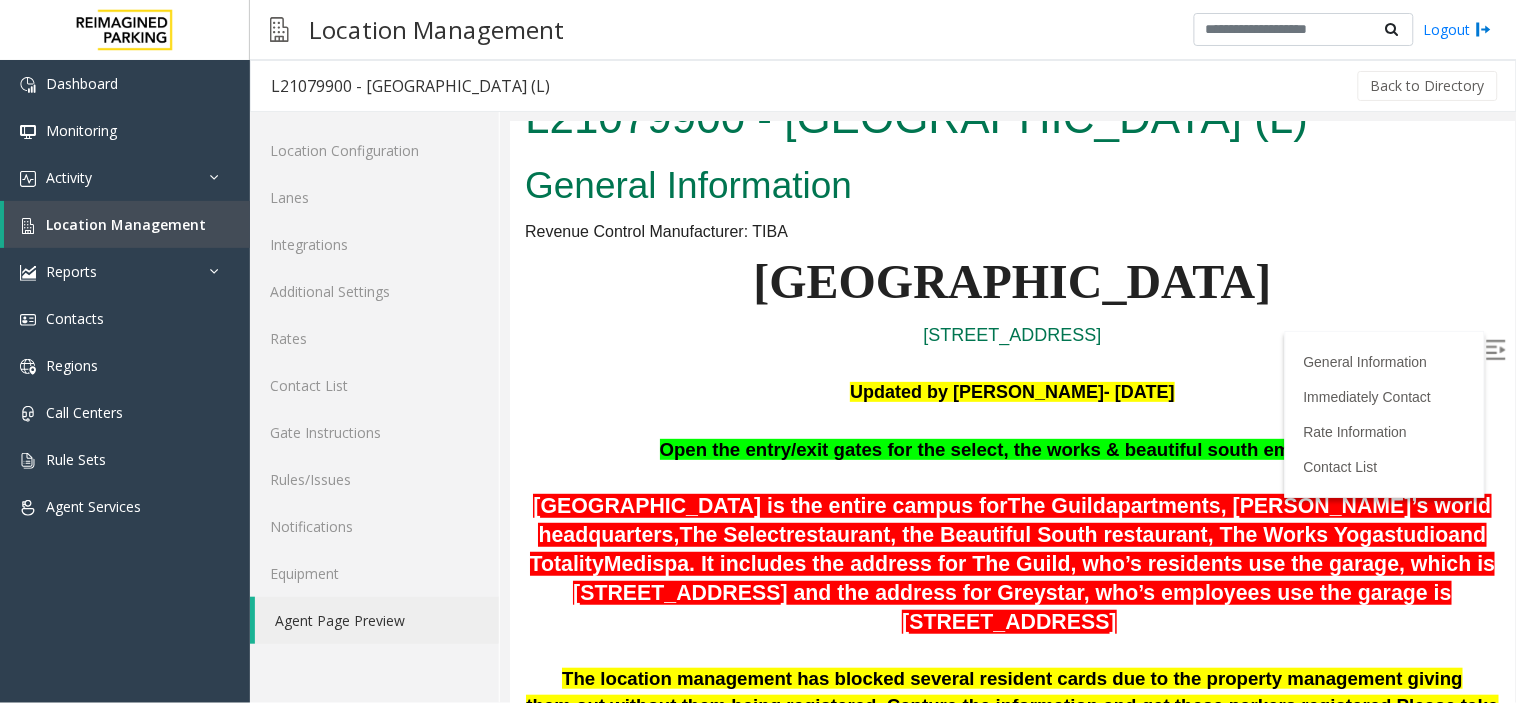 scroll, scrollTop: 0, scrollLeft: 0, axis: both 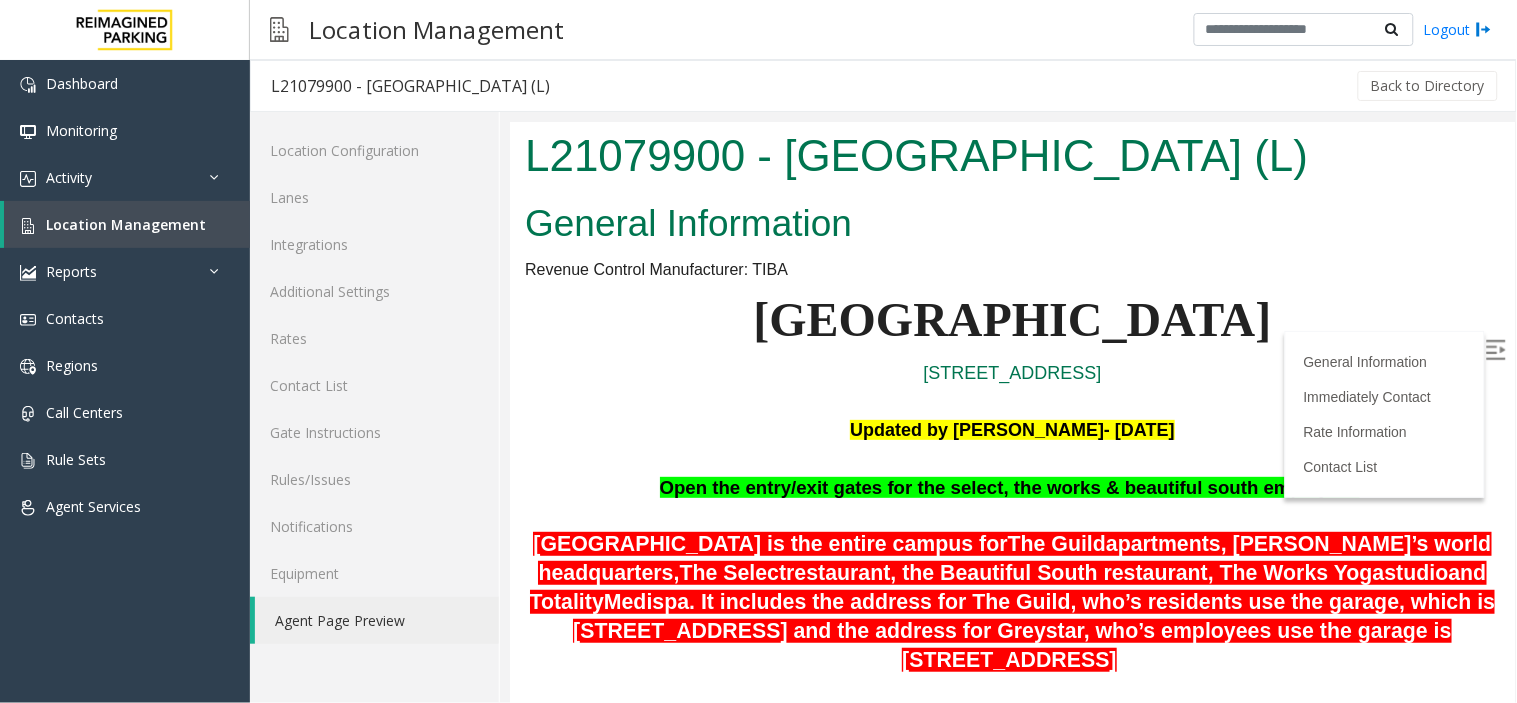 click on "General Information
Revenue Control Manufacturer: TIBA
[GEOGRAPHIC_DATA] [STREET_ADDRESS] Updated by [PERSON_NAME]- [DATE] Open the entry/exit gates for the select, the works & beautiful south employees   [GEOGRAPHIC_DATA] is the entire campus for  The Guild  apartments, Greystar’s world headquarters,  The Select  restaurant, the Beautiful South restaurant, The Works Yoga  studio  and Totality  Medispa . It includes the address for The Guild, who’s residents use the garage, which is [STREET_ADDRESS] and the address for Greystar, who’s employees use the garage is [STREET_ADDRESS]   The location management has blocked several resident cards due to the property management giving them out without them being registered. Capture the information and get these parkers registered.  Please take the following information from [PERSON_NAME] that call in.       -Guest name     -If a resident must have unit # and gate key card #     -If employee, obtain gate card #" at bounding box center [1011, 1630] 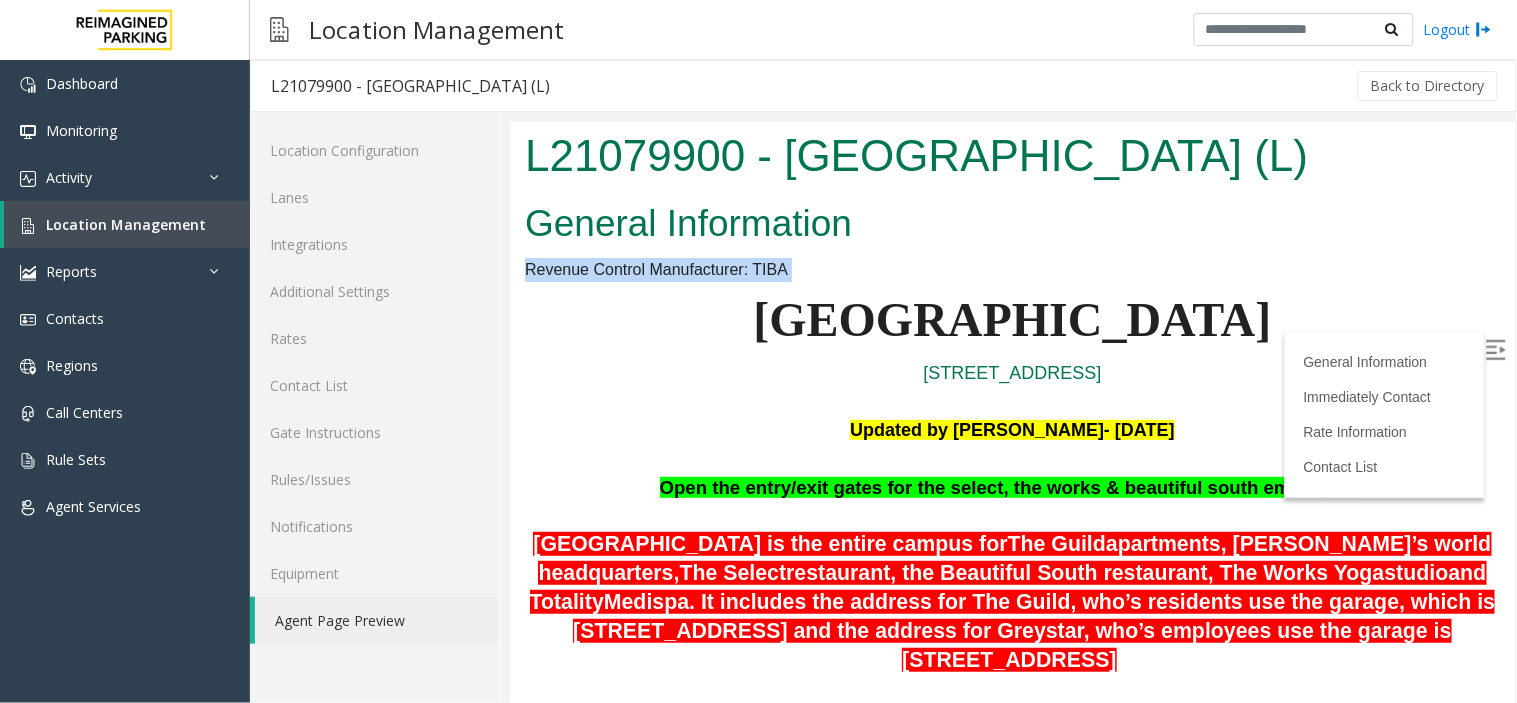 click on "General Information
Revenue Control Manufacturer: TIBA
[GEOGRAPHIC_DATA] [STREET_ADDRESS] Updated by [PERSON_NAME]- [DATE] Open the entry/exit gates for the select, the works & beautiful south employees   [GEOGRAPHIC_DATA] is the entire campus for  The Guild  apartments, Greystar’s world headquarters,  The Select  restaurant, the Beautiful South restaurant, The Works Yoga  studio  and Totality  Medispa . It includes the address for The Guild, who’s residents use the garage, which is [STREET_ADDRESS] and the address for Greystar, who’s employees use the garage is [STREET_ADDRESS]   The location management has blocked several resident cards due to the property management giving them out without them being registered. Capture the information and get these parkers registered.  Please take the following information from [PERSON_NAME] that call in.       -Guest name     -If a resident must have unit # and gate key card #     -If employee, obtain gate card #" at bounding box center [1011, 1630] 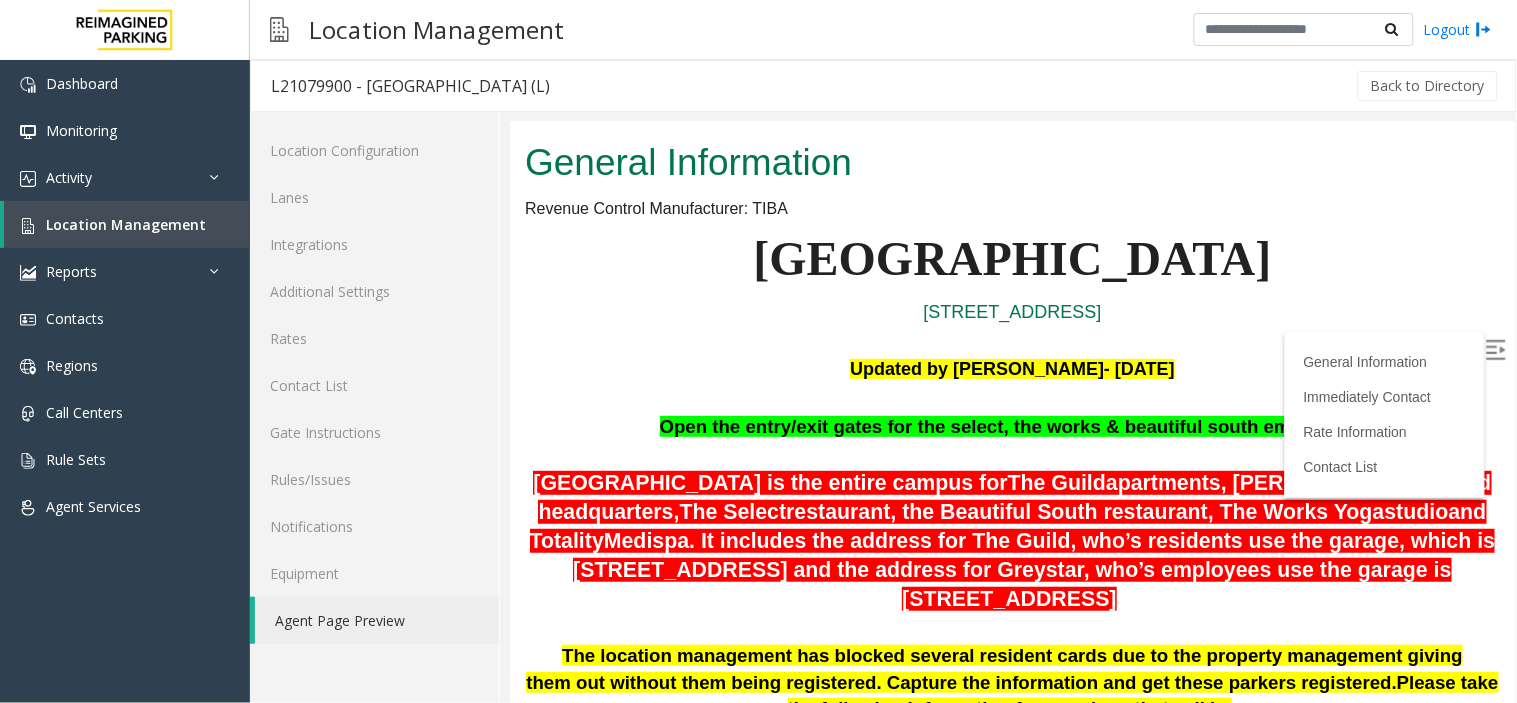 scroll, scrollTop: 111, scrollLeft: 0, axis: vertical 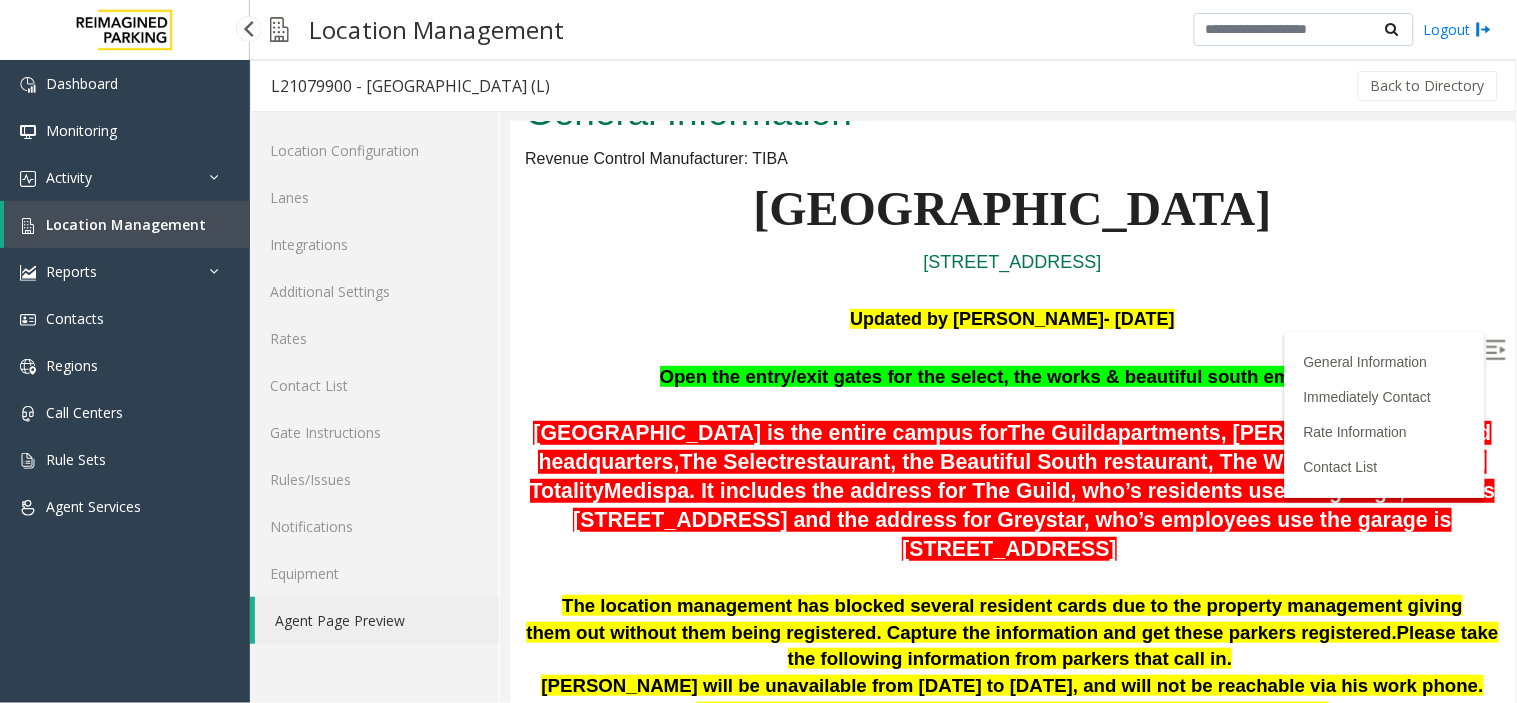 click on "Location Management" at bounding box center (127, 224) 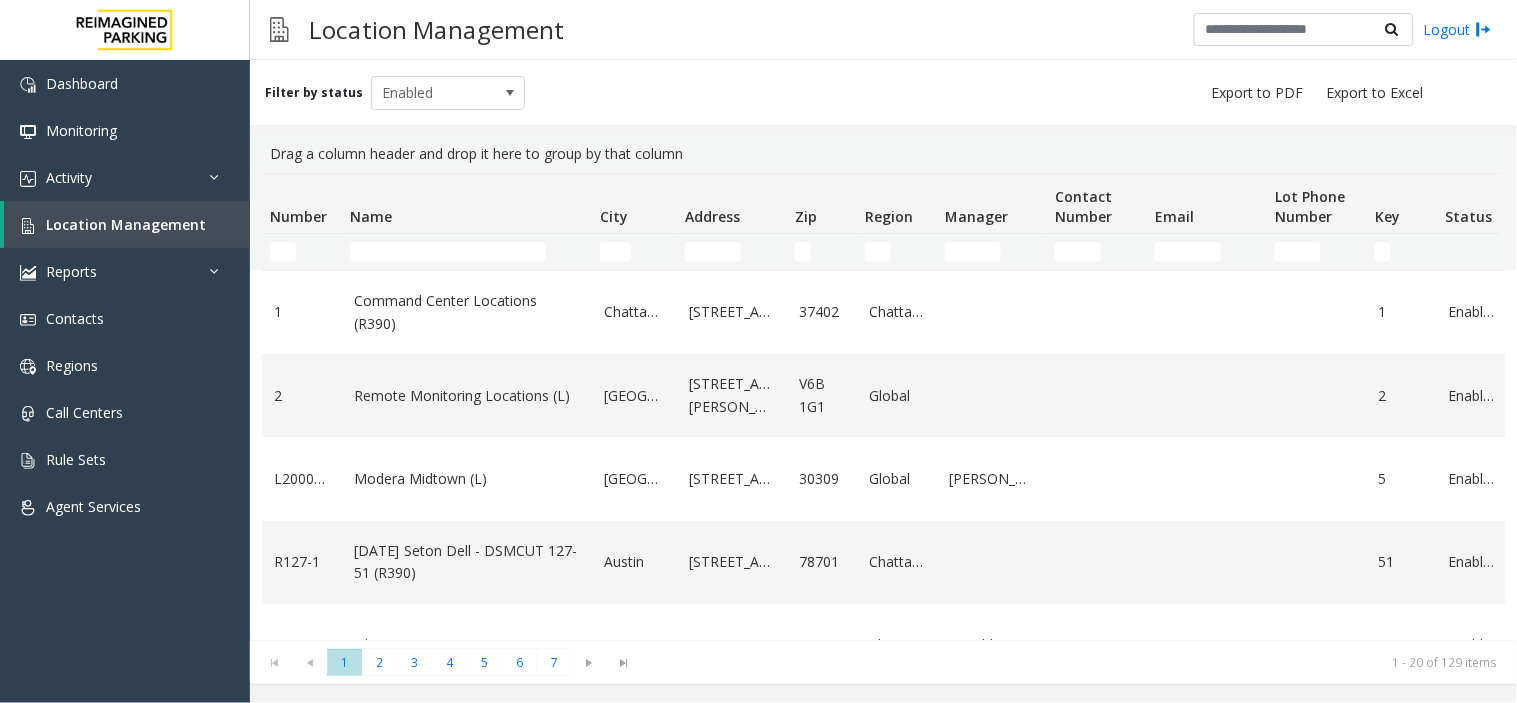 click 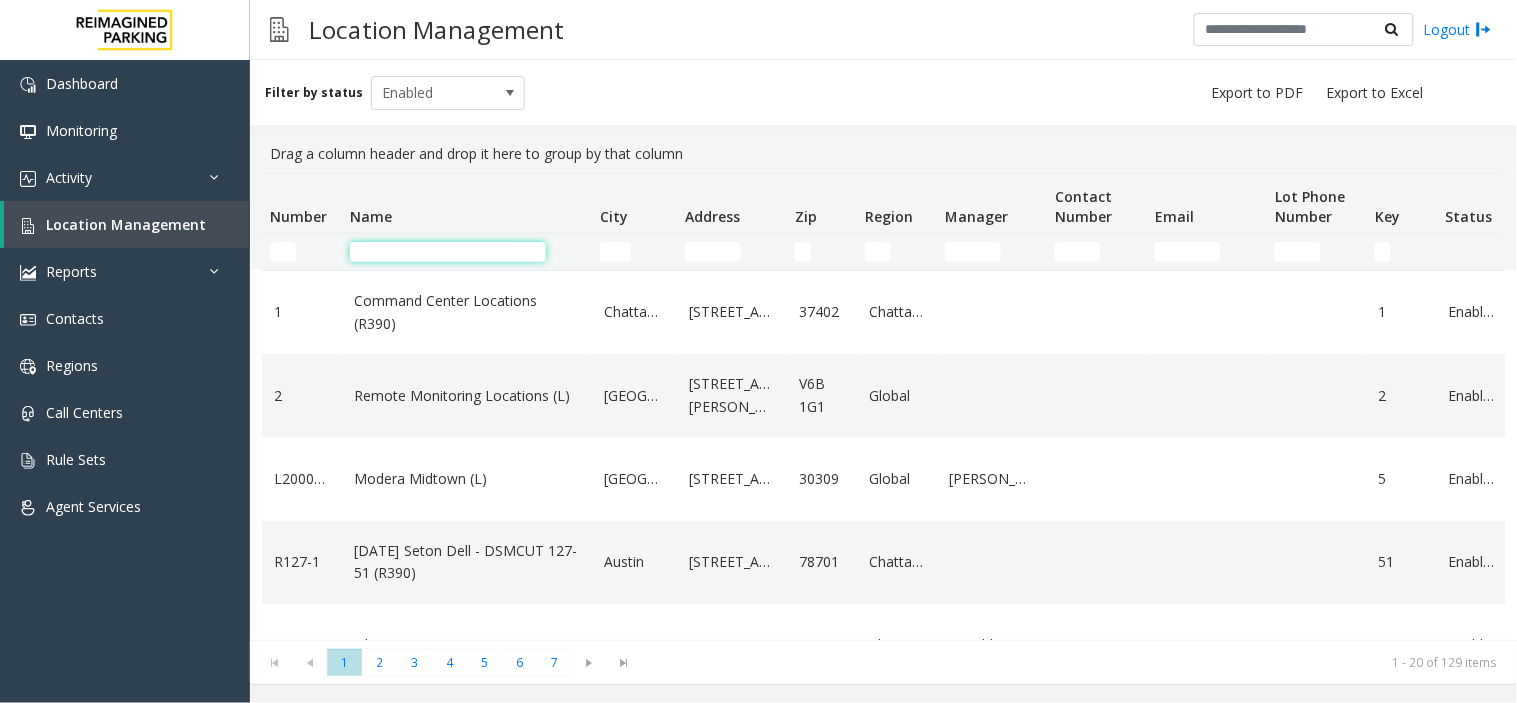 click 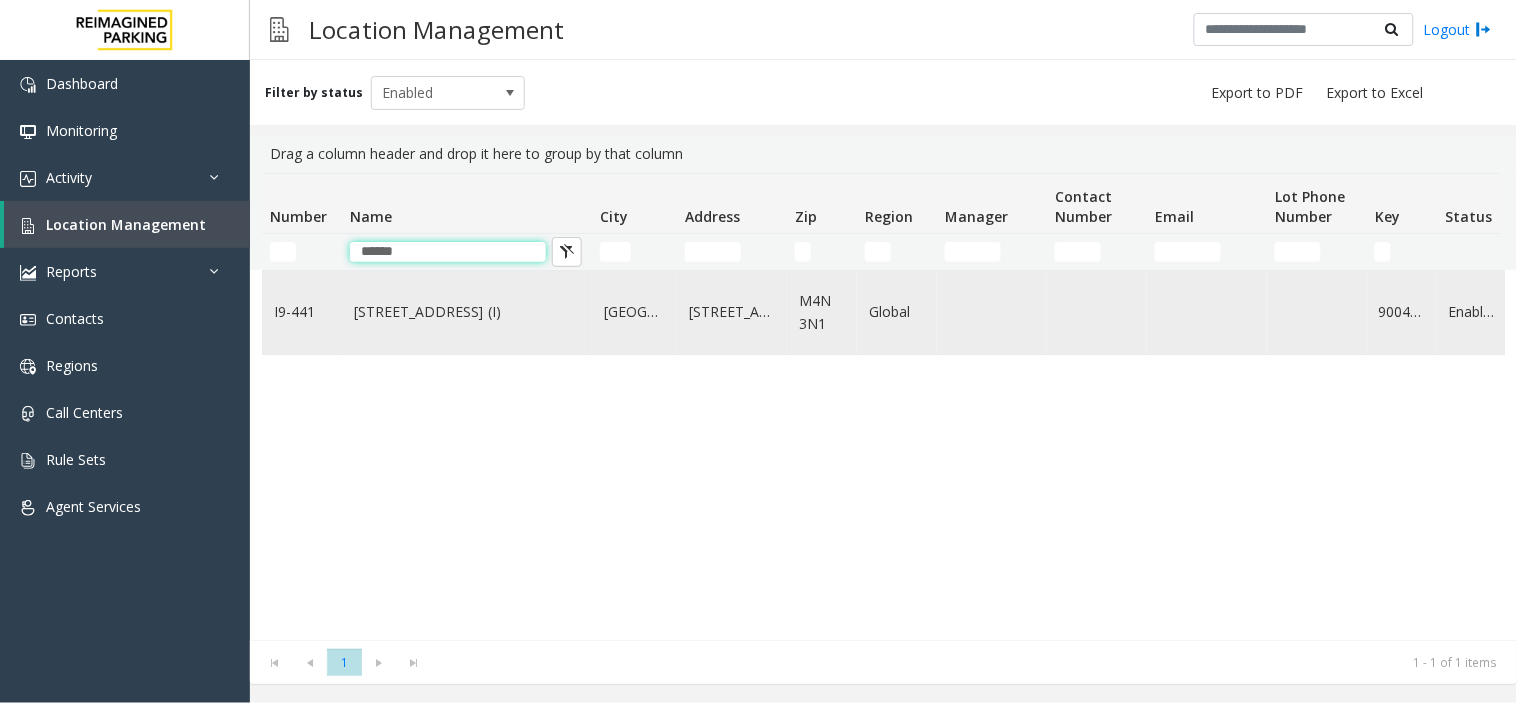 type on "*****" 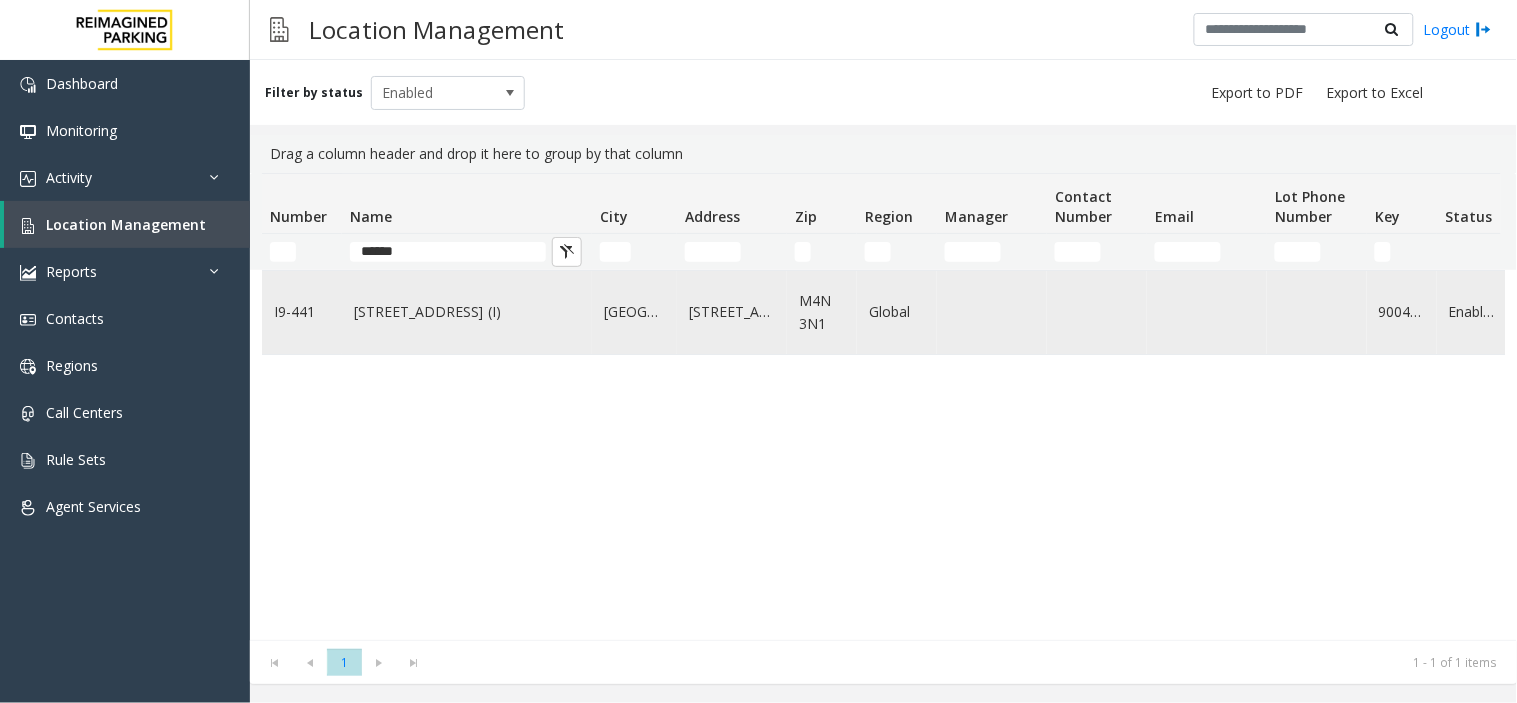 click on "[STREET_ADDRESS] (I)" 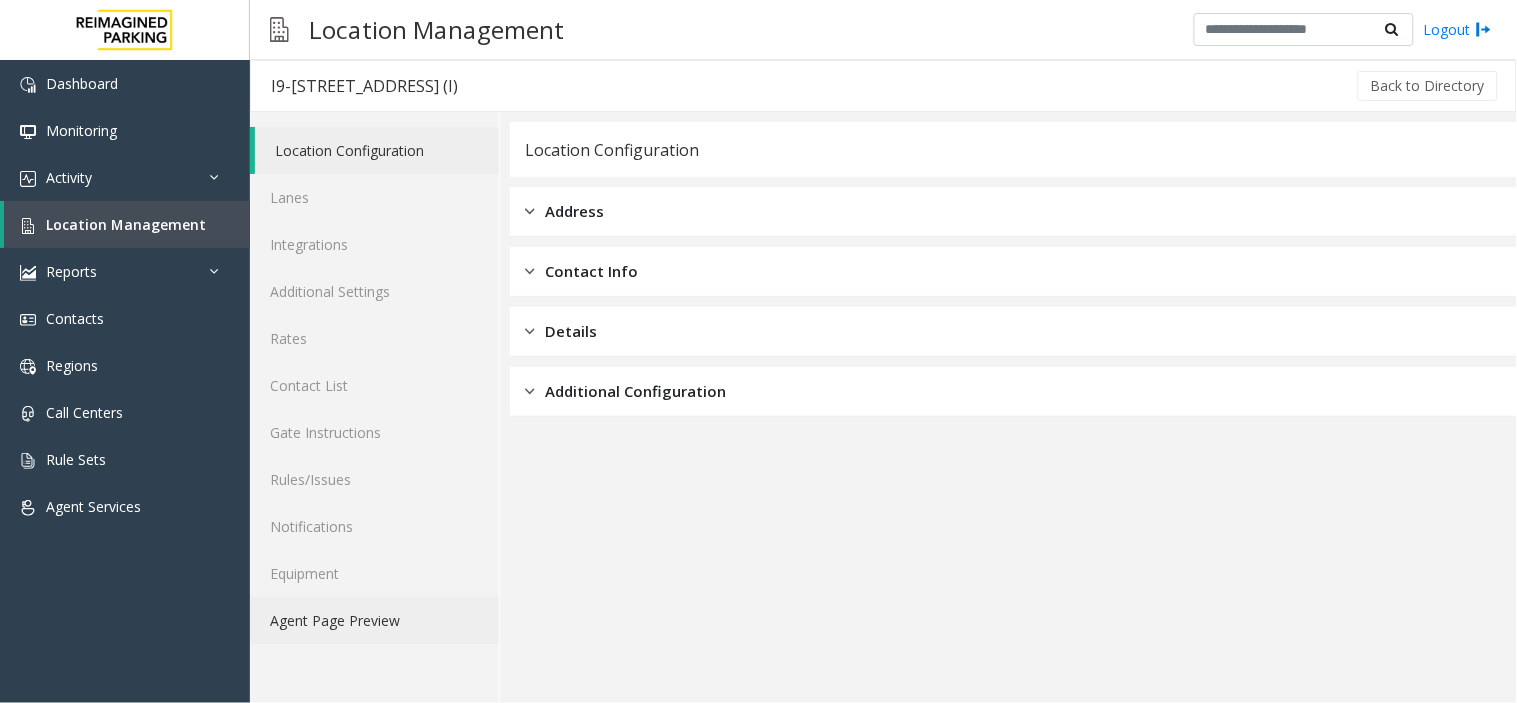 click on "Agent Page Preview" 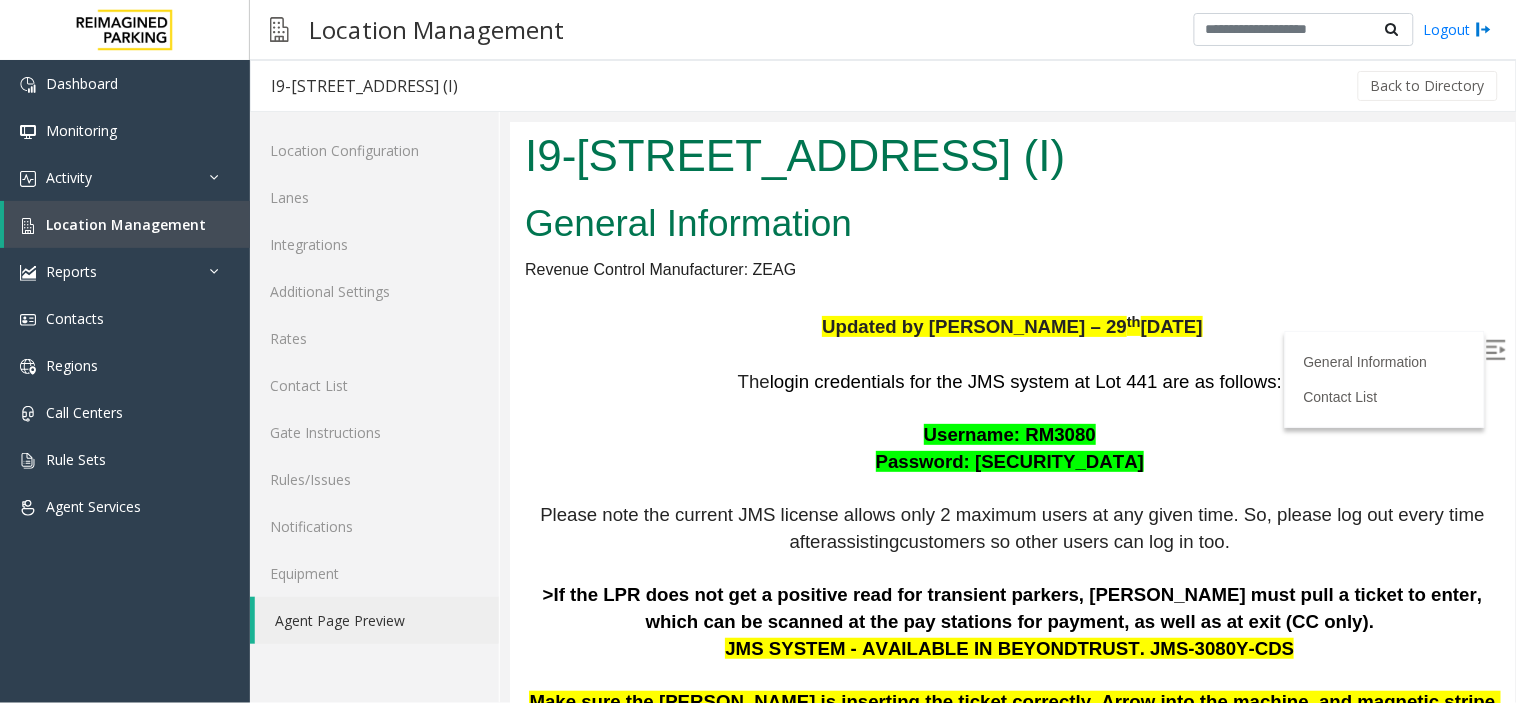 scroll, scrollTop: 0, scrollLeft: 0, axis: both 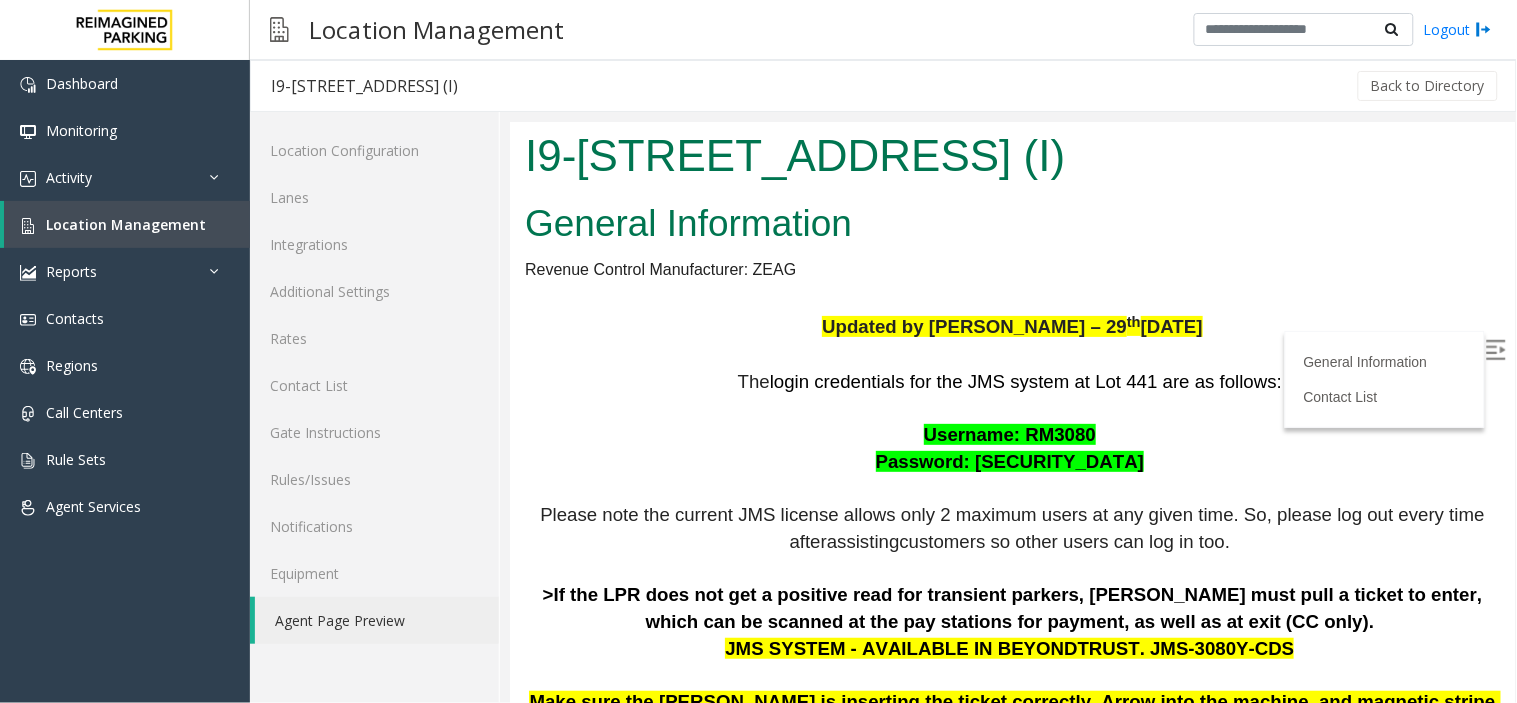 click on "I9-[STREET_ADDRESS] (I)" at bounding box center (1011, 155) 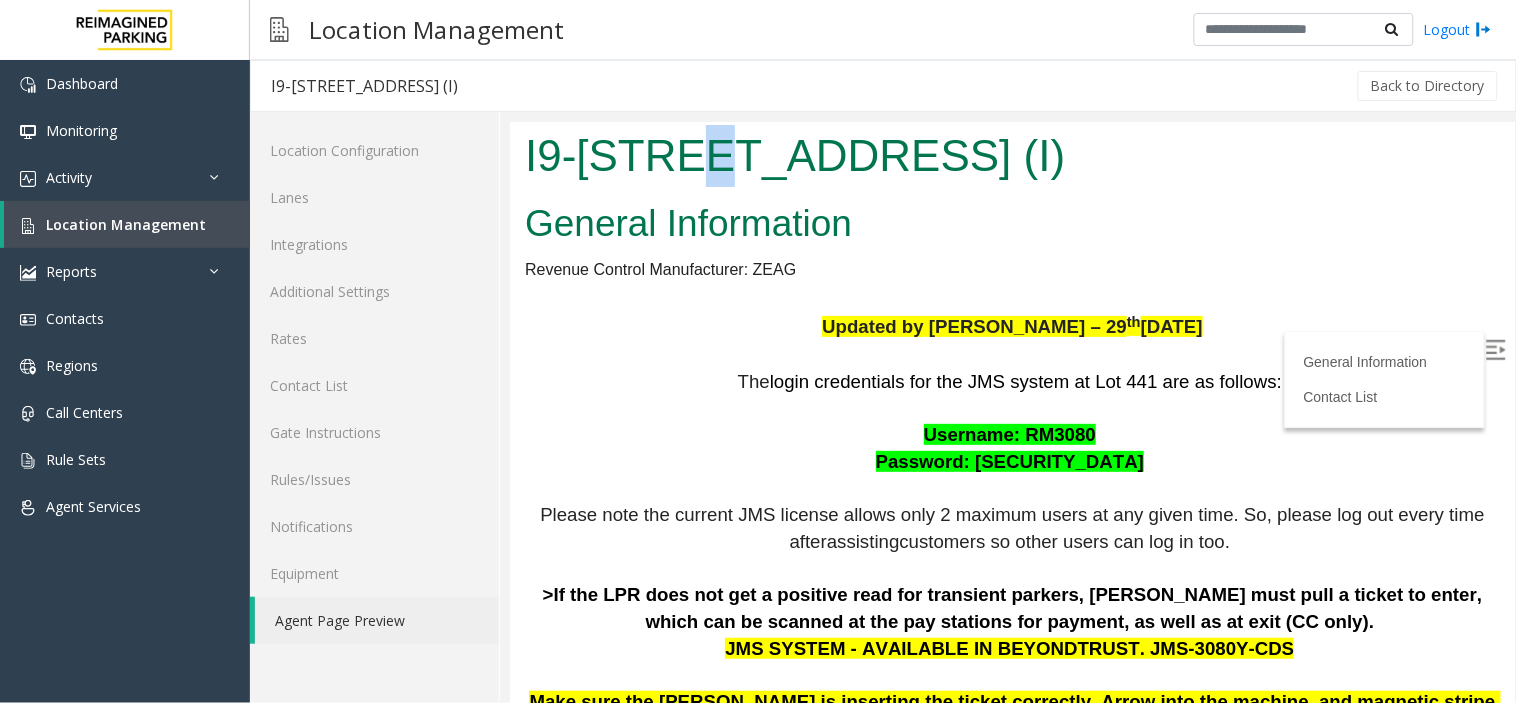 click on "I9-[STREET_ADDRESS] (I)" at bounding box center (1011, 155) 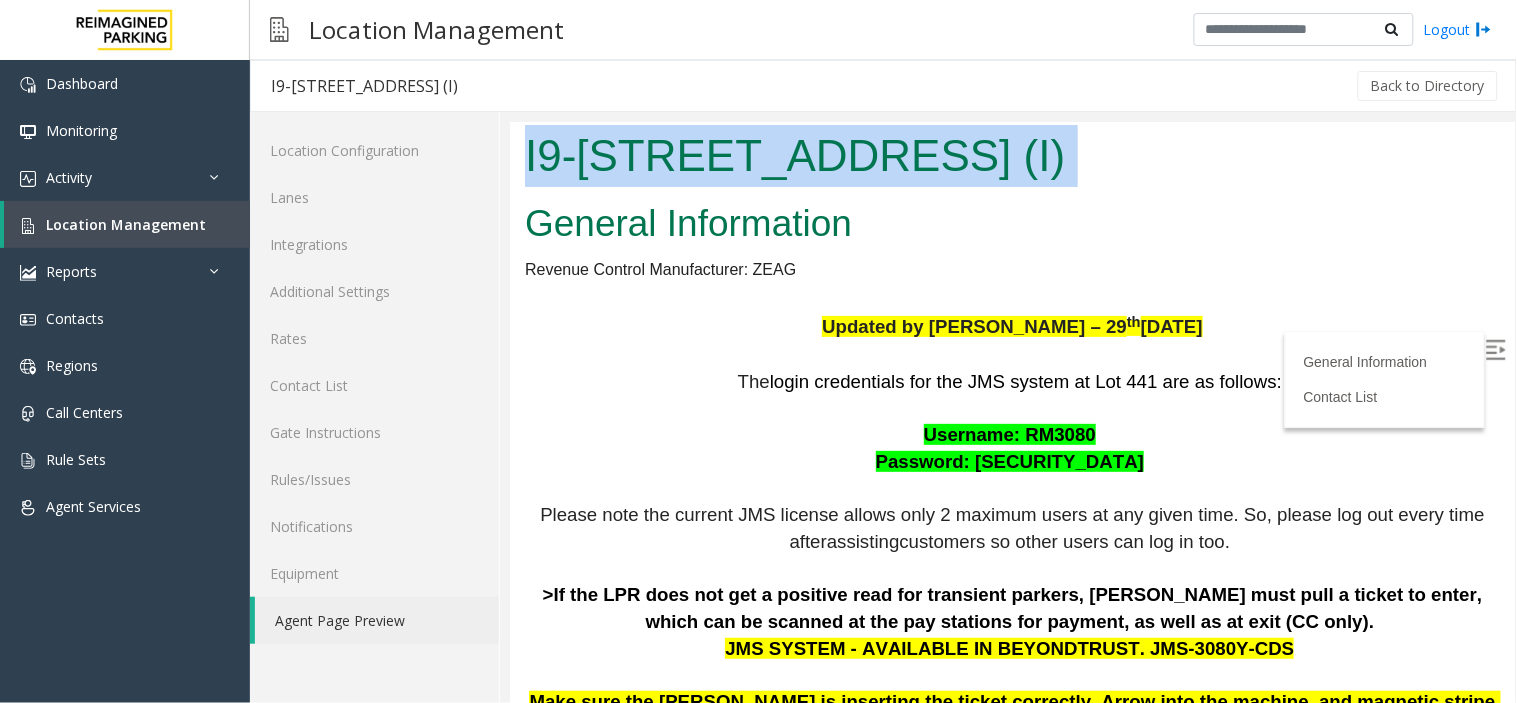 click on "I9-[STREET_ADDRESS] (I)" at bounding box center (1011, 155) 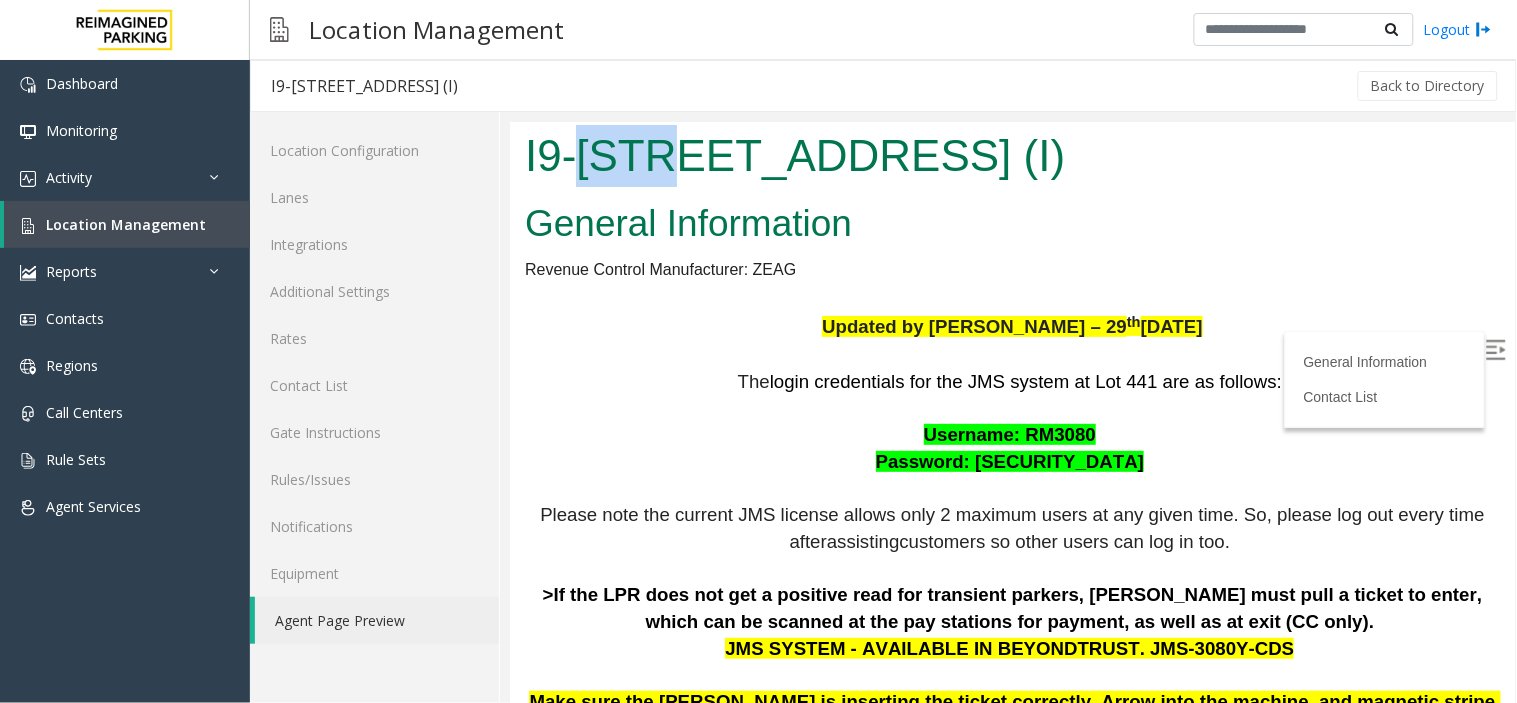 click on "I9-[STREET_ADDRESS] (I)" at bounding box center [1011, 155] 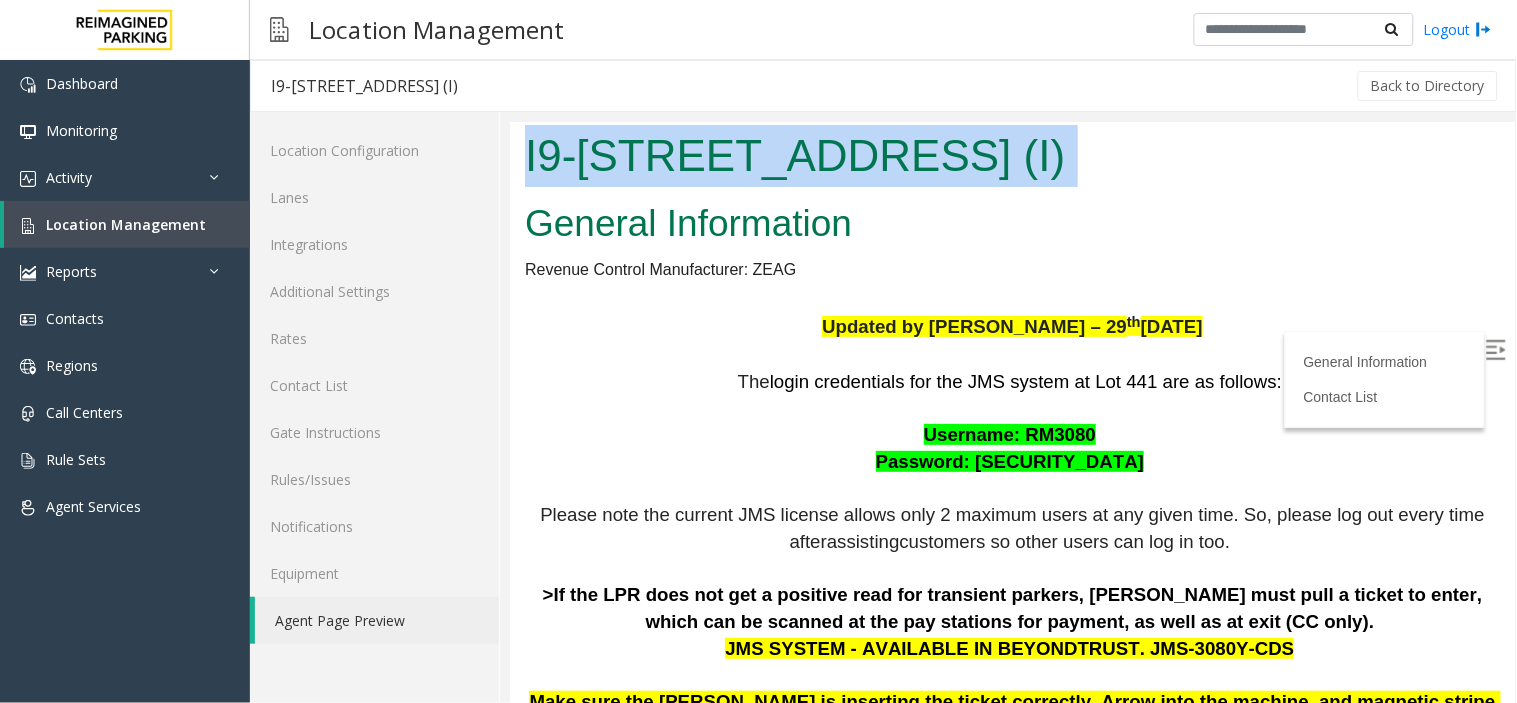 click on "I9-[STREET_ADDRESS] (I)" at bounding box center (1011, 155) 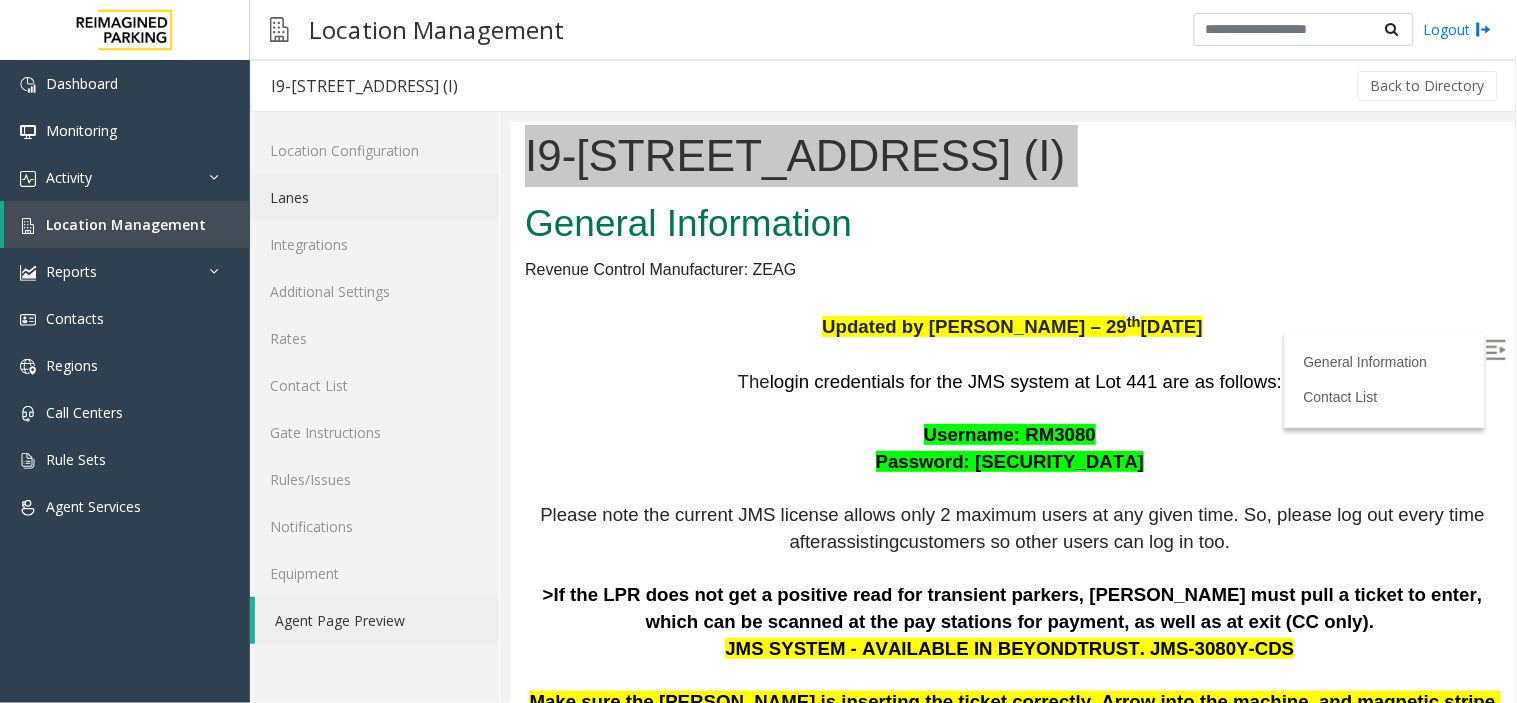click on "Lanes" 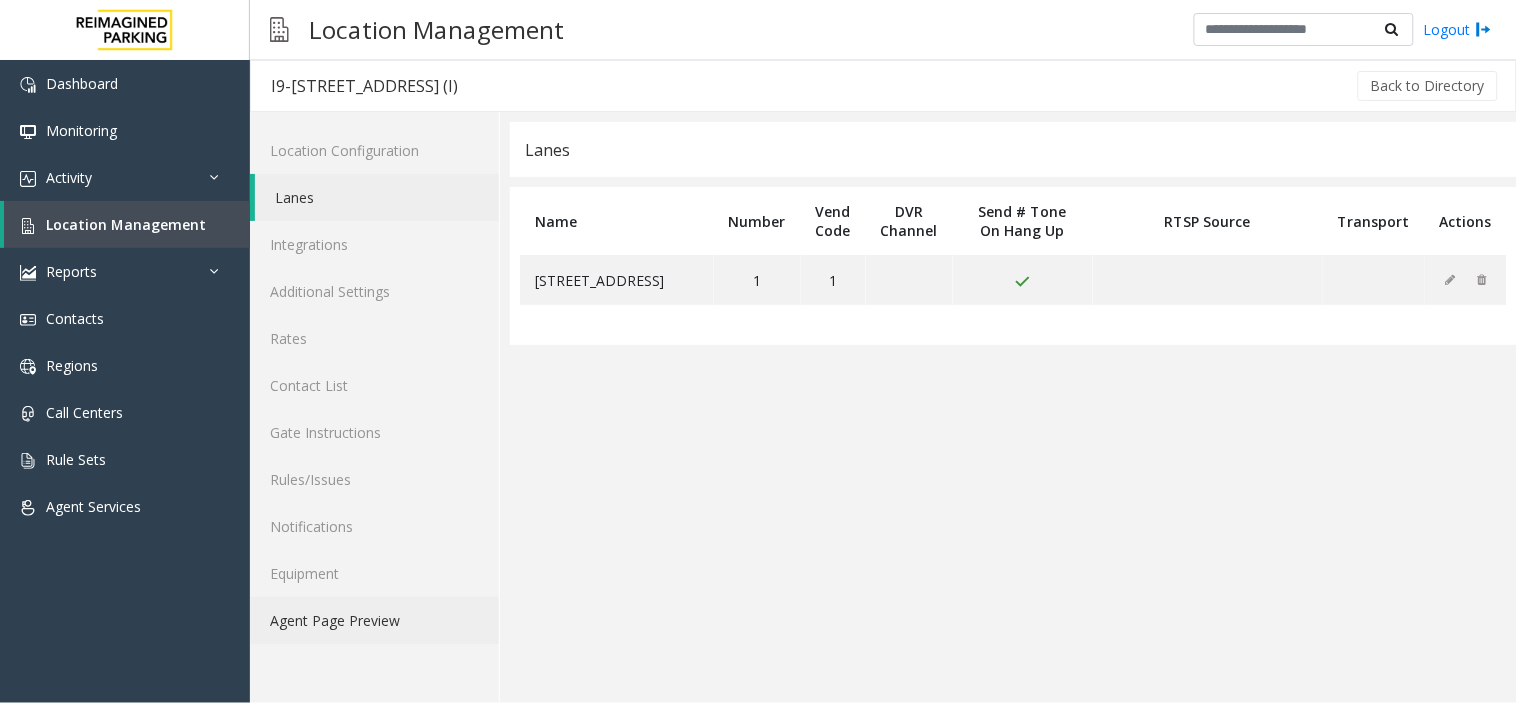 click on "Agent Page Preview" 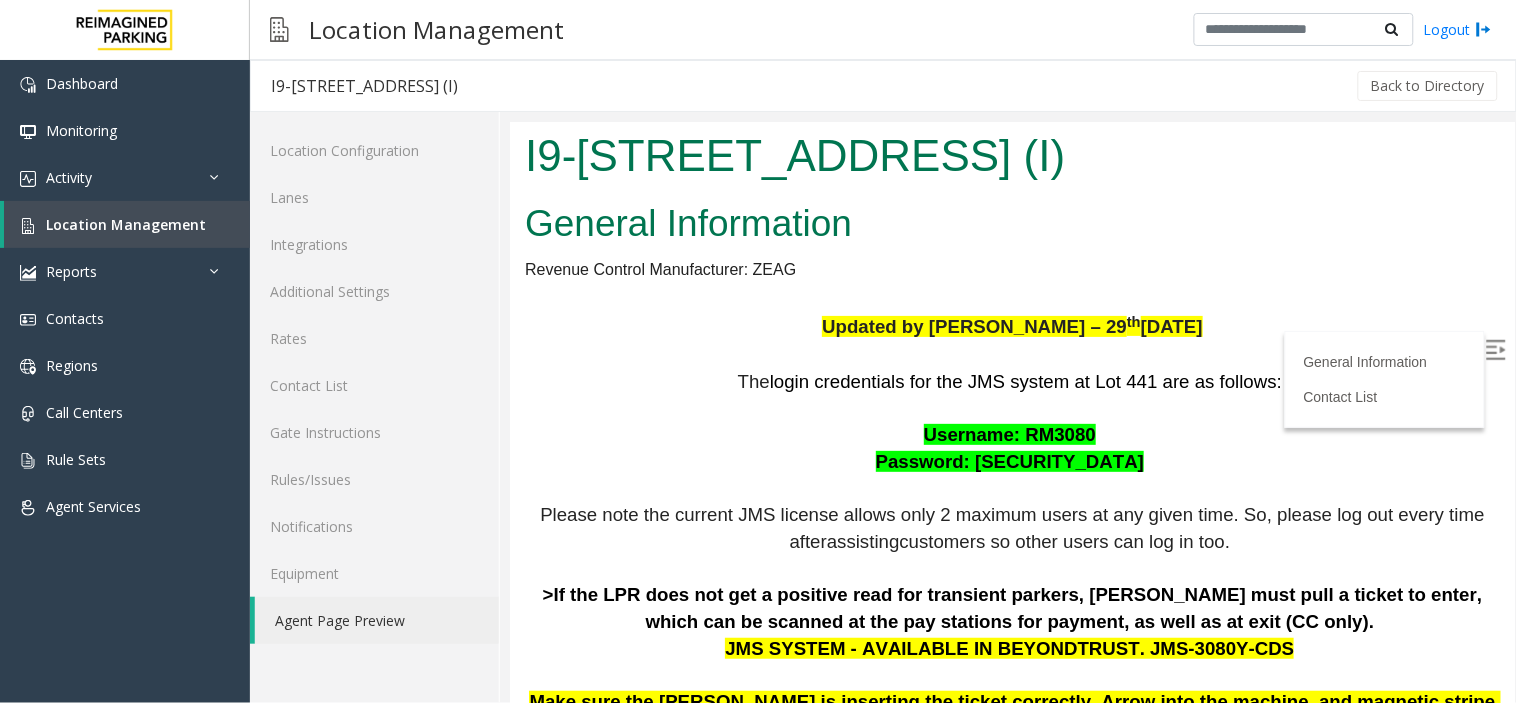 scroll, scrollTop: 333, scrollLeft: 0, axis: vertical 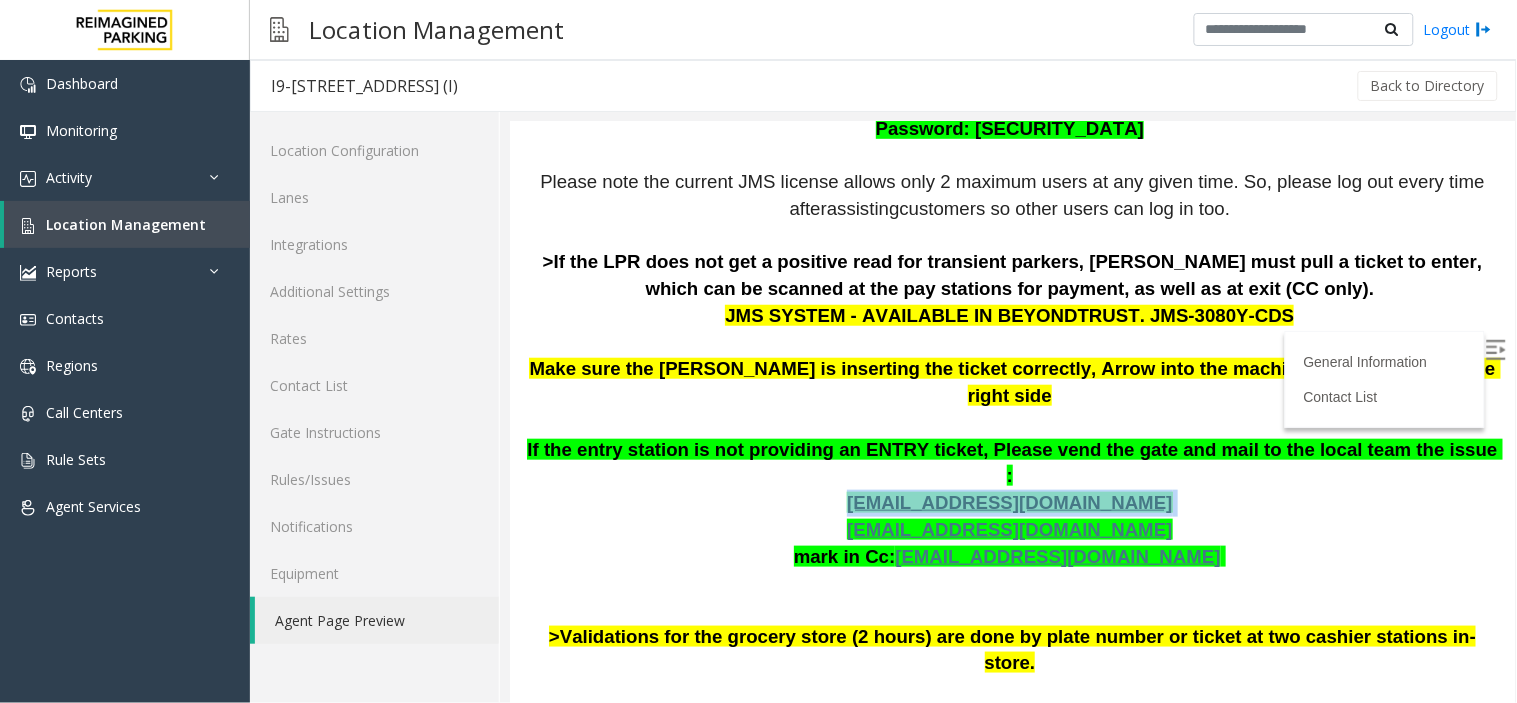 copy on "[EMAIL_ADDRESS][DOMAIN_NAME]" 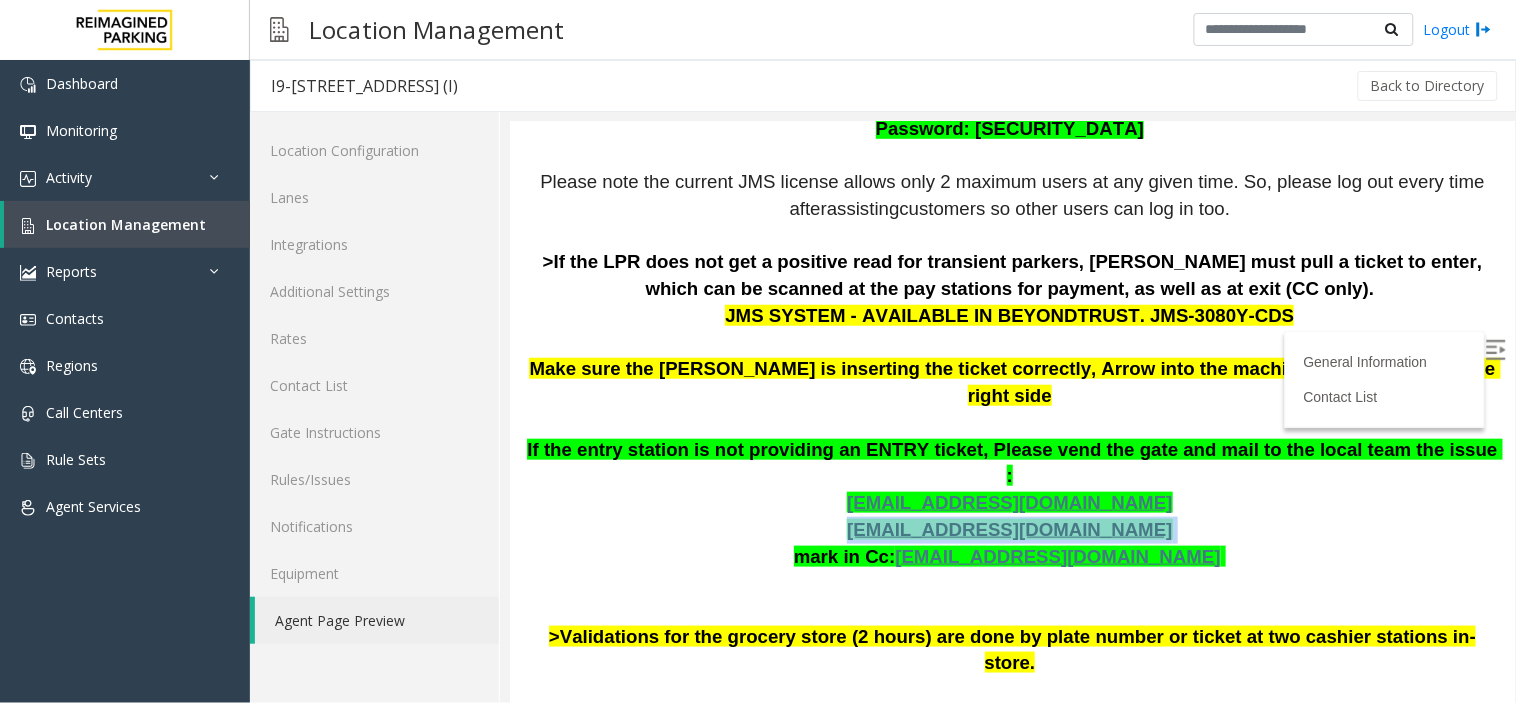 drag, startPoint x: 1181, startPoint y: 467, endPoint x: 835, endPoint y: 482, distance: 346.32498 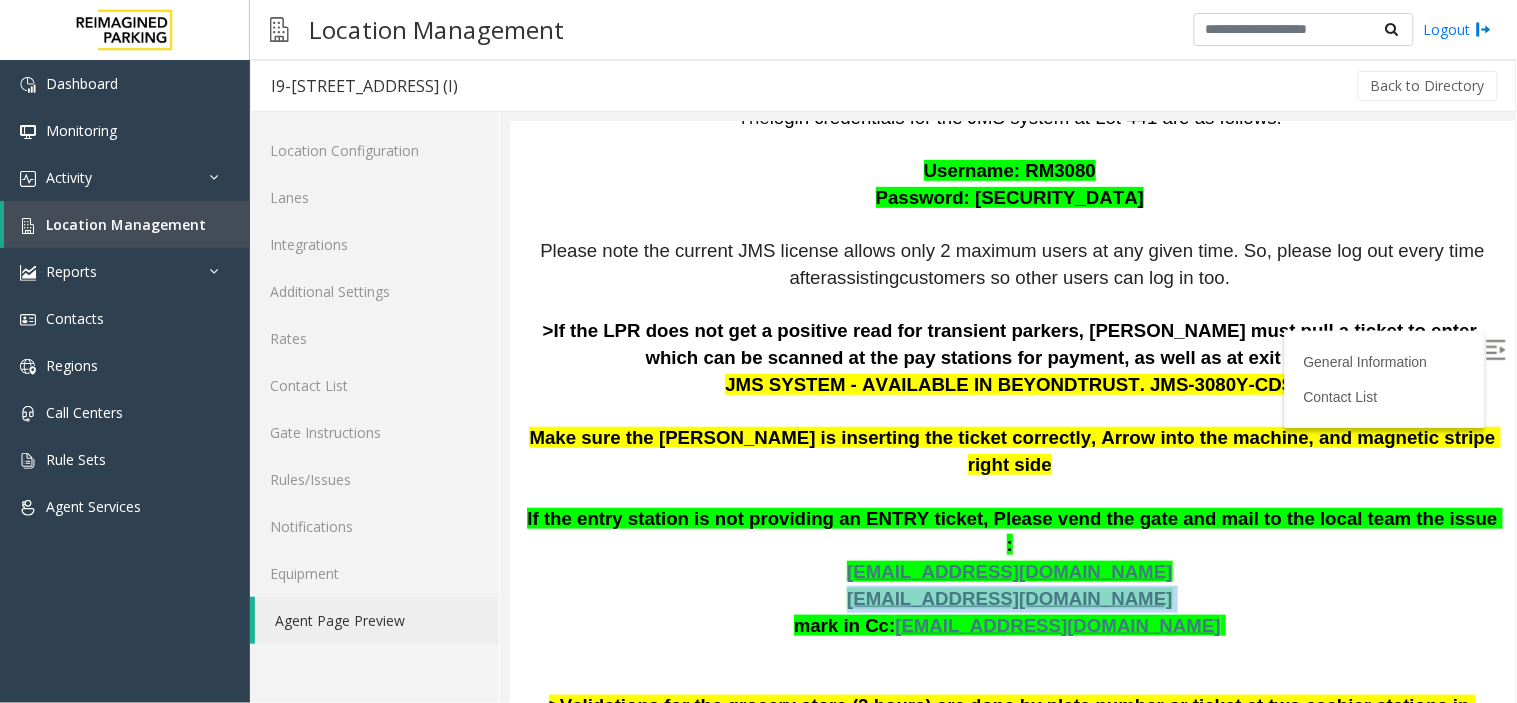 scroll, scrollTop: 0, scrollLeft: 0, axis: both 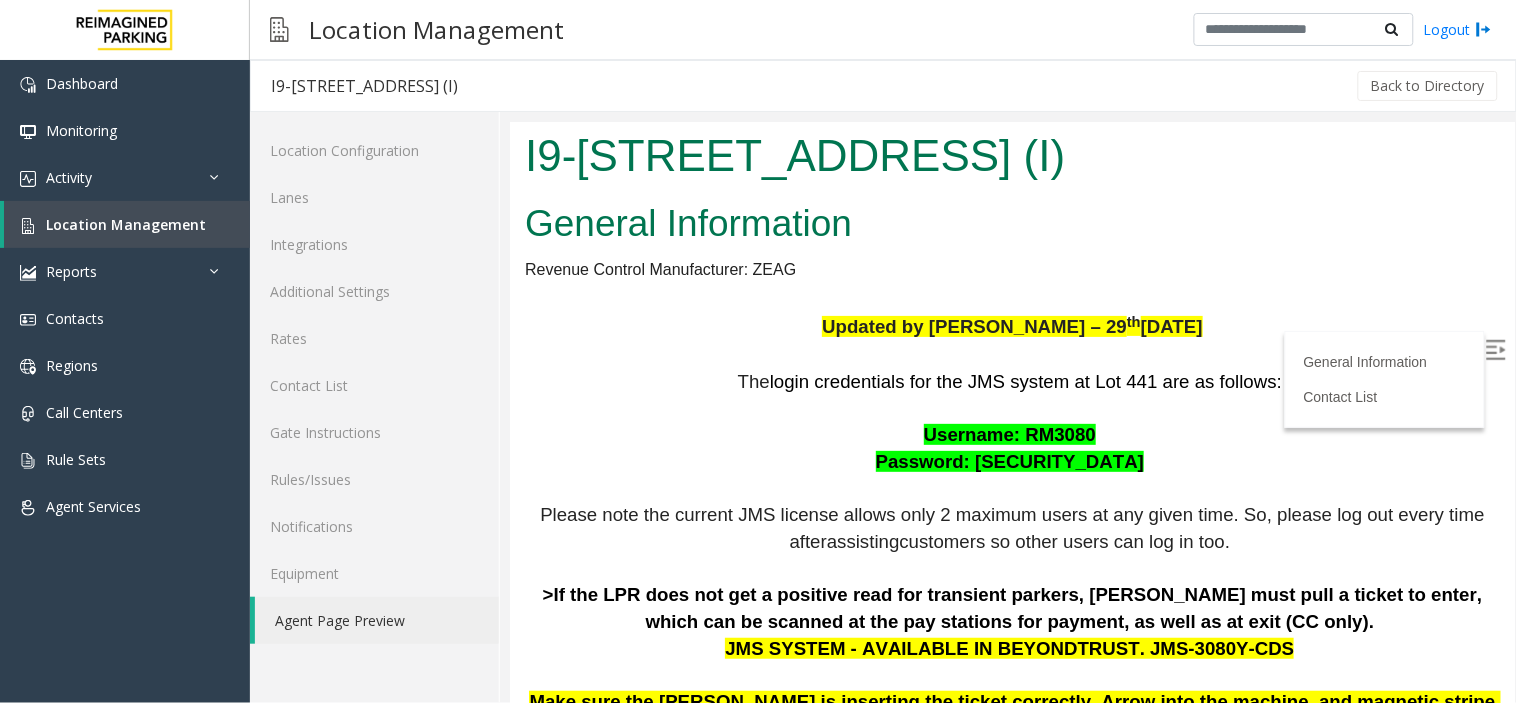 click on "I9-[STREET_ADDRESS] (I)" at bounding box center (1011, 155) 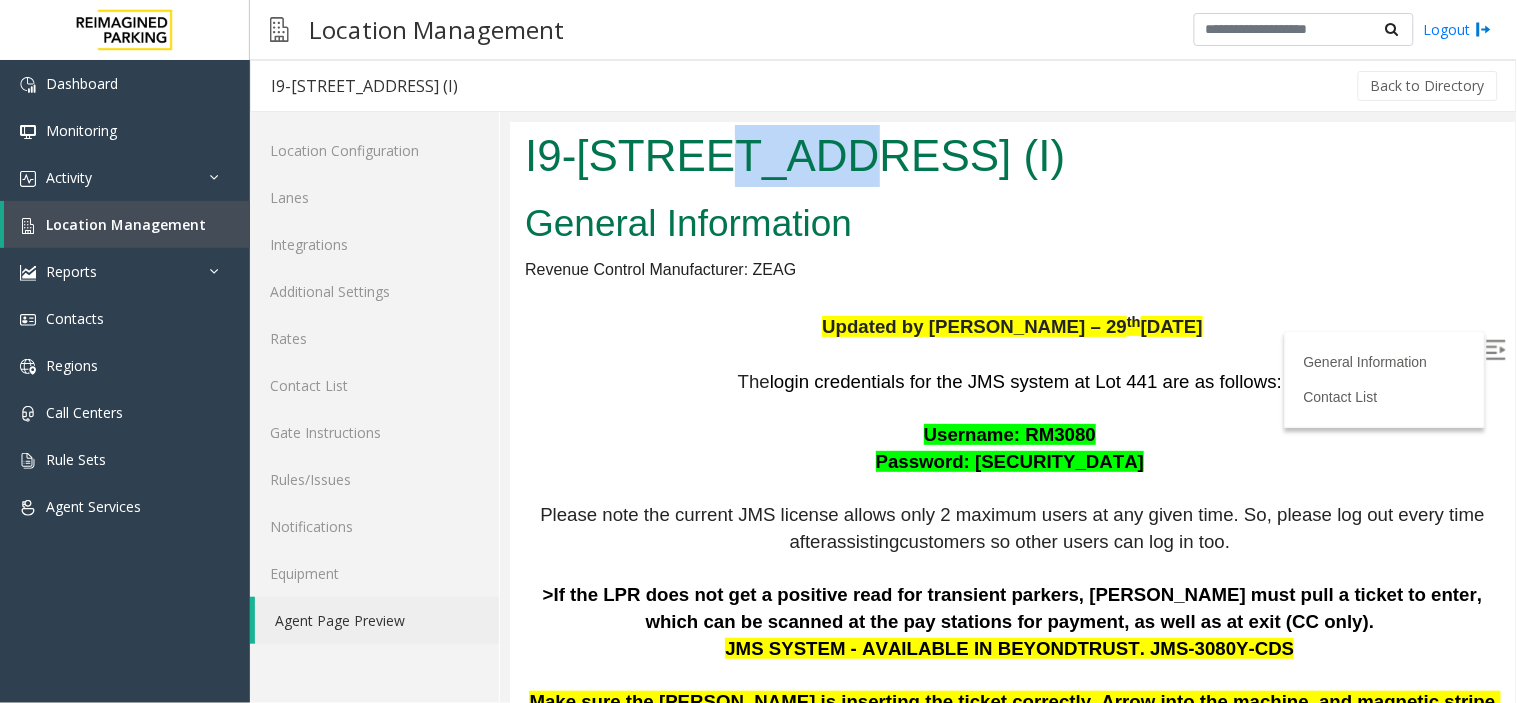 click on "I9-[STREET_ADDRESS] (I)" at bounding box center (1011, 155) 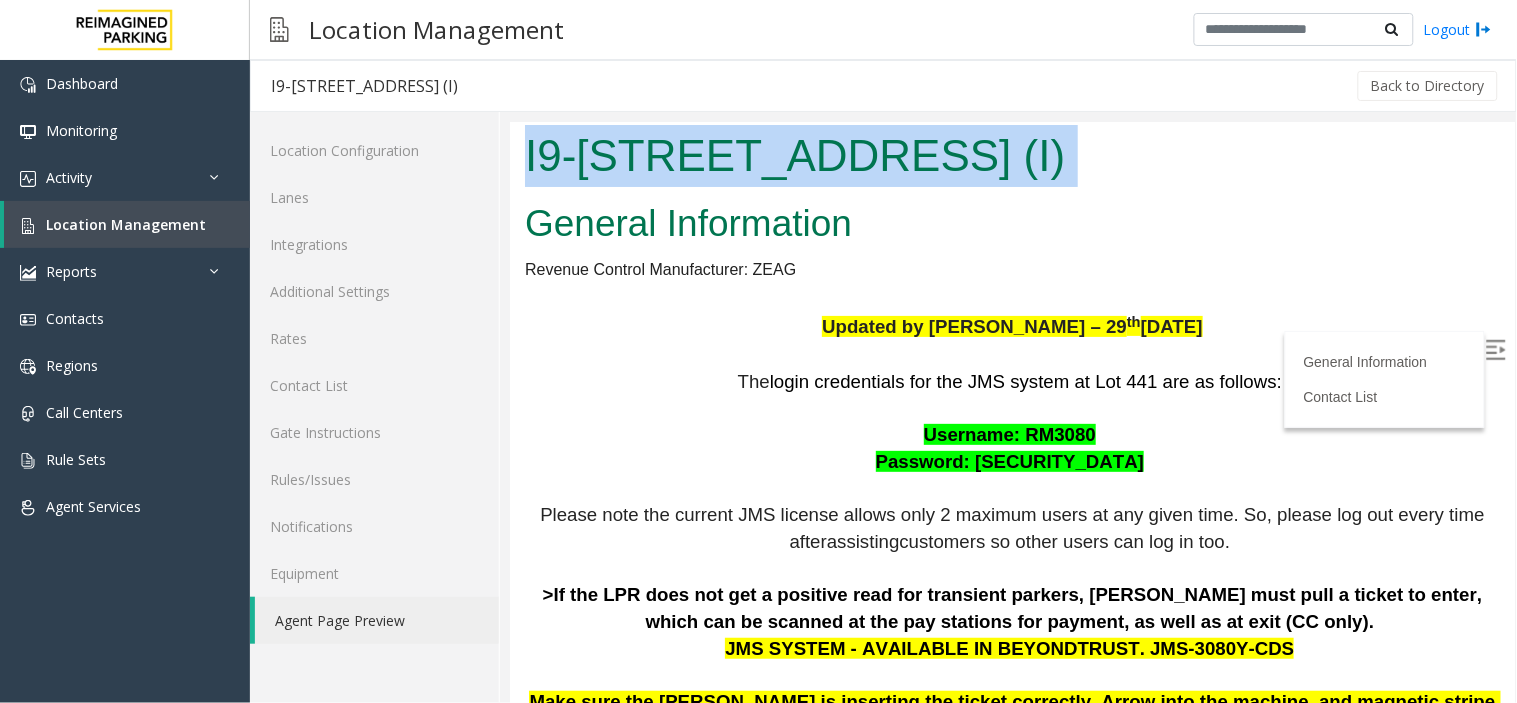 click on "I9-[STREET_ADDRESS] (I)" at bounding box center [1011, 155] 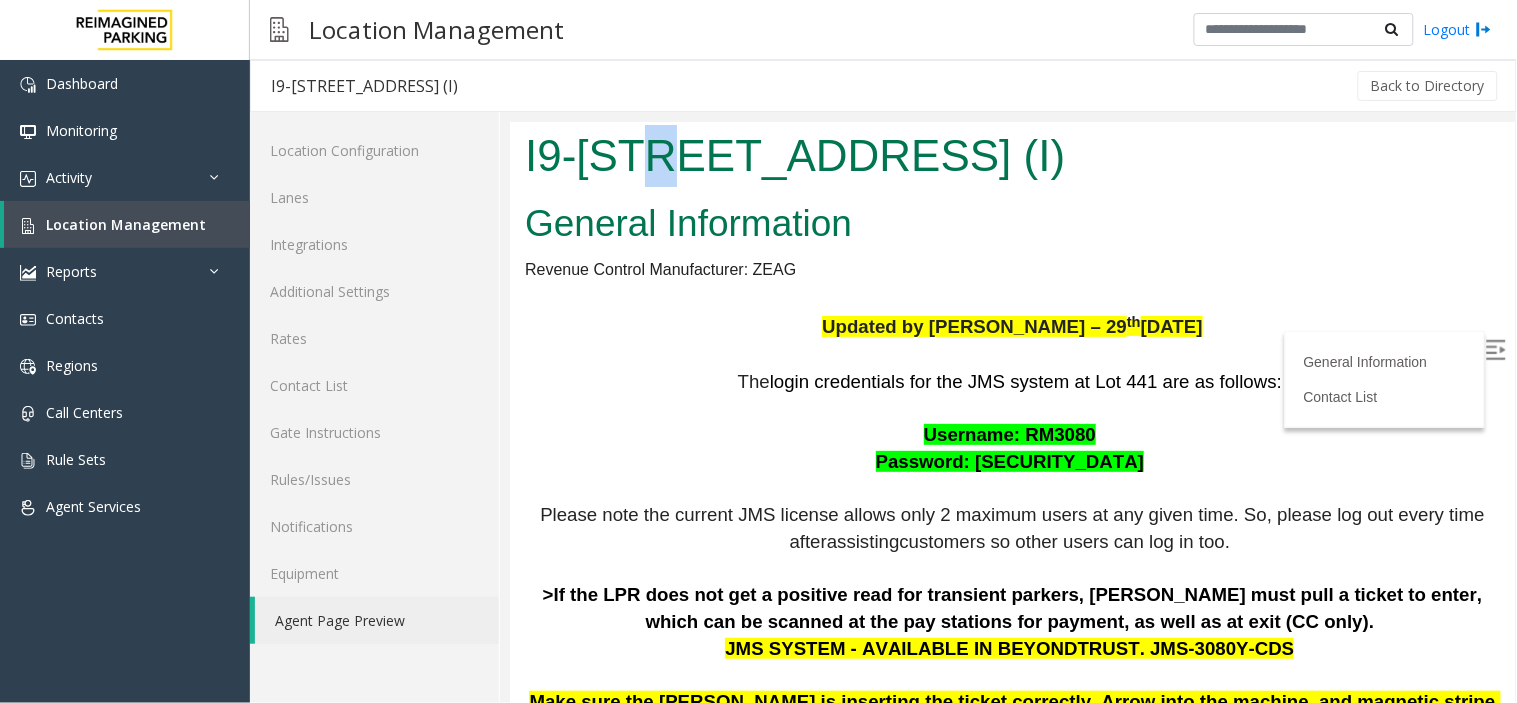 click on "I9-[STREET_ADDRESS] (I)" at bounding box center [1011, 155] 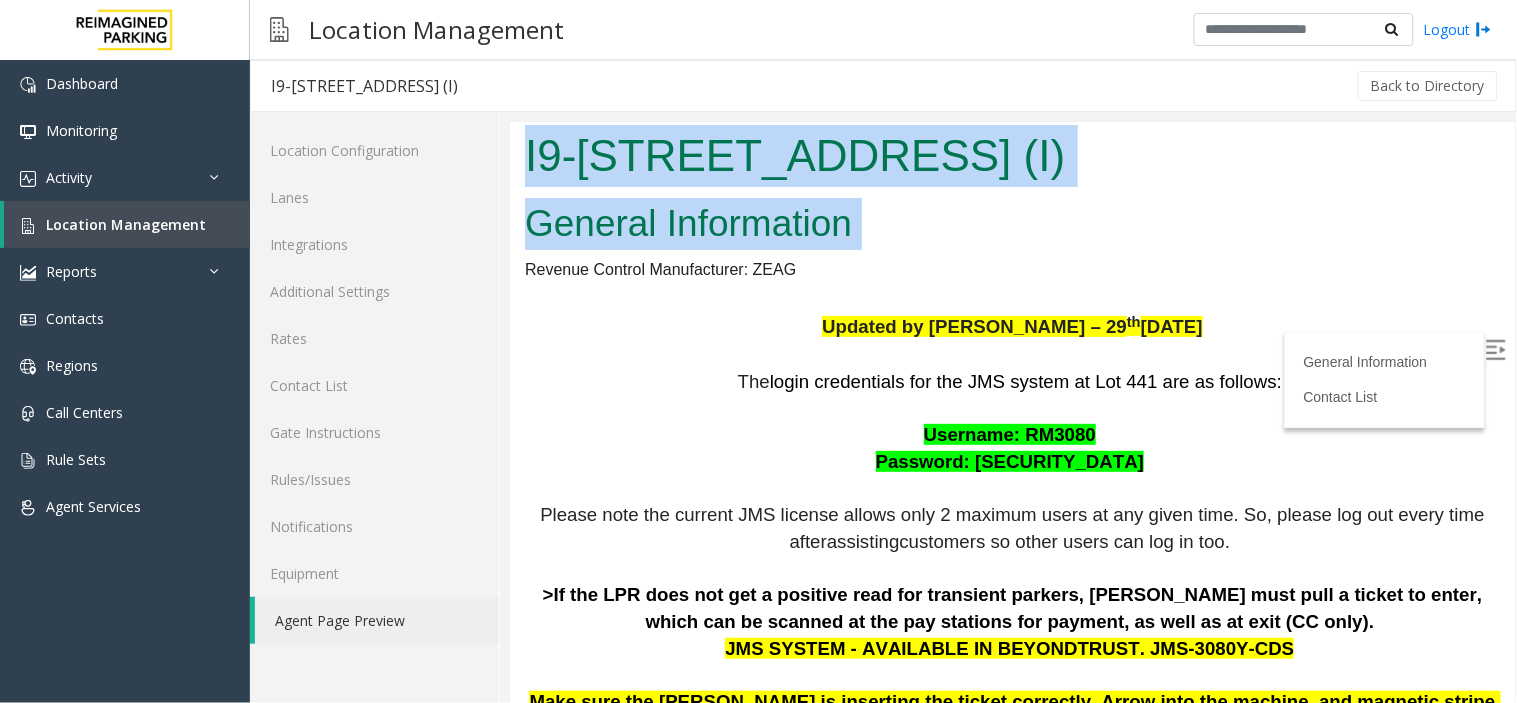 drag, startPoint x: 651, startPoint y: 145, endPoint x: 872, endPoint y: 221, distance: 233.7028 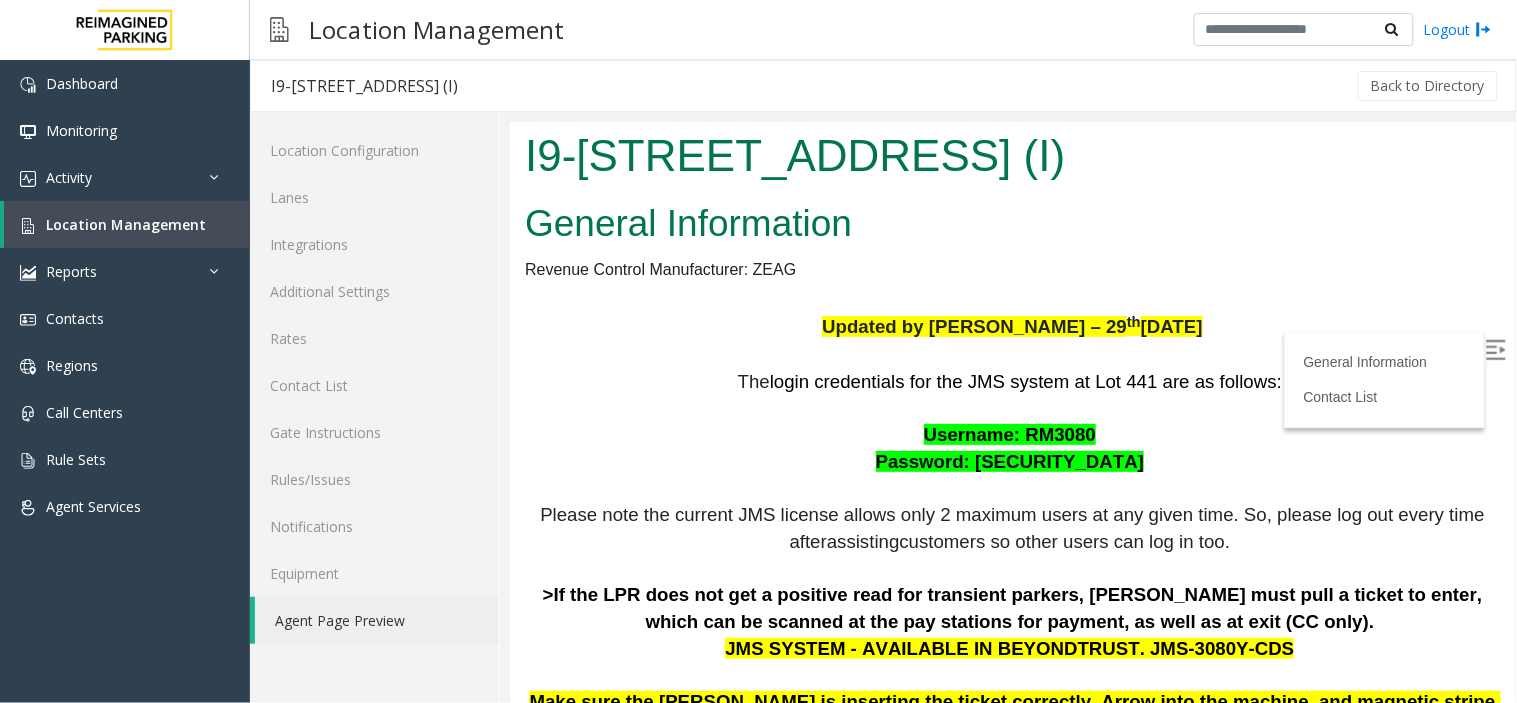 click on "General Information" at bounding box center (1011, 223) 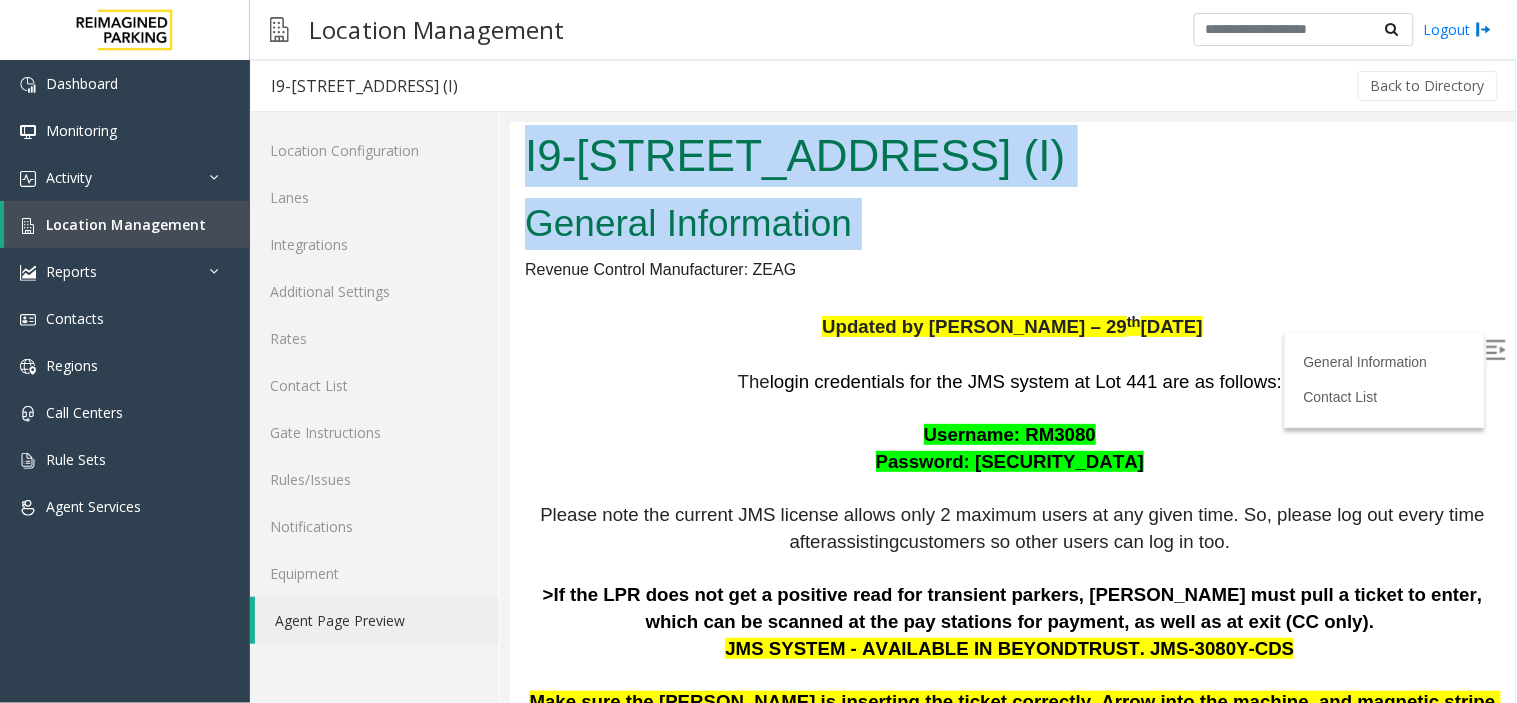 drag, startPoint x: 872, startPoint y: 221, endPoint x: 563, endPoint y: 121, distance: 324.77838 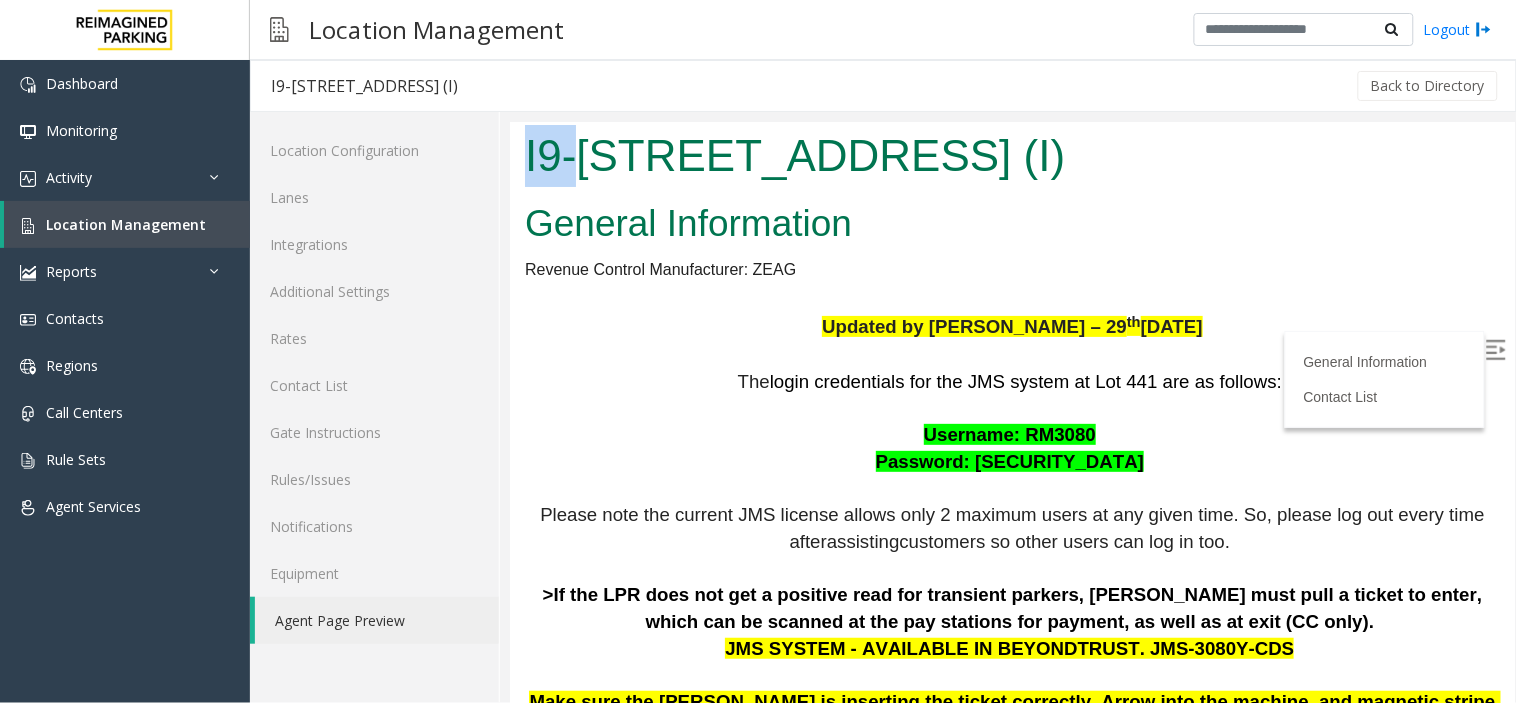 drag, startPoint x: 563, startPoint y: 121, endPoint x: 521, endPoint y: 176, distance: 69.2026 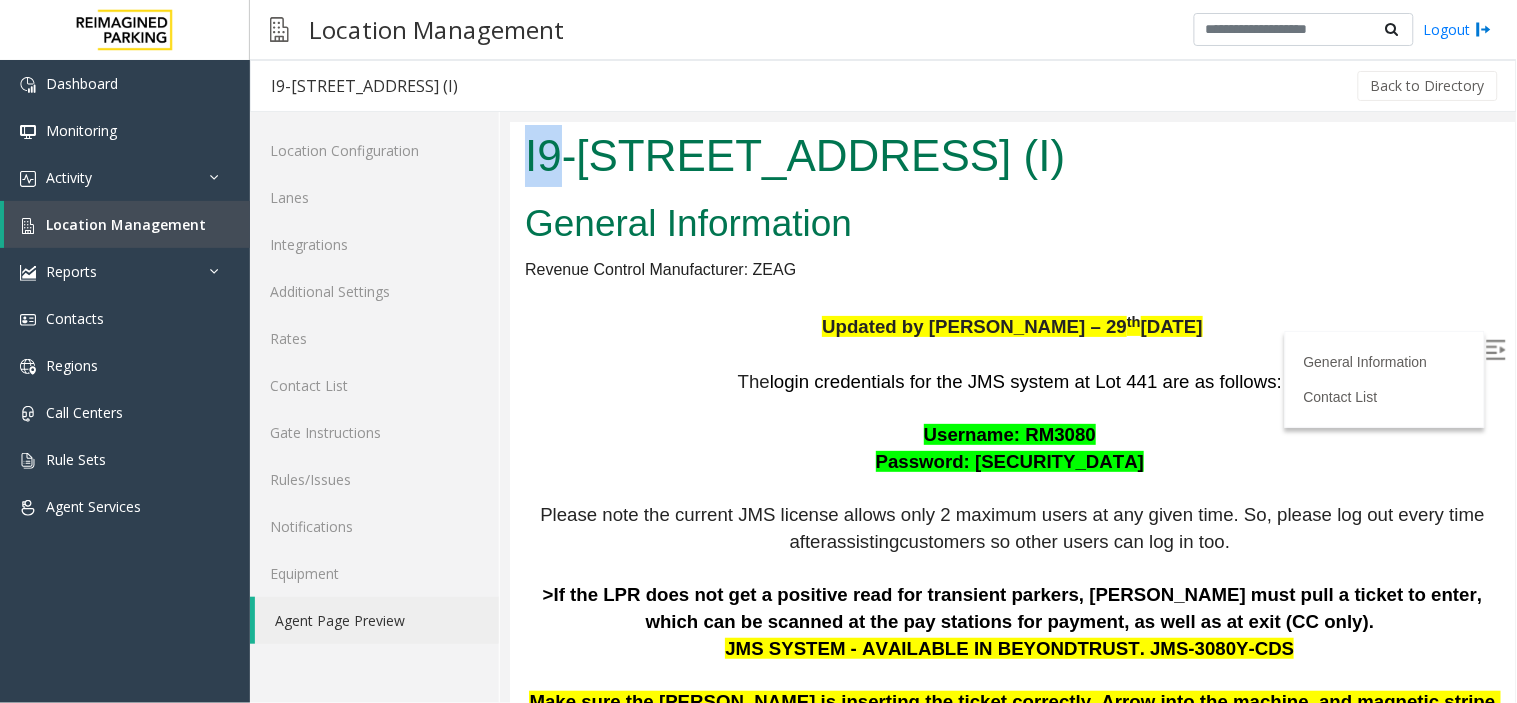 click on "I9-[STREET_ADDRESS] (I)" at bounding box center (1011, 157) 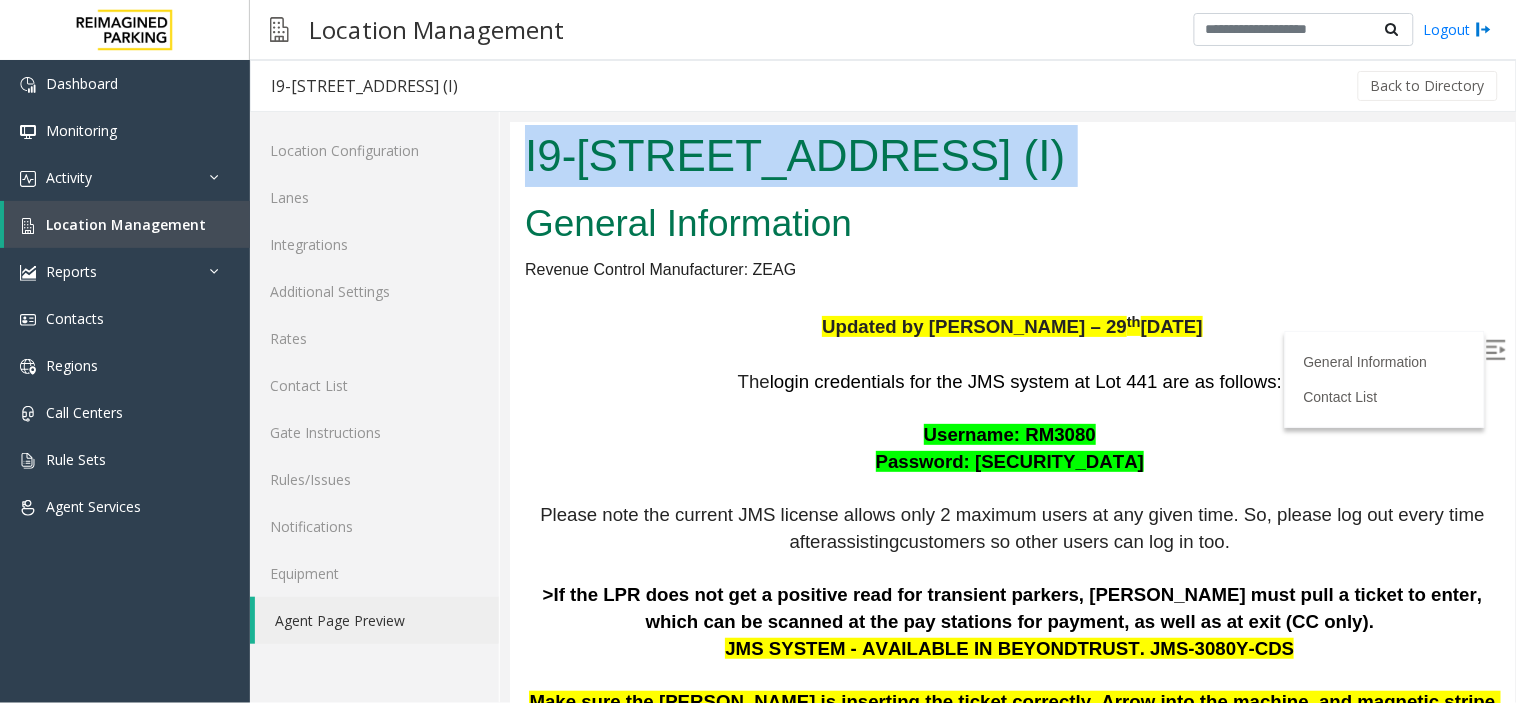 click on "I9-[STREET_ADDRESS] (I)" at bounding box center (1011, 157) 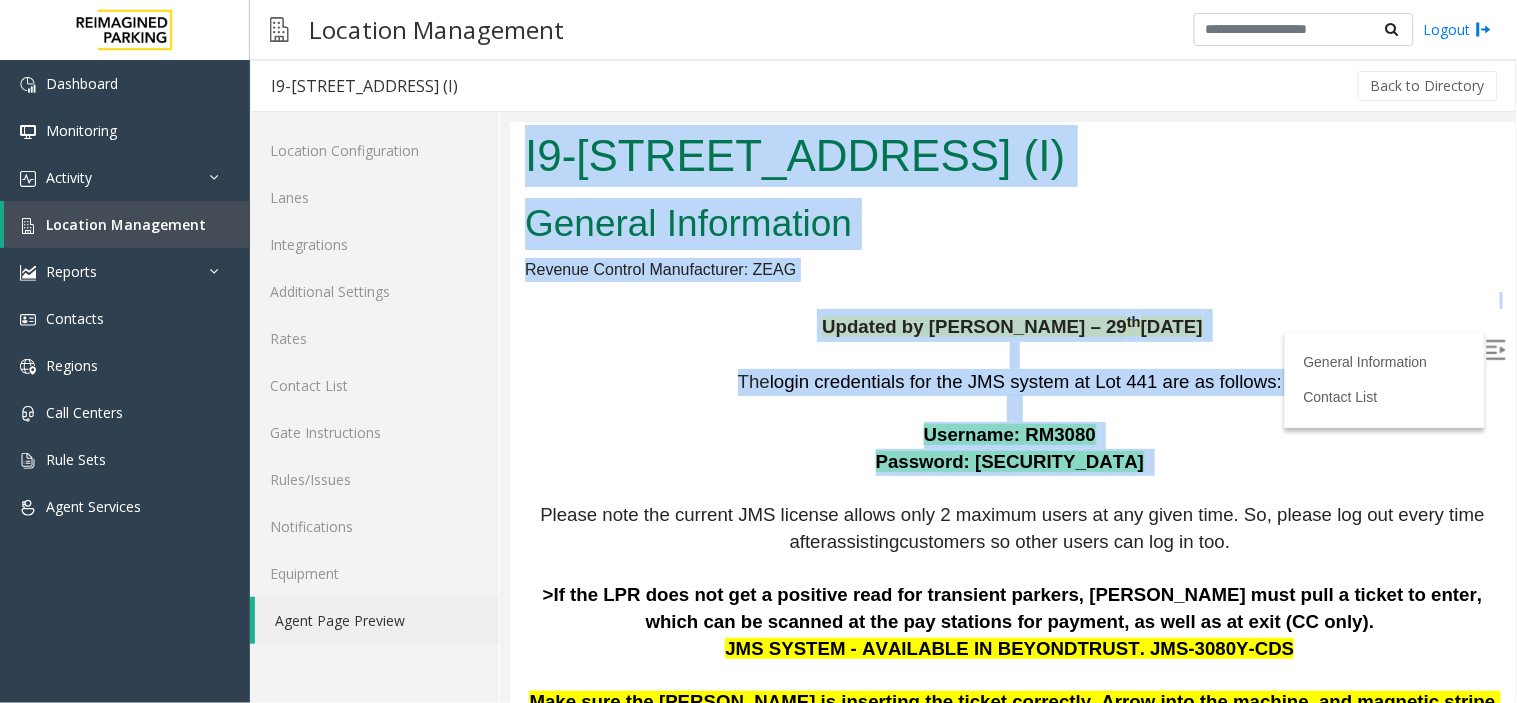 drag, startPoint x: 521, startPoint y: 176, endPoint x: 893, endPoint y: 449, distance: 461.42496 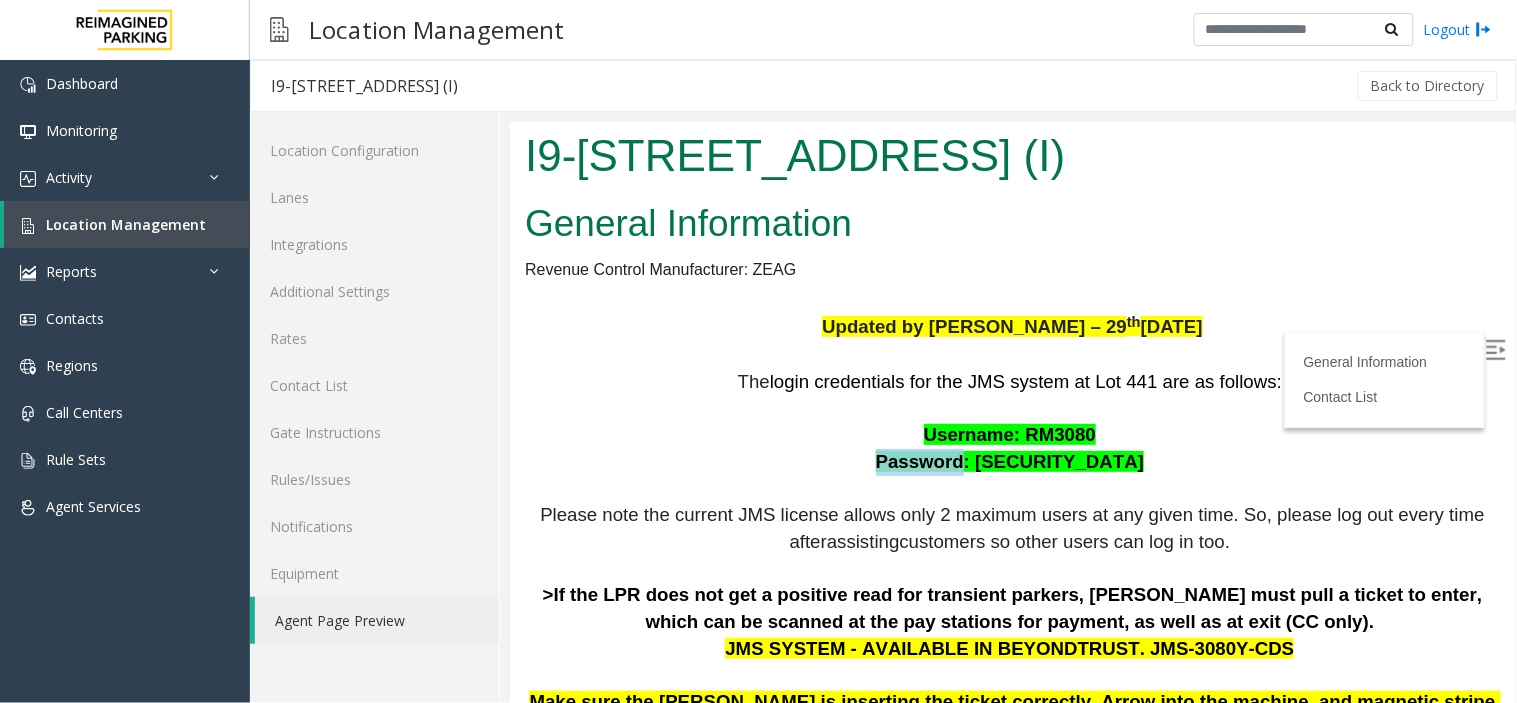 click on "The  login credentials for the JMS system at Lot 441 are as follows:       Username: RM3080   Password: [SECURITY_DATA]     Please note the current JMS license allows only 2 maximum users at any given time. So, please log out every time after  assisting  customers so other users can log in too.     >If the LPR does not get a positive read for transient parkers, [PERSON_NAME] must pull a ticket to enter, which can be scanned at the pay stations for payment, as well as at exit (CC only).   JMS SYSTEM - AVAILABLE IN BEYONDTRUST. JMS-3080Y-CDS      Make sure the [PERSON_NAME] is inserting the ticket correctly, Arrow into the machine, and magnetic stripe right side     If the entry station is not providing an ENTRY ticket, Please vend the gate and mail to the local team the issue :    [EMAIL_ADDRESS][DOMAIN_NAME]   [DOMAIN_NAME][EMAIL_ADDRESS][DOMAIN_NAME]   mark in Cc:  [EMAIL_ADDRESS][DOMAIN_NAME]         >Validations for the grocery store (2 hours) are done by plate number or ticket at two cashier stations in-store." at bounding box center (1011, 689) 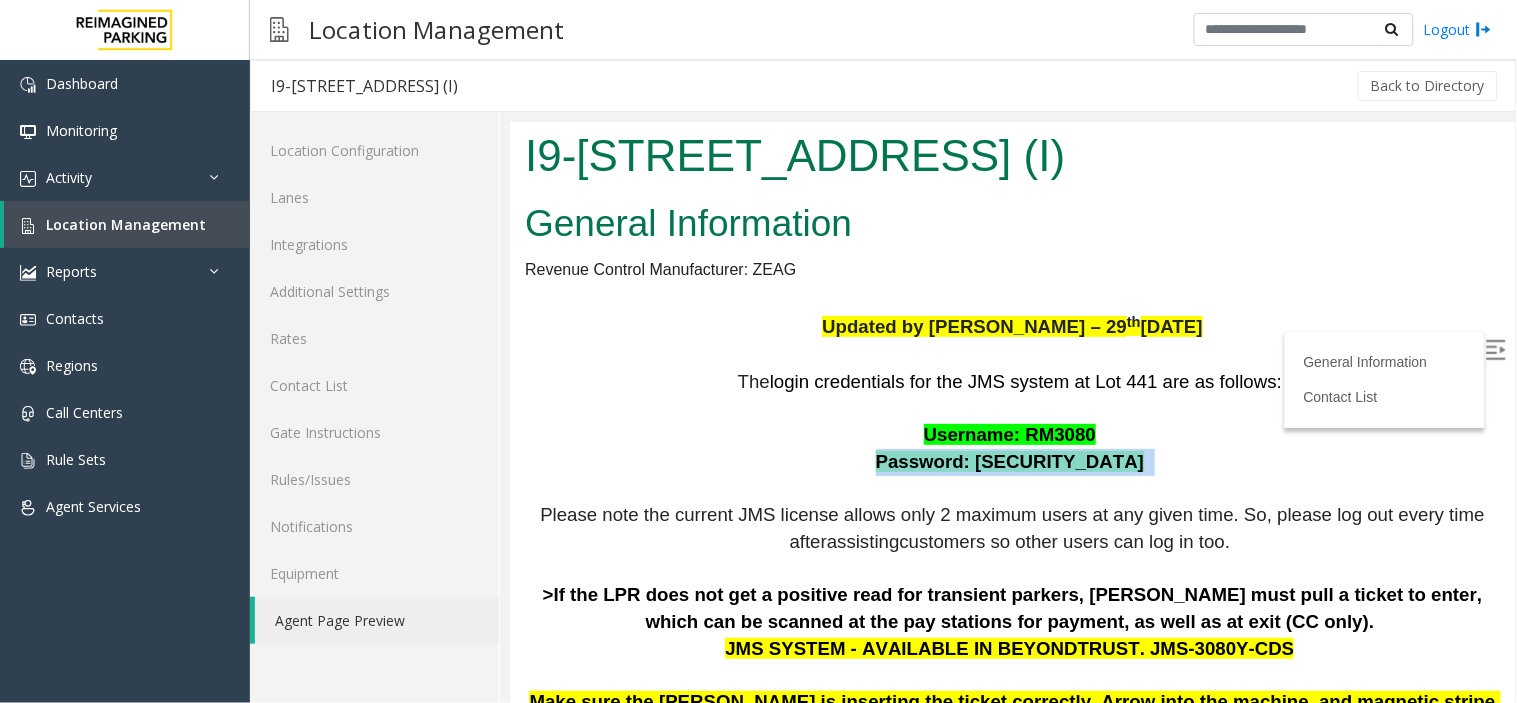 click on "The  login credentials for the JMS system at Lot 441 are as follows:       Username: RM3080   Password: [SECURITY_DATA]     Please note the current JMS license allows only 2 maximum users at any given time. So, please log out every time after  assisting  customers so other users can log in too.     >If the LPR does not get a positive read for transient parkers, [PERSON_NAME] must pull a ticket to enter, which can be scanned at the pay stations for payment, as well as at exit (CC only).   JMS SYSTEM - AVAILABLE IN BEYONDTRUST. JMS-3080Y-CDS      Make sure the [PERSON_NAME] is inserting the ticket correctly, Arrow into the machine, and magnetic stripe right side     If the entry station is not providing an ENTRY ticket, Please vend the gate and mail to the local team the issue :    [EMAIL_ADDRESS][DOMAIN_NAME]   [DOMAIN_NAME][EMAIL_ADDRESS][DOMAIN_NAME]   mark in Cc:  [EMAIL_ADDRESS][DOMAIN_NAME]         >Validations for the grocery store (2 hours) are done by plate number or ticket at two cashier stations in-store." at bounding box center [1011, 689] 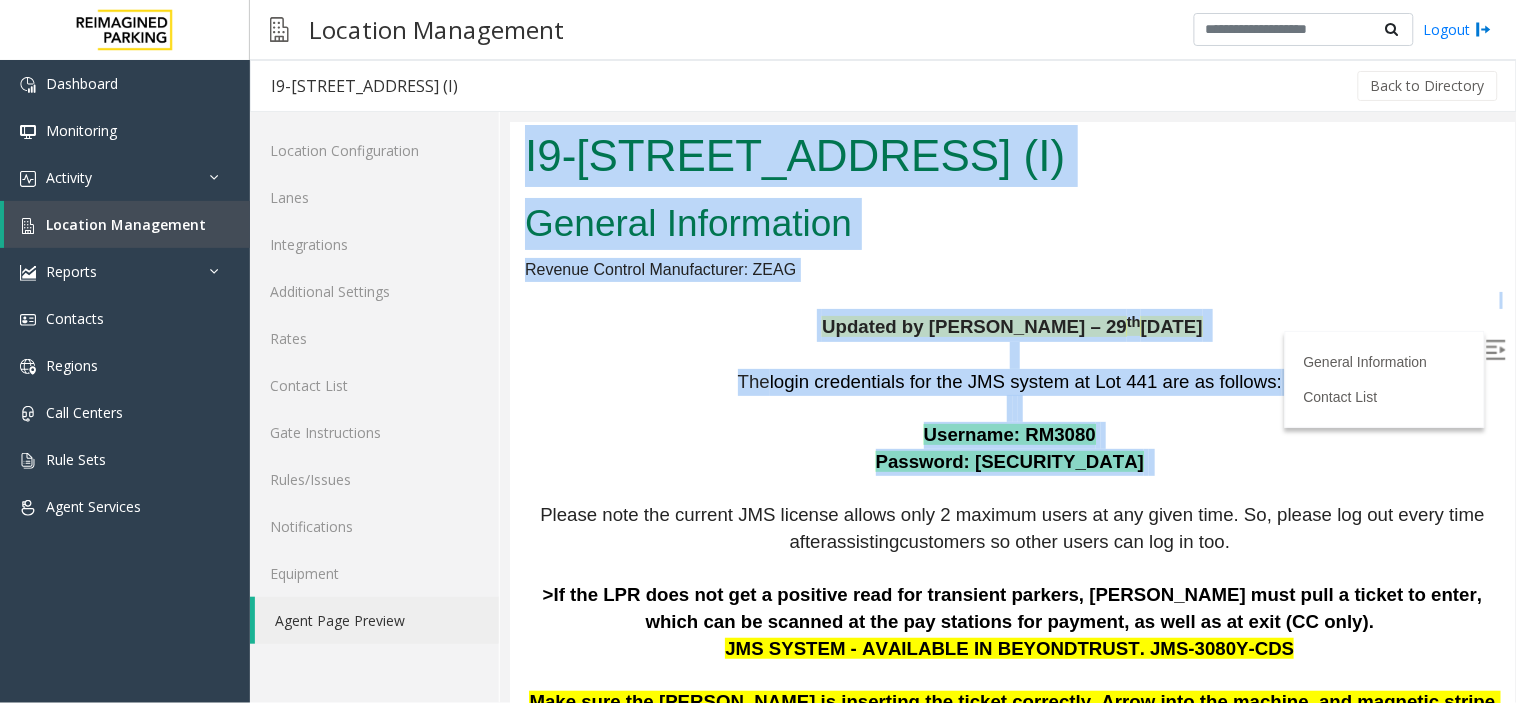 drag, startPoint x: 893, startPoint y: 449, endPoint x: 687, endPoint y: 133, distance: 377.21613 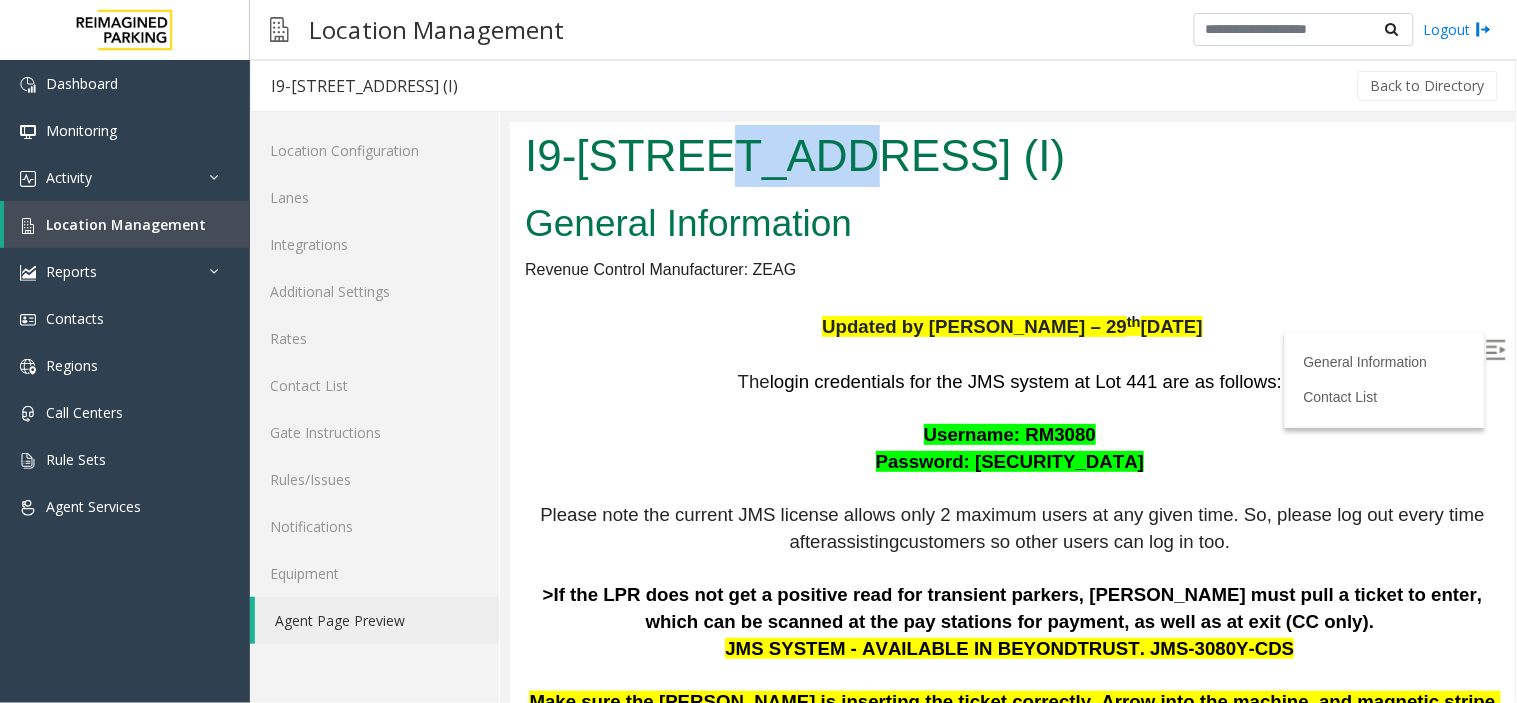 click on "I9-[STREET_ADDRESS] (I)" at bounding box center (1011, 155) 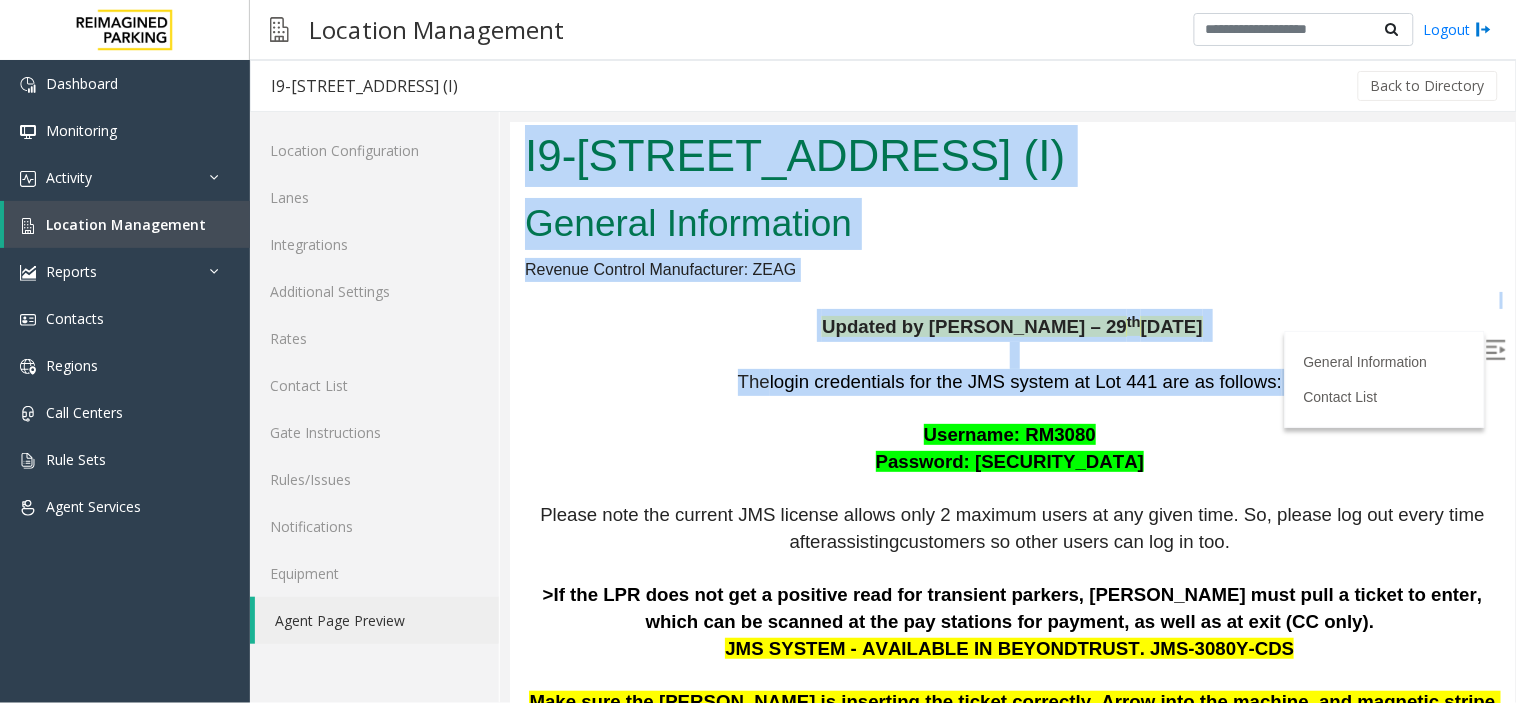 drag, startPoint x: 687, startPoint y: 133, endPoint x: 953, endPoint y: 387, distance: 367.79343 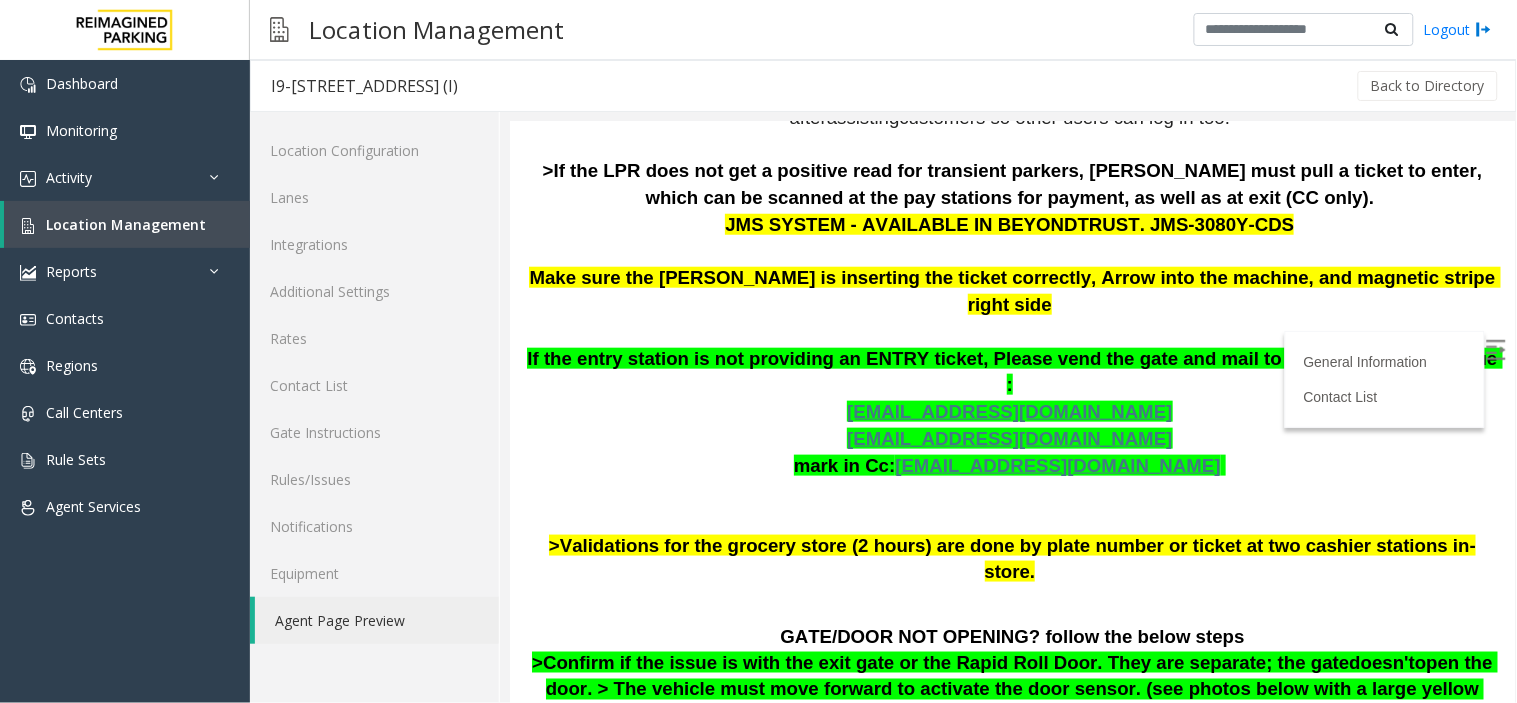 scroll, scrollTop: 444, scrollLeft: 0, axis: vertical 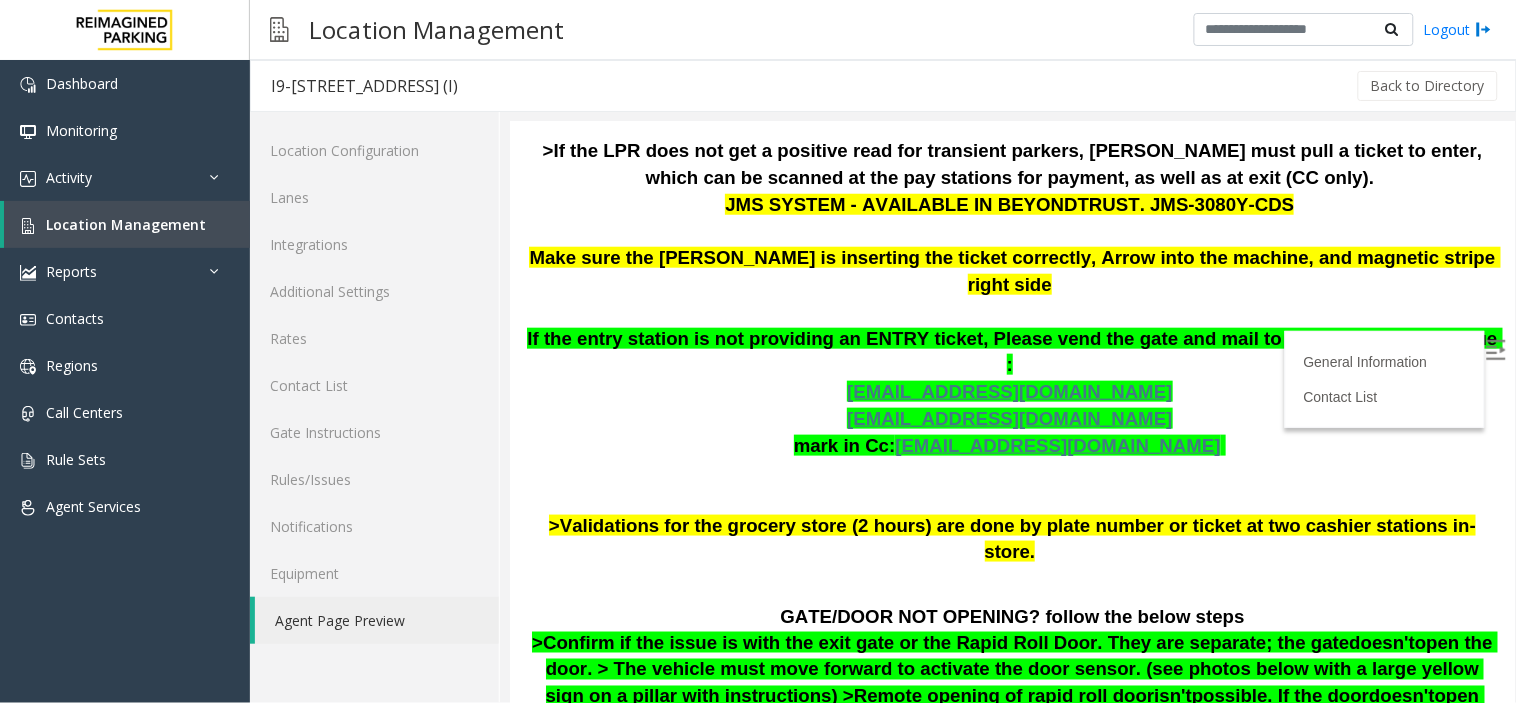 click on "The  login credentials for the JMS system at Lot 441 are as follows:       Username: RM3080   Password: [SECURITY_DATA]     Please note the current JMS license allows only 2 maximum users at any given time. So, please log out every time after  assisting  customers so other users can log in too.     >If the LPR does not get a positive read for transient parkers, [PERSON_NAME] must pull a ticket to enter, which can be scanned at the pay stations for payment, as well as at exit (CC only).   JMS SYSTEM - AVAILABLE IN BEYONDTRUST. JMS-3080Y-CDS      Make sure the [PERSON_NAME] is inserting the ticket correctly, Arrow into the machine, and magnetic stripe right side     If the entry station is not providing an ENTRY ticket, Please vend the gate and mail to the local team the issue :    [EMAIL_ADDRESS][DOMAIN_NAME]   [DOMAIN_NAME][EMAIL_ADDRESS][DOMAIN_NAME]   mark in Cc:  [EMAIL_ADDRESS][DOMAIN_NAME]         >Validations for the grocery store (2 hours) are done by plate number or ticket at two cashier stations in-store." at bounding box center [1011, 245] 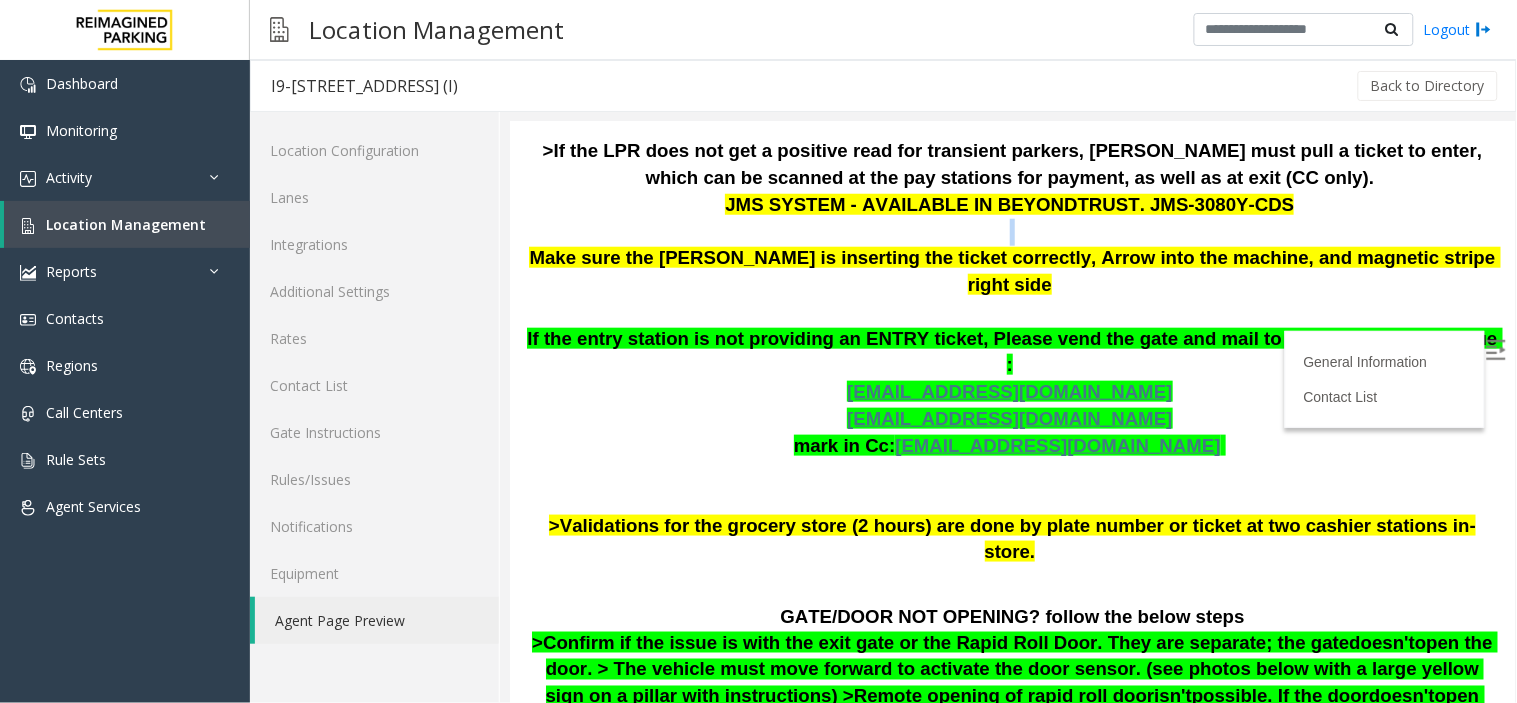 click on "The  login credentials for the JMS system at Lot 441 are as follows:       Username: RM3080   Password: [SECURITY_DATA]     Please note the current JMS license allows only 2 maximum users at any given time. So, please log out every time after  assisting  customers so other users can log in too.     >If the LPR does not get a positive read for transient parkers, [PERSON_NAME] must pull a ticket to enter, which can be scanned at the pay stations for payment, as well as at exit (CC only).   JMS SYSTEM - AVAILABLE IN BEYONDTRUST. JMS-3080Y-CDS      Make sure the [PERSON_NAME] is inserting the ticket correctly, Arrow into the machine, and magnetic stripe right side     If the entry station is not providing an ENTRY ticket, Please vend the gate and mail to the local team the issue :    [EMAIL_ADDRESS][DOMAIN_NAME]   [DOMAIN_NAME][EMAIL_ADDRESS][DOMAIN_NAME]   mark in Cc:  [EMAIL_ADDRESS][DOMAIN_NAME]         >Validations for the grocery store (2 hours) are done by plate number or ticket at two cashier stations in-store." at bounding box center [1011, 245] 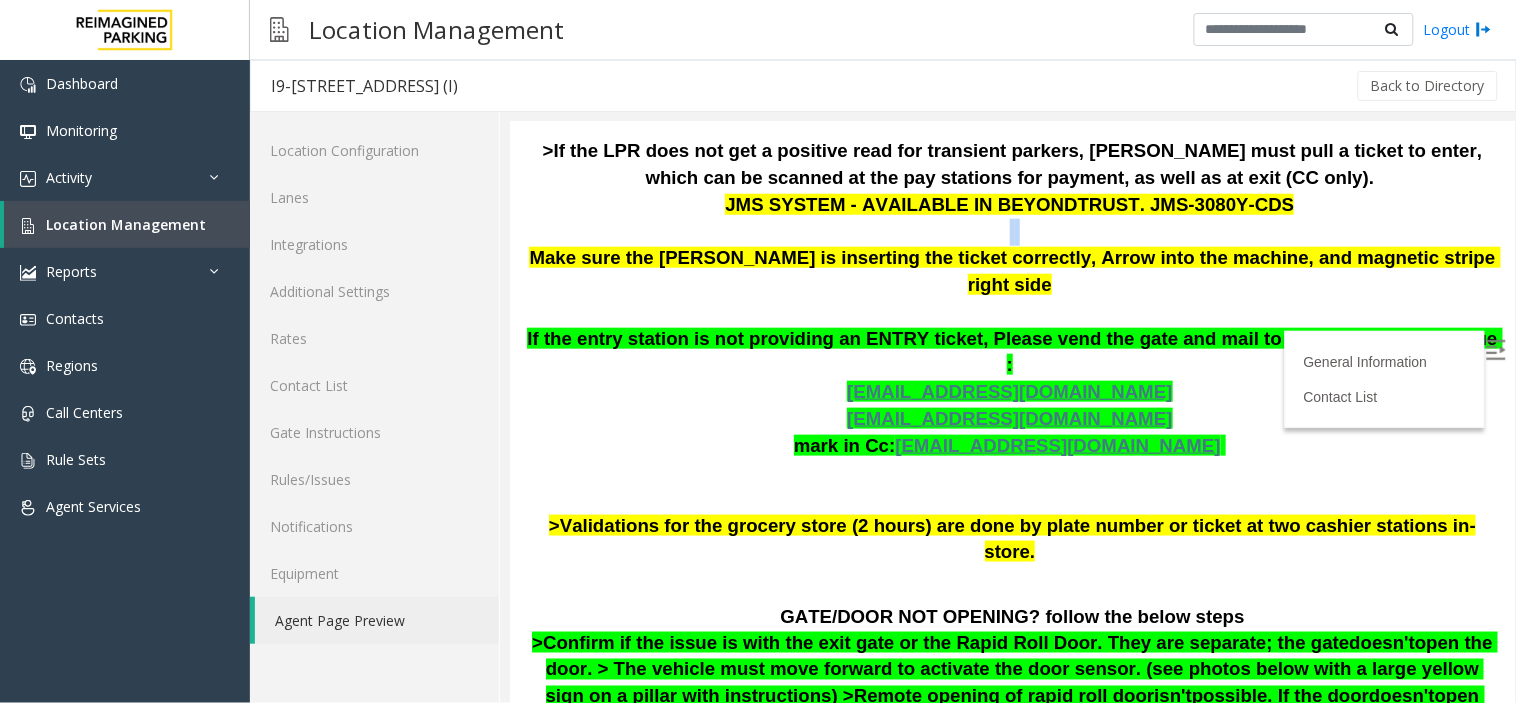 click on "The  login credentials for the JMS system at Lot 441 are as follows:       Username: RM3080   Password: [SECURITY_DATA]     Please note the current JMS license allows only 2 maximum users at any given time. So, please log out every time after  assisting  customers so other users can log in too.     >If the LPR does not get a positive read for transient parkers, [PERSON_NAME] must pull a ticket to enter, which can be scanned at the pay stations for payment, as well as at exit (CC only).   JMS SYSTEM - AVAILABLE IN BEYONDTRUST. JMS-3080Y-CDS      Make sure the [PERSON_NAME] is inserting the ticket correctly, Arrow into the machine, and magnetic stripe right side     If the entry station is not providing an ENTRY ticket, Please vend the gate and mail to the local team the issue :    [EMAIL_ADDRESS][DOMAIN_NAME]   [DOMAIN_NAME][EMAIL_ADDRESS][DOMAIN_NAME]   mark in Cc:  [EMAIL_ADDRESS][DOMAIN_NAME]         >Validations for the grocery store (2 hours) are done by plate number or ticket at two cashier stations in-store." at bounding box center (1011, 245) 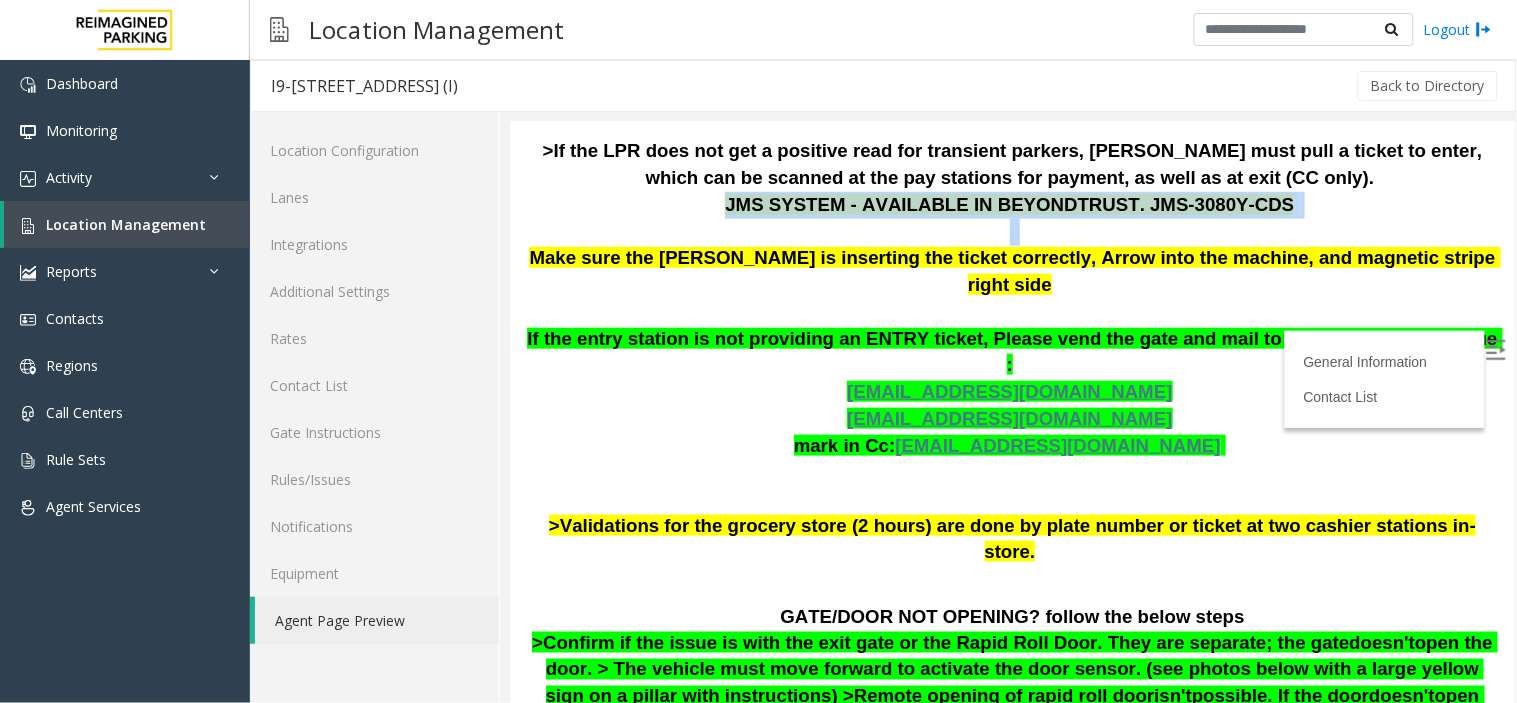 drag, startPoint x: 650, startPoint y: 233, endPoint x: 839, endPoint y: 204, distance: 191.21193 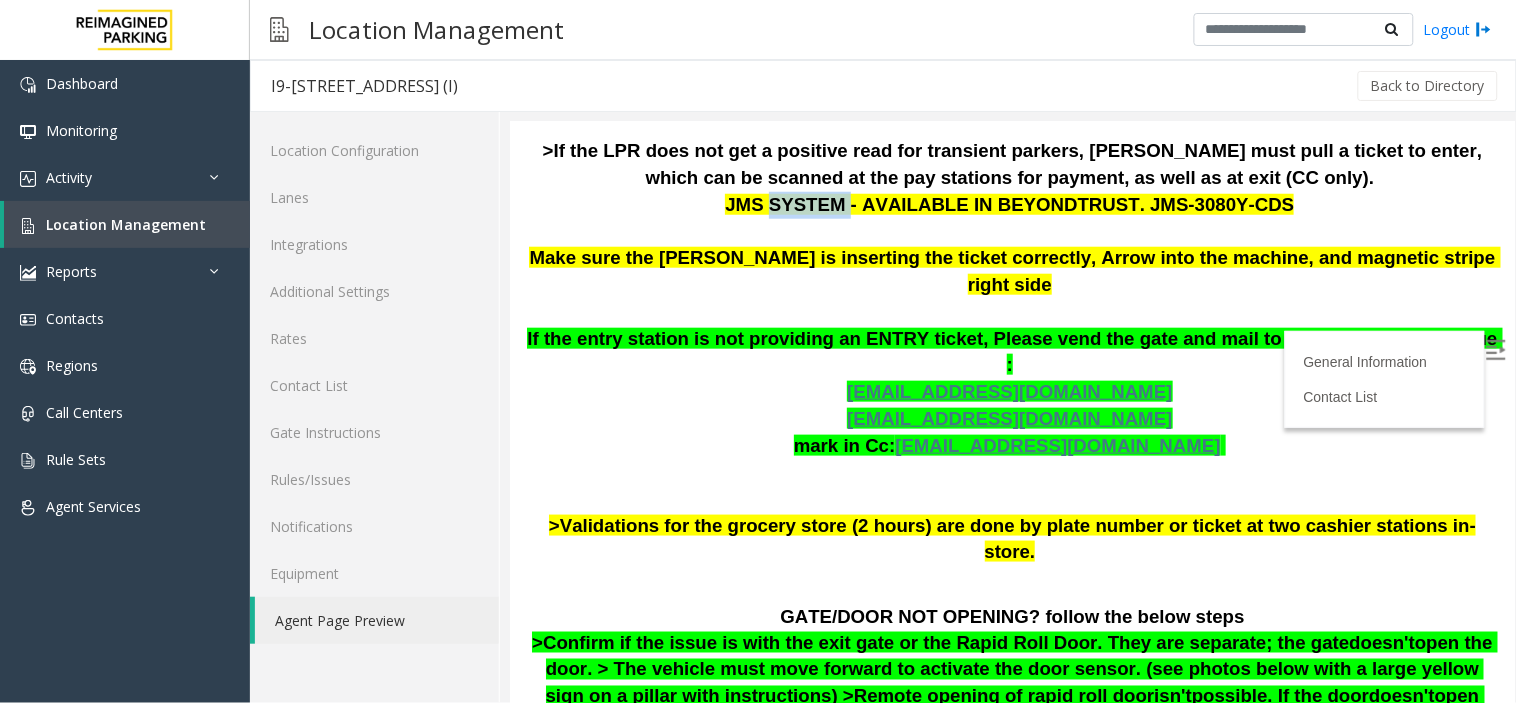 click on "JMS SYSTEM - AVAILABLE IN BEYONDTRUST. JMS-3080Y-CDS" at bounding box center (1008, 203) 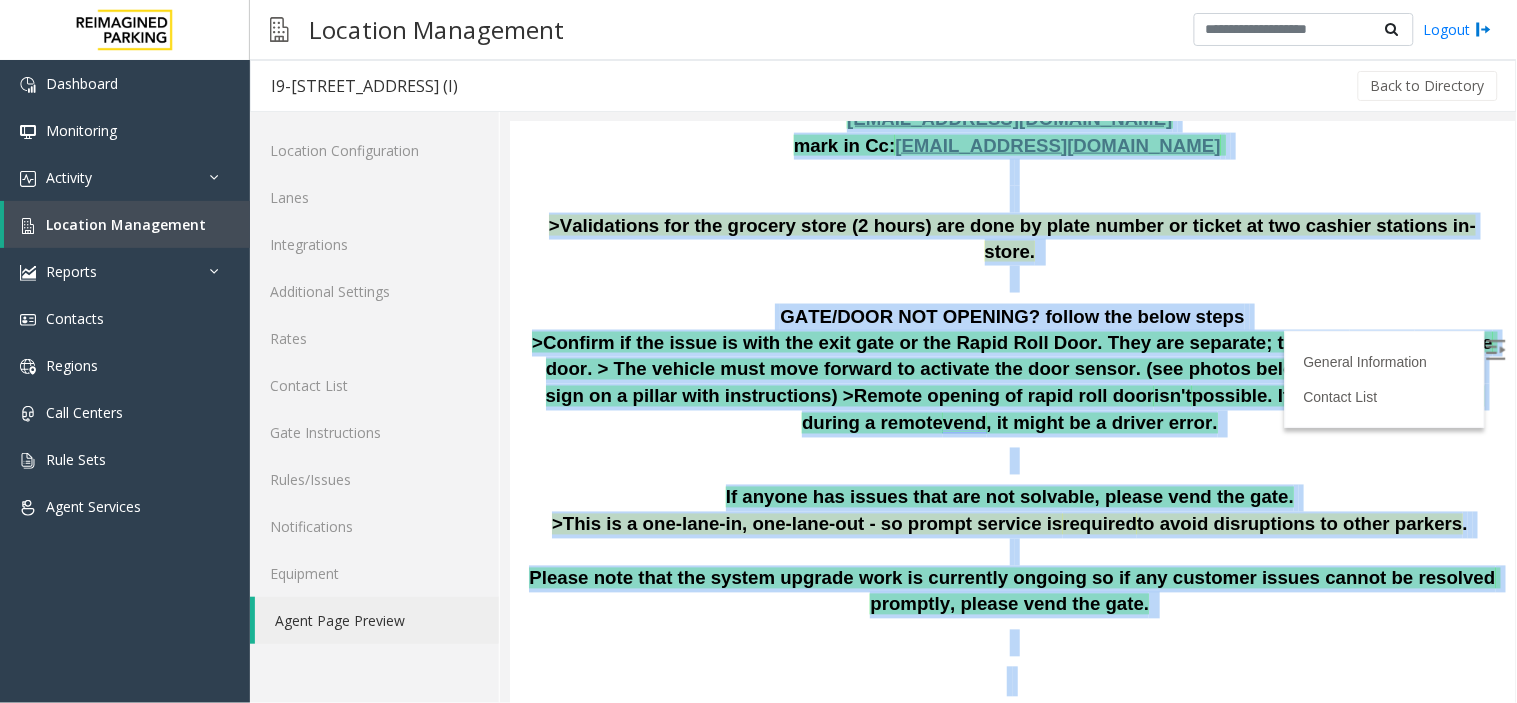 drag, startPoint x: 839, startPoint y: 204, endPoint x: 1061, endPoint y: 575, distance: 432.34824 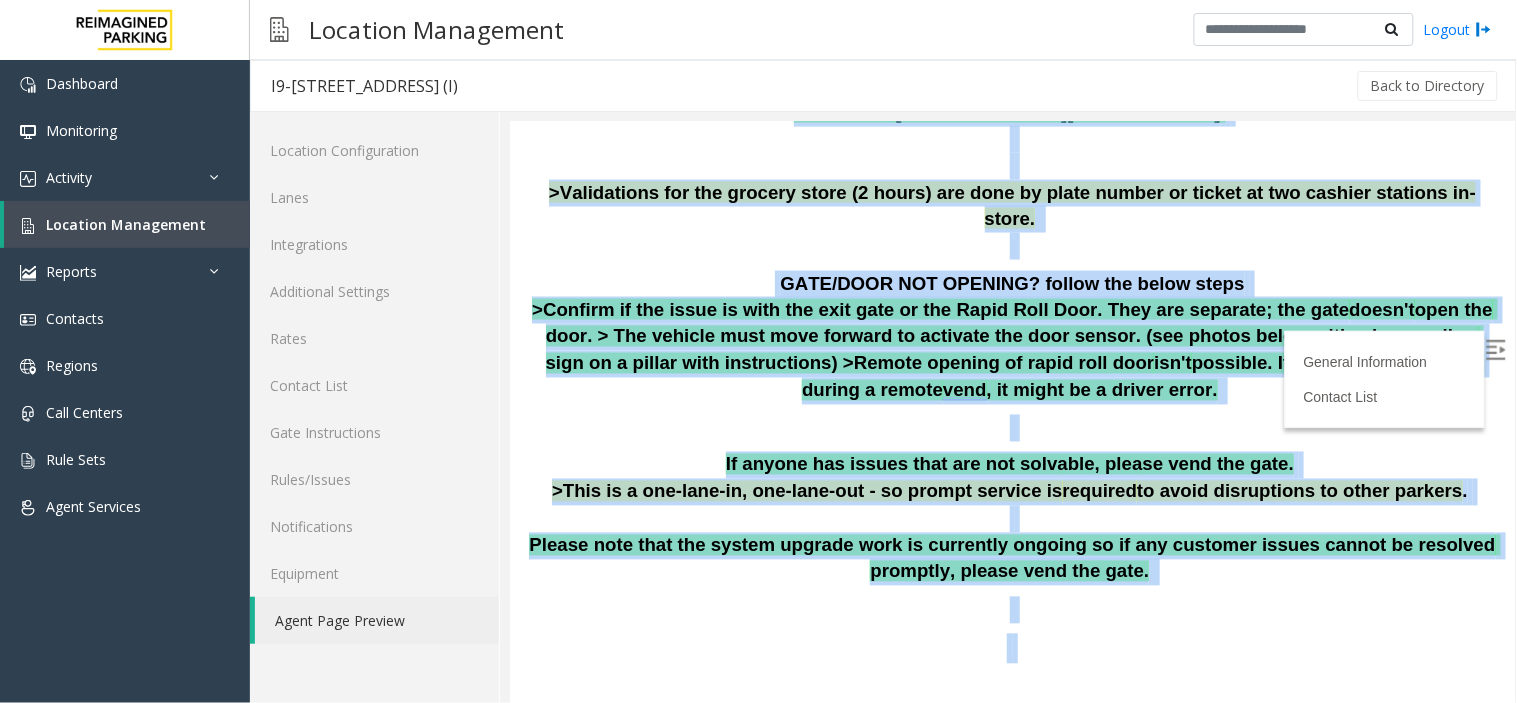 click on "If anyone has issues that are not solvable, please vend the gate.   >This is a one-lane-in, one-lane-out - so prompt service is  required  to avoid disruptions to other parkers .     Please note that the system upgrade work is currently ongoing so if any customer issues cannot be resolved promptly, please vend the gate." at bounding box center [1011, 518] 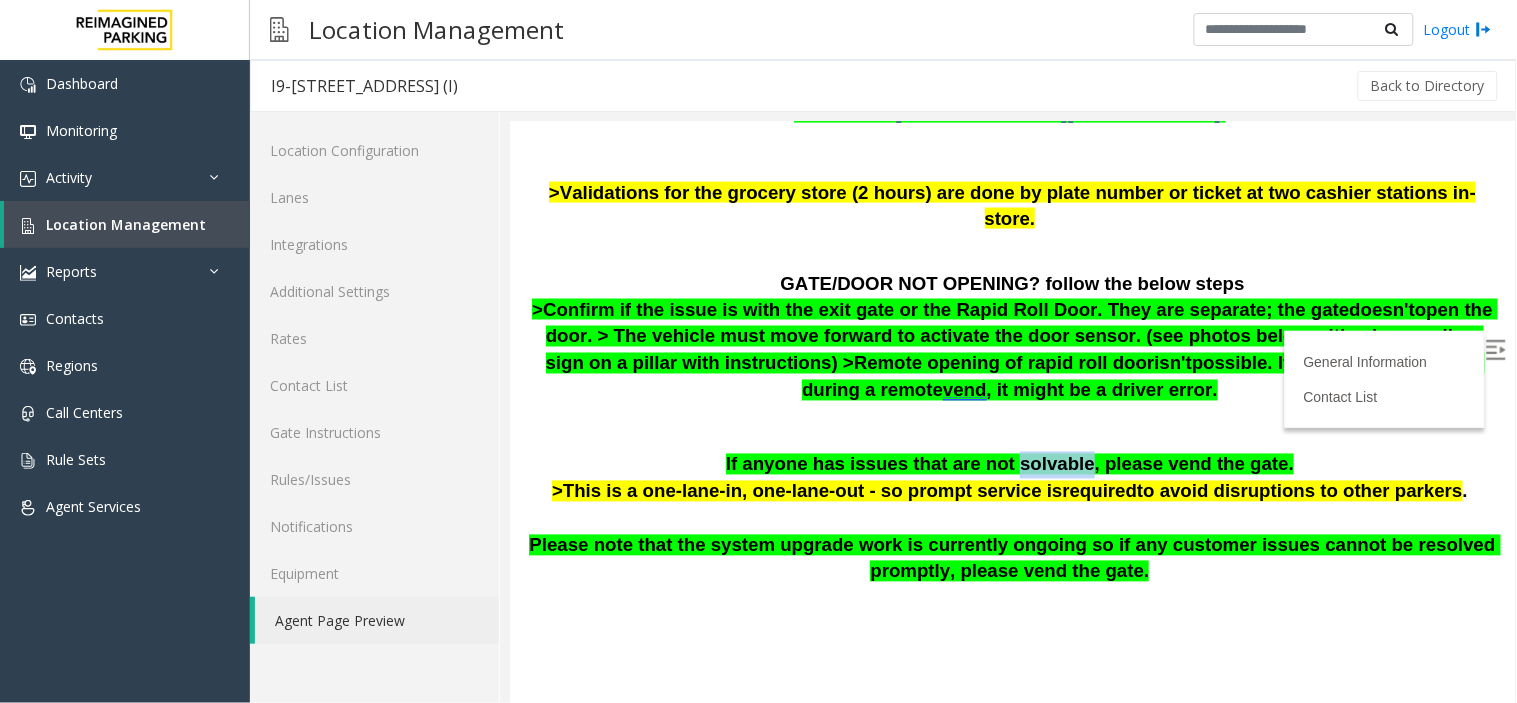 click on "If anyone has issues that are not solvable, please vend the gate.   >This is a one-lane-in, one-lane-out - so prompt service is  required  to avoid disruptions to other parkers .     Please note that the system upgrade work is currently ongoing so if any customer issues cannot be resolved promptly, please vend the gate." at bounding box center (1011, 518) 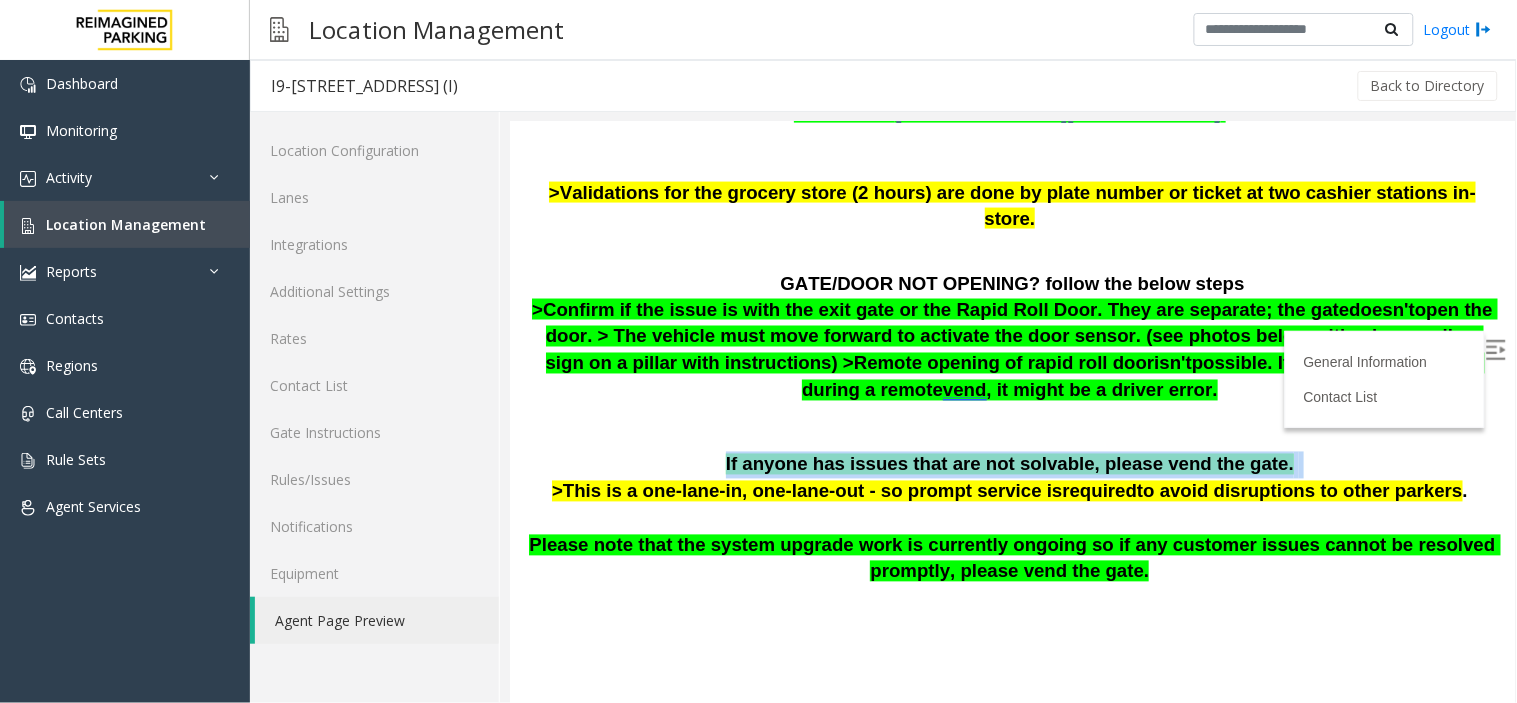 click on "If anyone has issues that are not solvable, please vend the gate.   >This is a one-lane-in, one-lane-out - so prompt service is  required  to avoid disruptions to other parkers .     Please note that the system upgrade work is currently ongoing so if any customer issues cannot be resolved promptly, please vend the gate." at bounding box center [1011, 518] 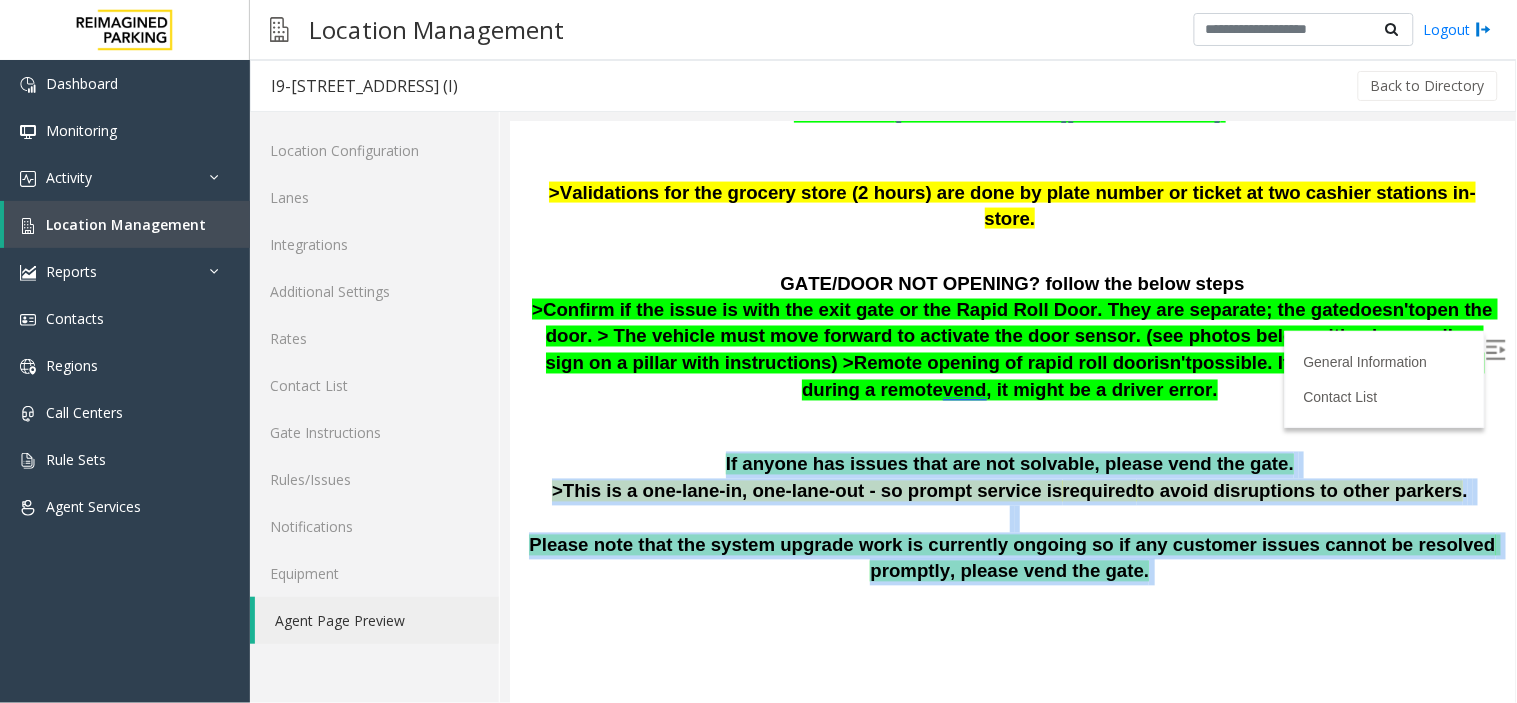 drag, startPoint x: 1021, startPoint y: 369, endPoint x: 1033, endPoint y: 477, distance: 108.66462 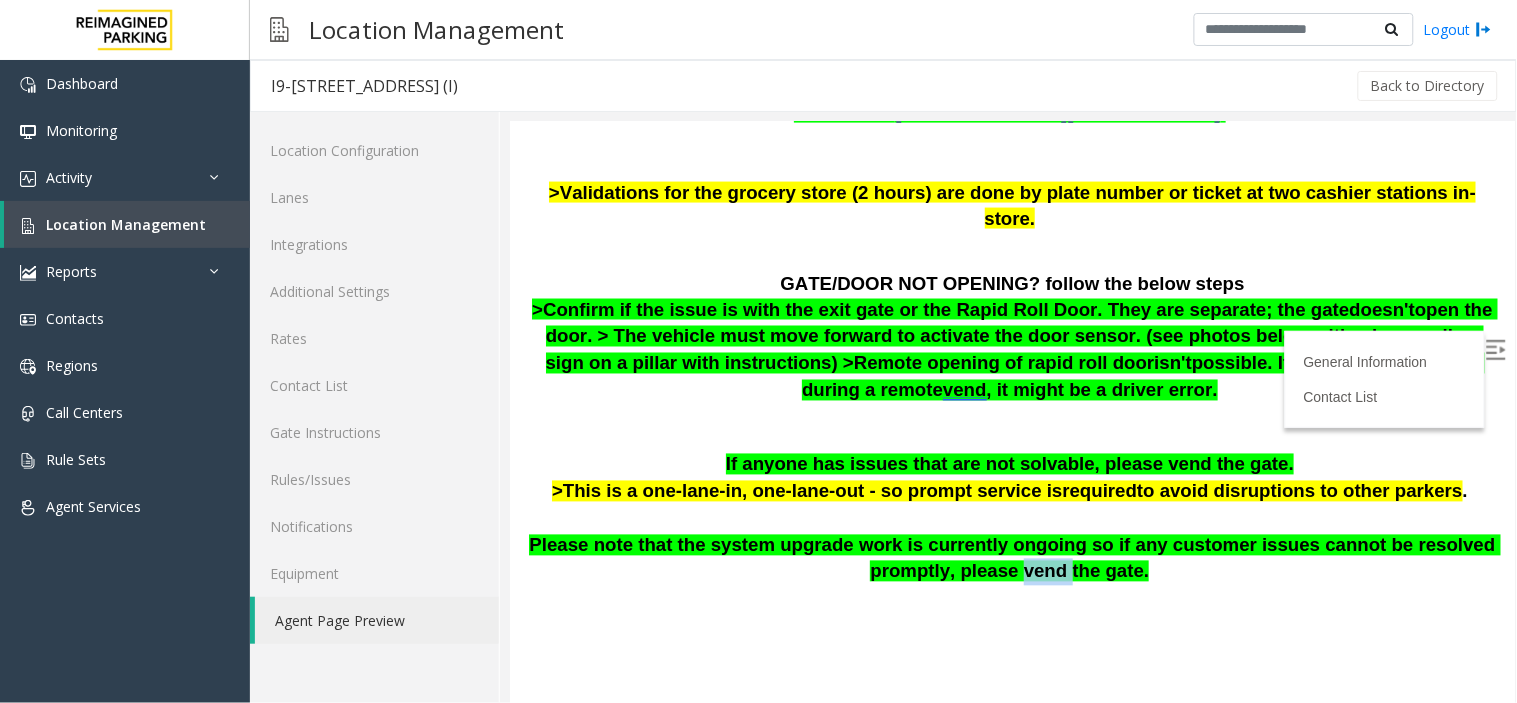 click on "Please note that the system upgrade work is currently ongoing so if any customer issues cannot be resolved promptly, please vend the gate." at bounding box center [1013, 558] 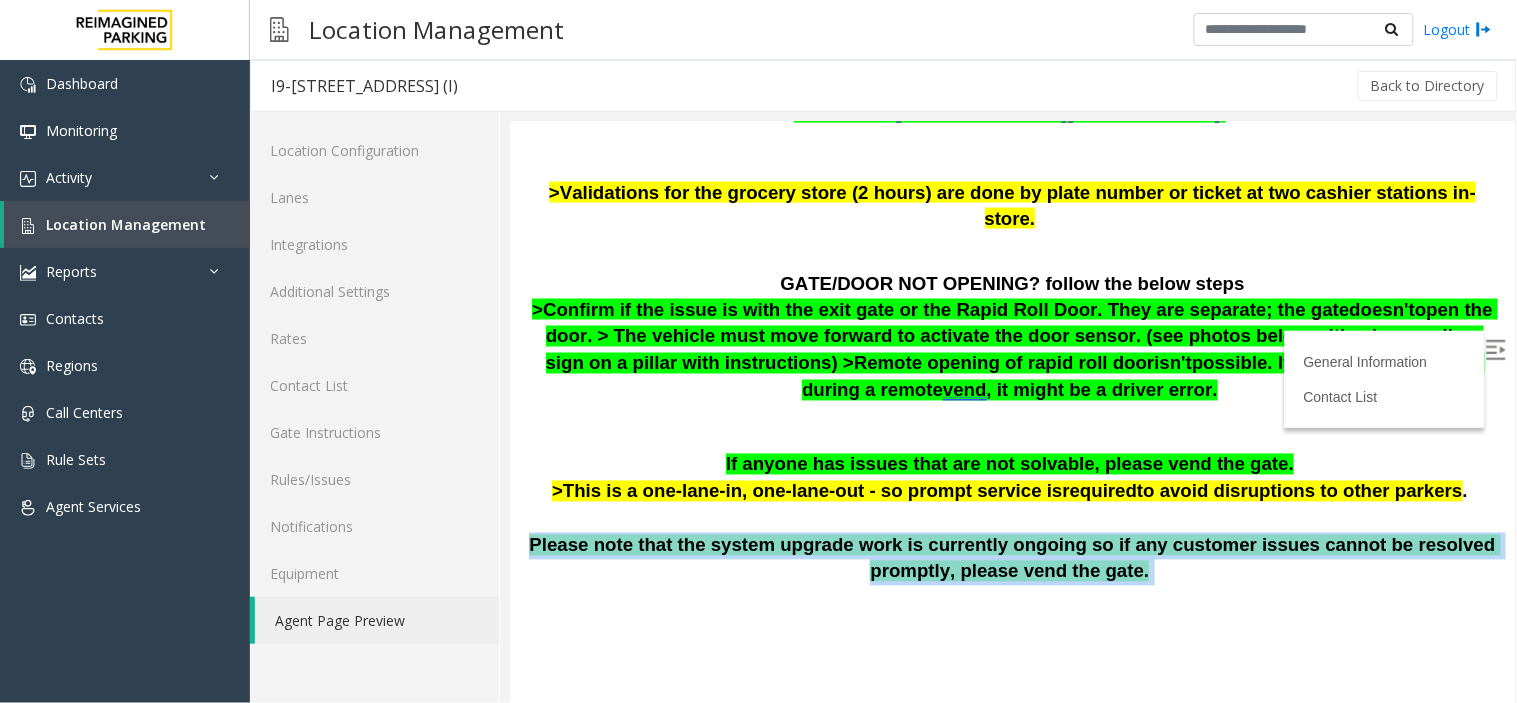 click on "Please note that the system upgrade work is currently ongoing so if any customer issues cannot be resolved promptly, please vend the gate." at bounding box center [1013, 558] 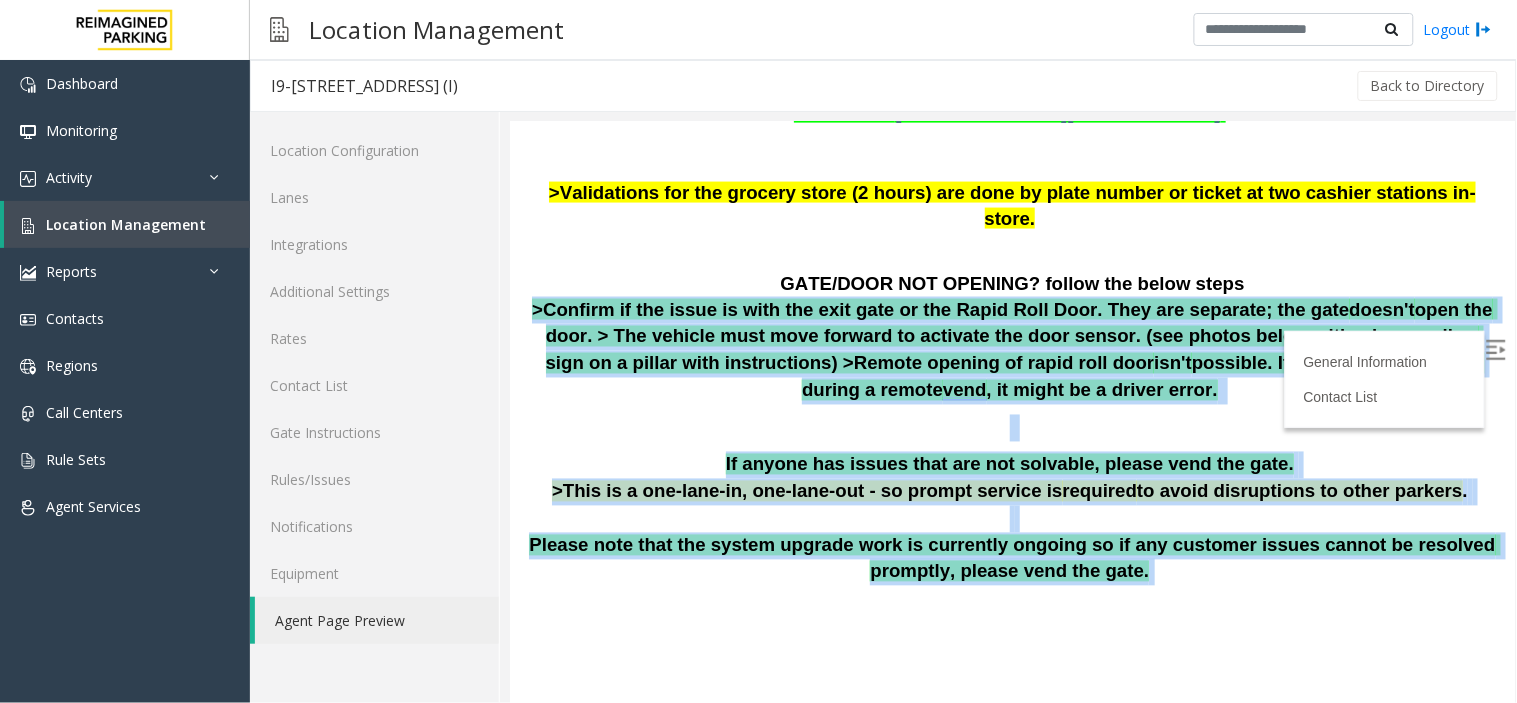 drag, startPoint x: 1033, startPoint y: 477, endPoint x: 535, endPoint y: 255, distance: 545.2412 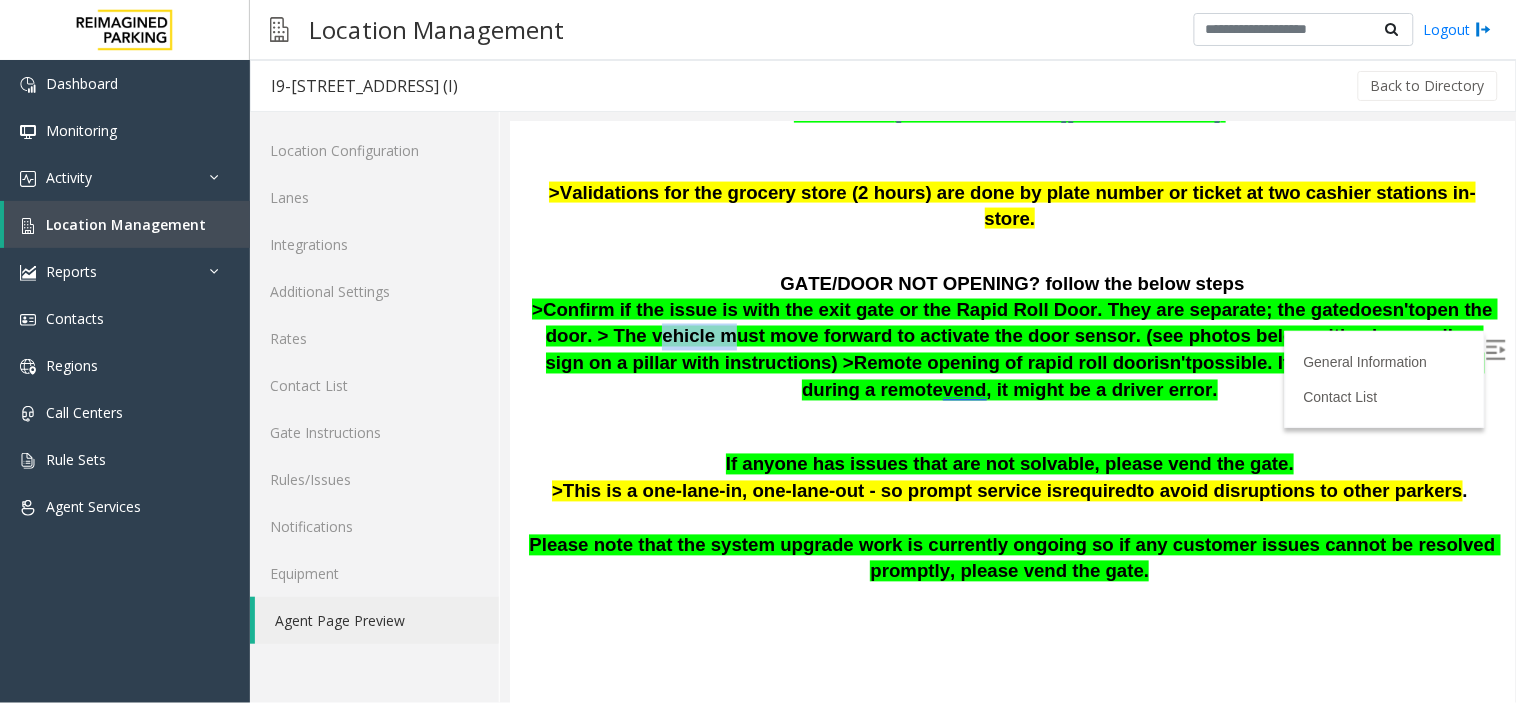 click on "GATE/DOOR NOT OPENING? follow the below steps   >Confirm if the issue is with the exit gate or the Rapid Roll Door. They are separate; the gate  doesn't  open the door. > The vehicle must move forward to activate the door sensor. (see photos below with a large yellow sign on a pillar with instructions) >Remote opening of rapid roll door  isn't  possible. If the door  doesn't  open during a remote  vend , it might be a driver error." at bounding box center (1011, 337) 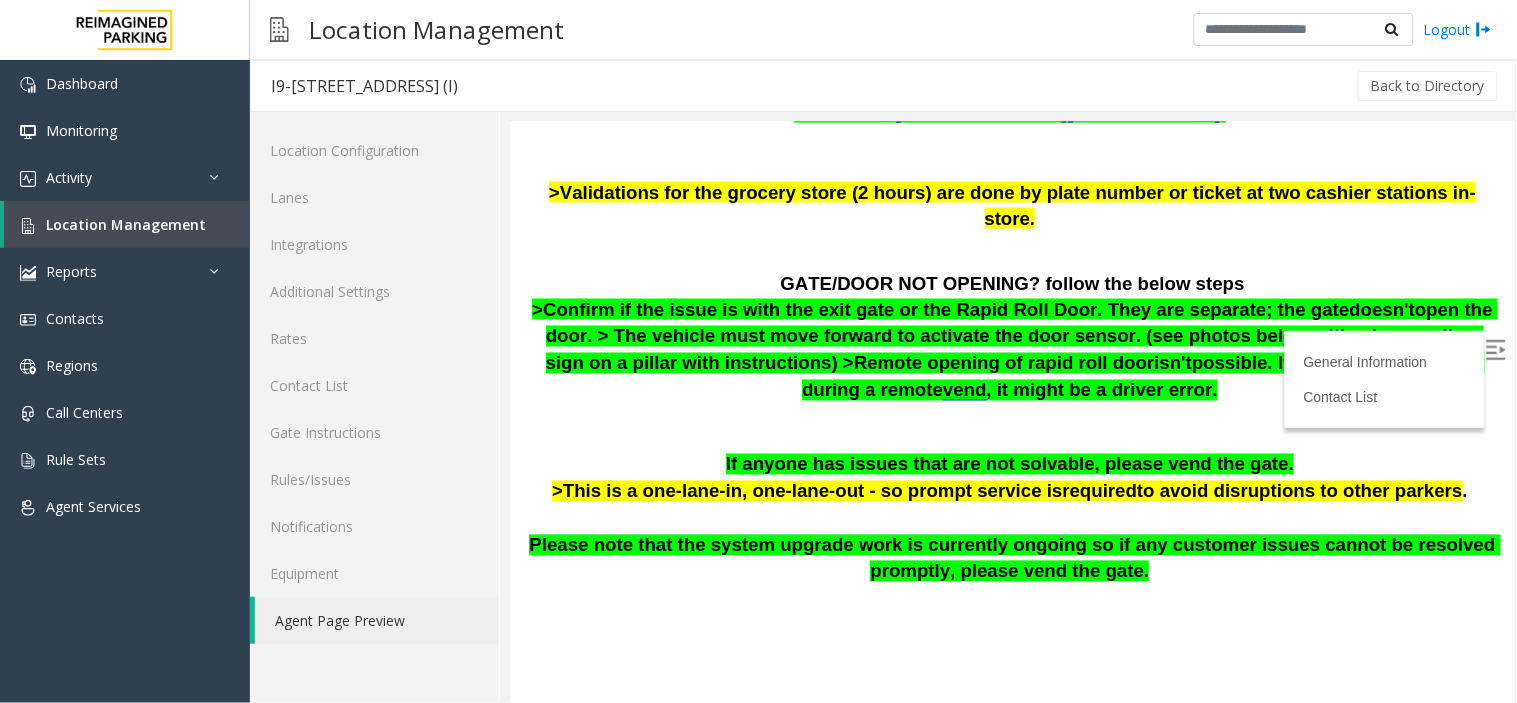click on "GATE/DOOR NOT OPENING? follow the below steps   >Confirm if the issue is with the exit gate or the Rapid Roll Door. They are separate; the gate  doesn't  open the door. > The vehicle must move forward to activate the door sensor. (see photos below with a large yellow sign on a pillar with instructions) >Remote opening of rapid roll door  isn't  possible. If the door  doesn't  open during a remote  vend , it might be a driver error." at bounding box center (1011, 337) 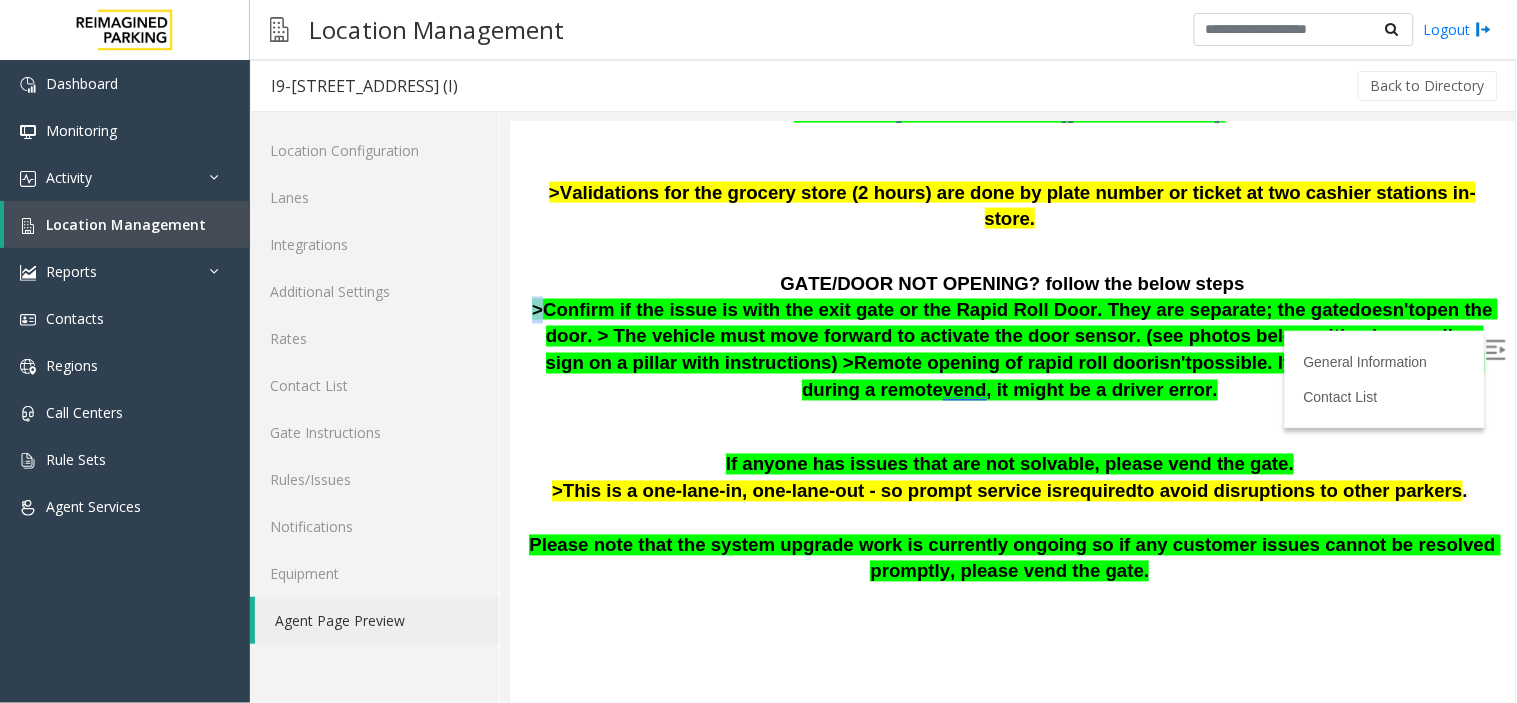 click on "GATE/DOOR NOT OPENING? follow the below steps   >Confirm if the issue is with the exit gate or the Rapid Roll Door. They are separate; the gate  doesn't  open the door. > The vehicle must move forward to activate the door sensor. (see photos below with a large yellow sign on a pillar with instructions) >Remote opening of rapid roll door  isn't  possible. If the door  doesn't  open during a remote  vend , it might be a driver error." at bounding box center (1011, 337) 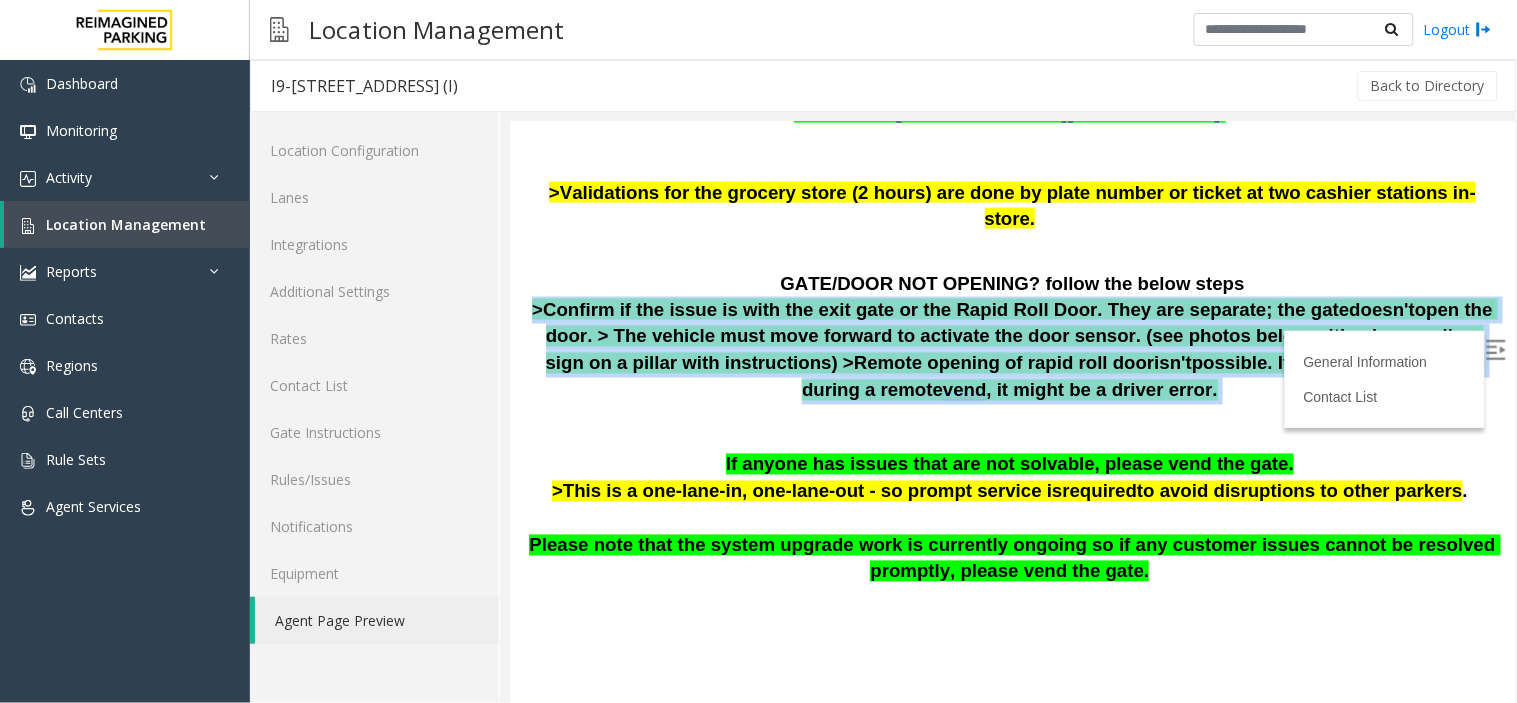 click on "GATE/DOOR NOT OPENING? follow the below steps   >Confirm if the issue is with the exit gate or the Rapid Roll Door. They are separate; the gate  doesn't  open the door. > The vehicle must move forward to activate the door sensor. (see photos below with a large yellow sign on a pillar with instructions) >Remote opening of rapid roll door  isn't  possible. If the door  doesn't  open during a remote  vend , it might be a driver error." at bounding box center (1011, 337) 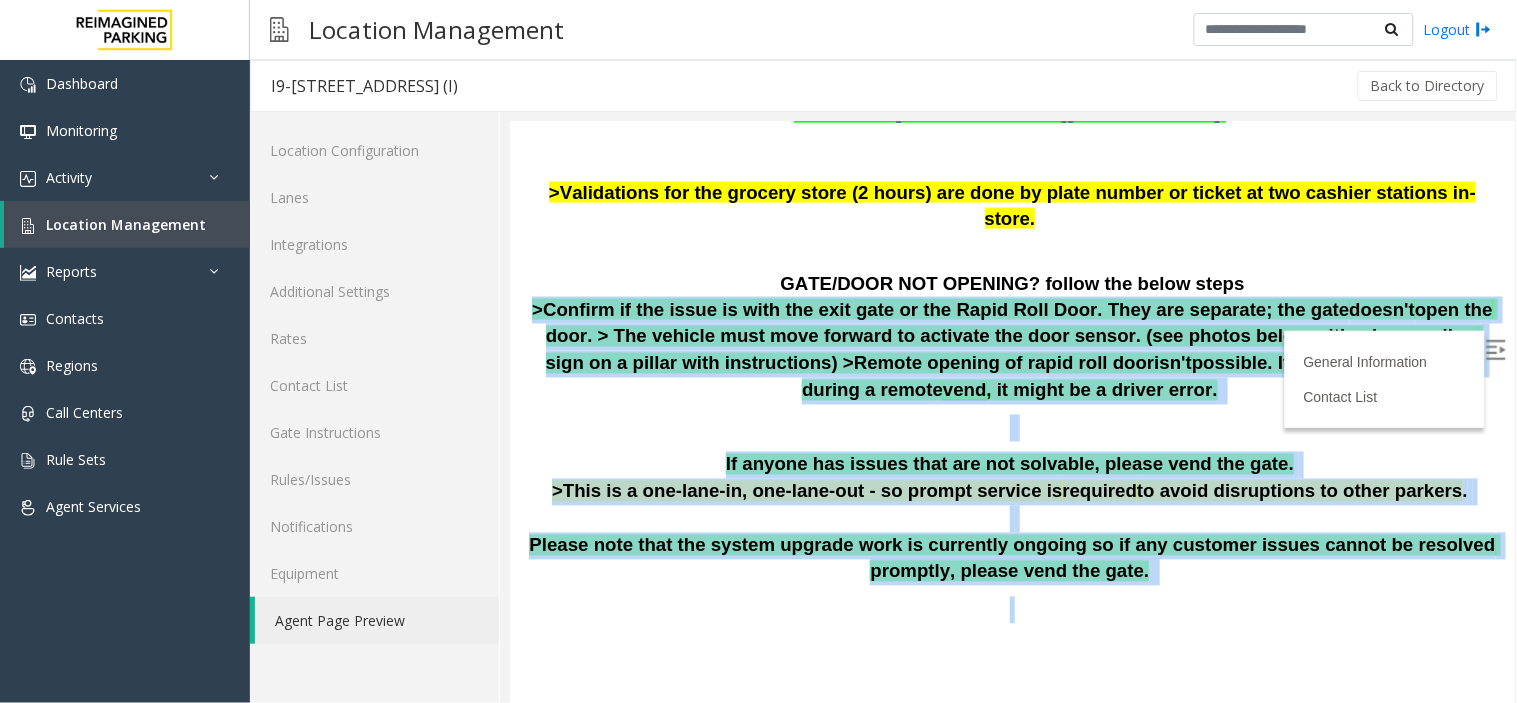 drag, startPoint x: 535, startPoint y: 241, endPoint x: 970, endPoint y: 508, distance: 510.40573 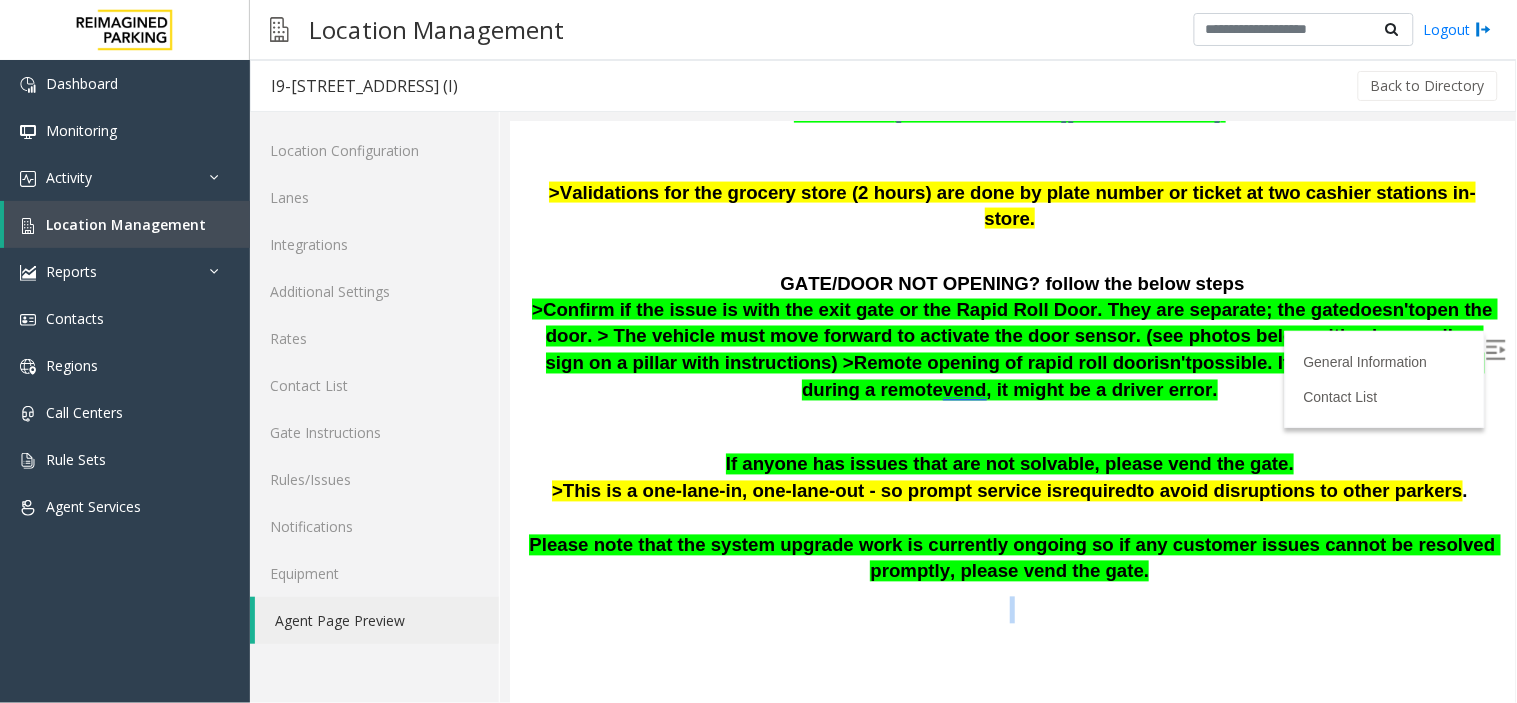 click on "The  login credentials for the JMS system at Lot 441 are as follows:       Username: RM3080   Password: [SECURITY_DATA]     Please note the current JMS license allows only 2 maximum users at any given time. So, please log out every time after  assisting  customers so other users can log in too.     >If the LPR does not get a positive read for transient parkers, [PERSON_NAME] must pull a ticket to enter, which can be scanned at the pay stations for payment, as well as at exit (CC only).   JMS SYSTEM - AVAILABLE IN BEYONDTRUST. JMS-3080Y-CDS      Make sure the [PERSON_NAME] is inserting the ticket correctly, Arrow into the machine, and magnetic stripe right side     If the entry station is not providing an ENTRY ticket, Please vend the gate and mail to the local team the issue :    [EMAIL_ADDRESS][DOMAIN_NAME]   [DOMAIN_NAME][EMAIL_ADDRESS][DOMAIN_NAME]   mark in Cc:  [EMAIL_ADDRESS][DOMAIN_NAME]               GATE/DOOR NOT OPENING? follow the below steps   doesn't isn't  possible. If the door  doesn't vend" at bounding box center (1011, 113) 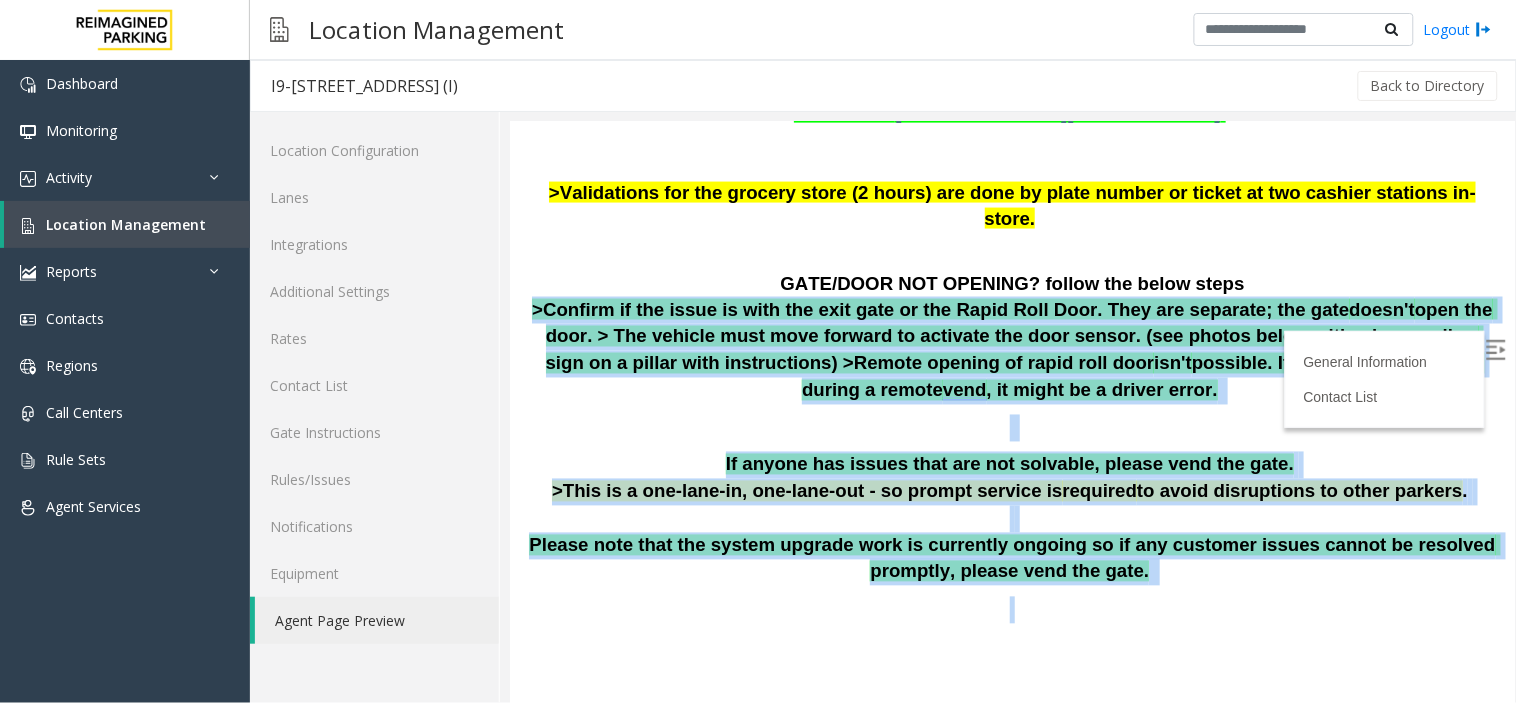 drag, startPoint x: 970, startPoint y: 508, endPoint x: 640, endPoint y: 253, distance: 417.04315 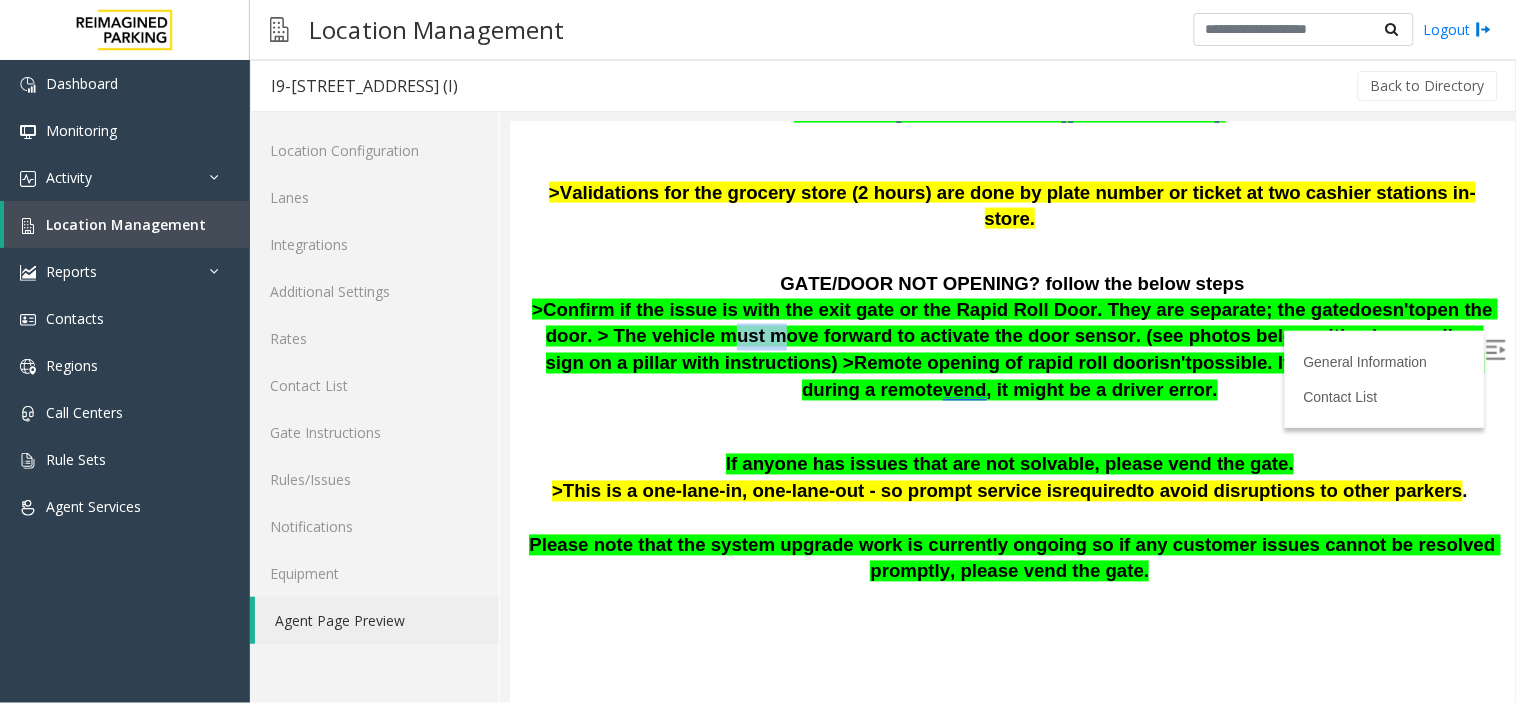 click on "open the door. > The vehicle must move forward to activate the door sensor. (see photos below with a large yellow sign on a pillar with instructions) >Remote opening of rapid roll door" at bounding box center (1021, 335) 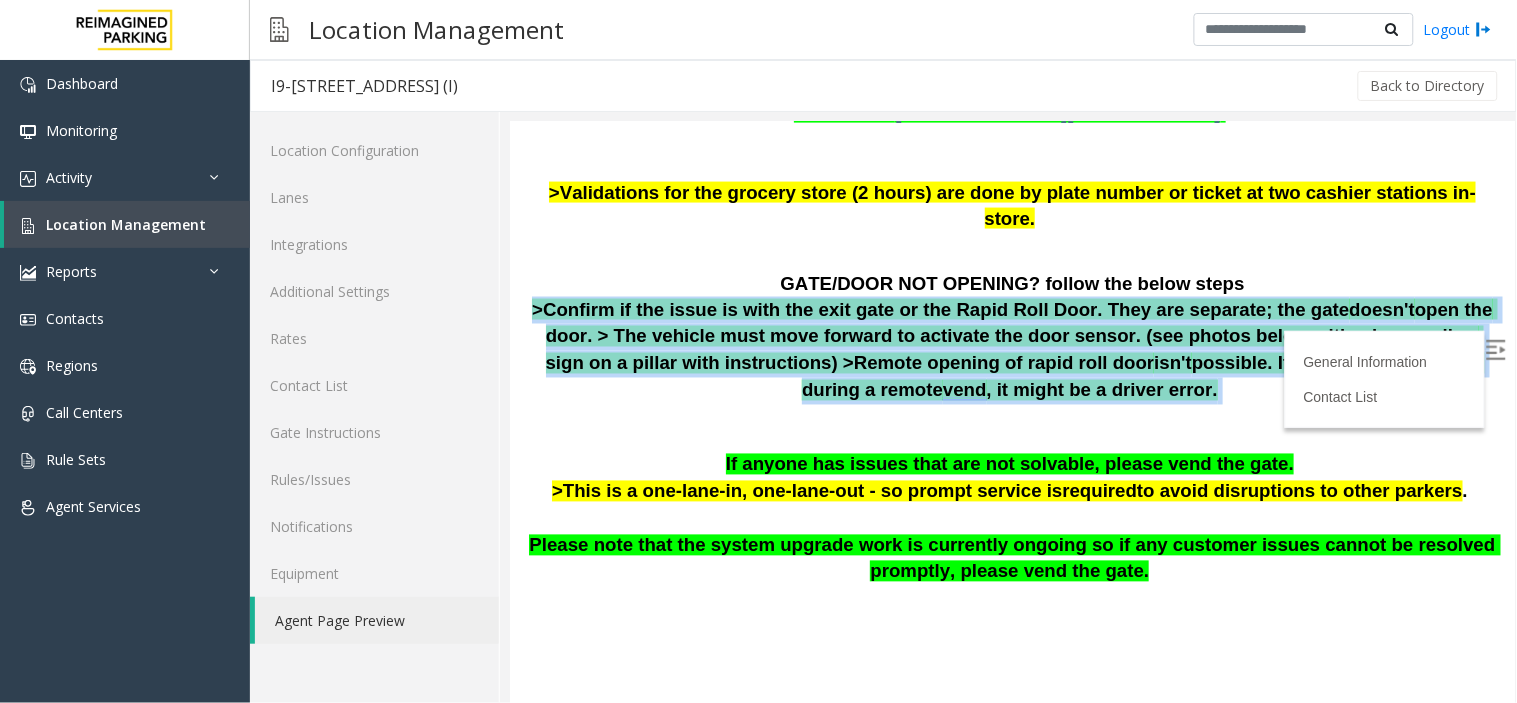 click on "open the door. > The vehicle must move forward to activate the door sensor. (see photos below with a large yellow sign on a pillar with instructions) >Remote opening of rapid roll door" at bounding box center [1021, 335] 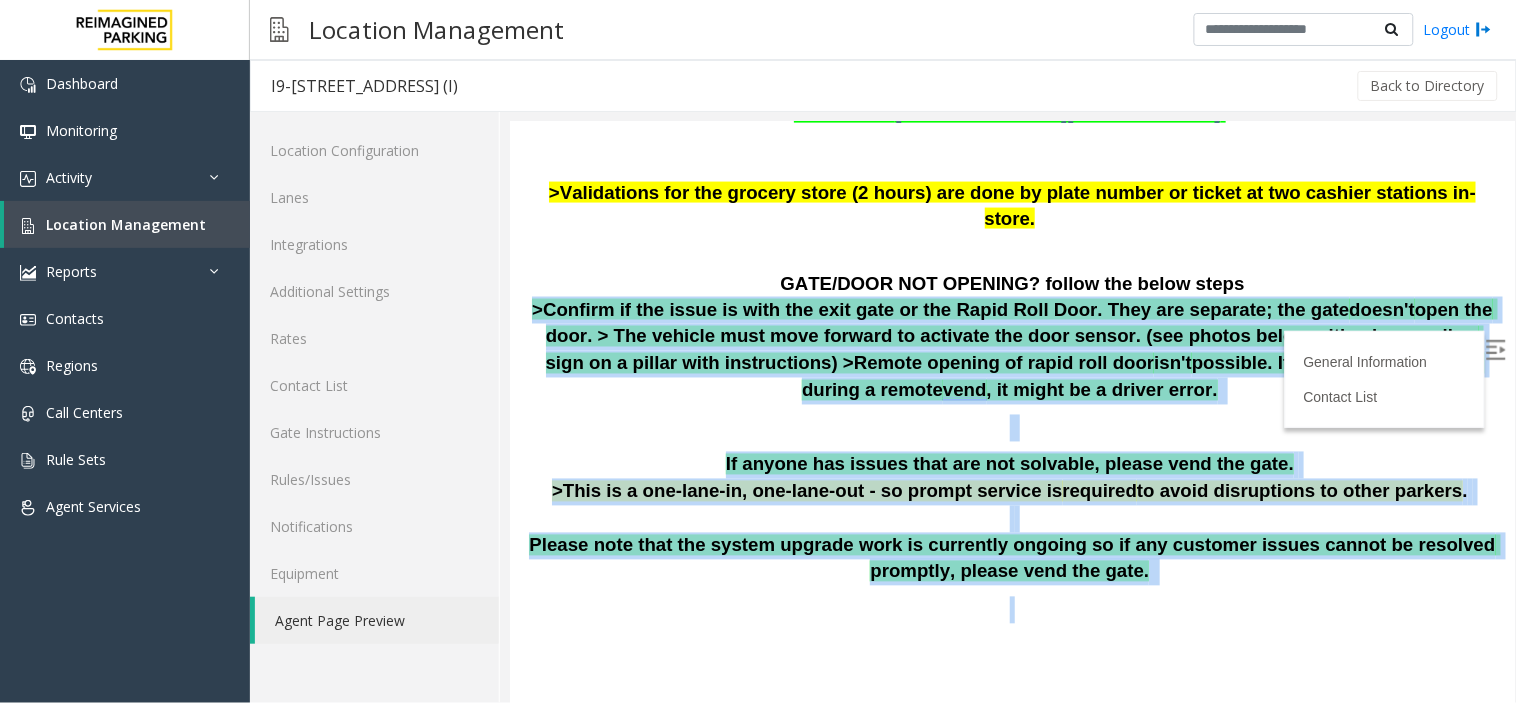 drag, startPoint x: 640, startPoint y: 253, endPoint x: 1042, endPoint y: 539, distance: 493.35587 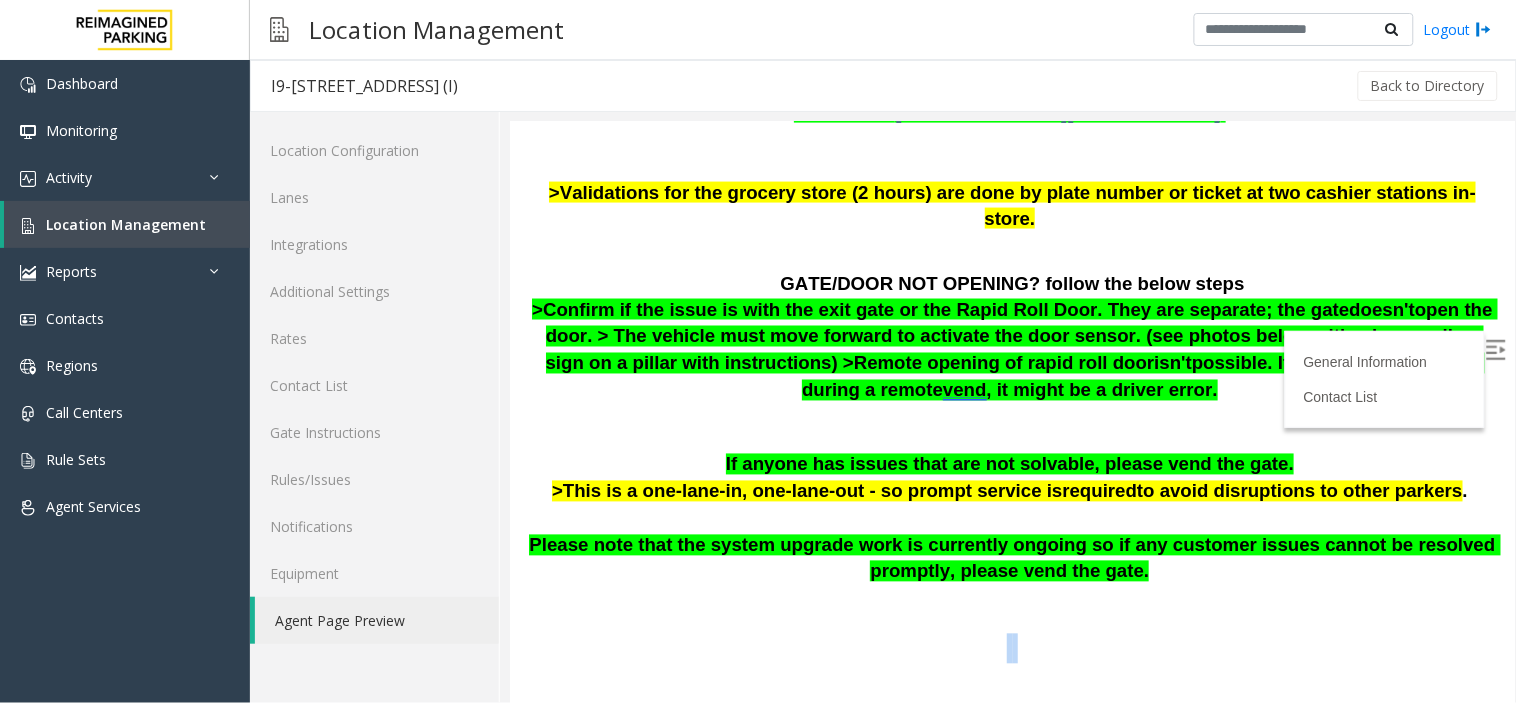 click at bounding box center (1011, 609) 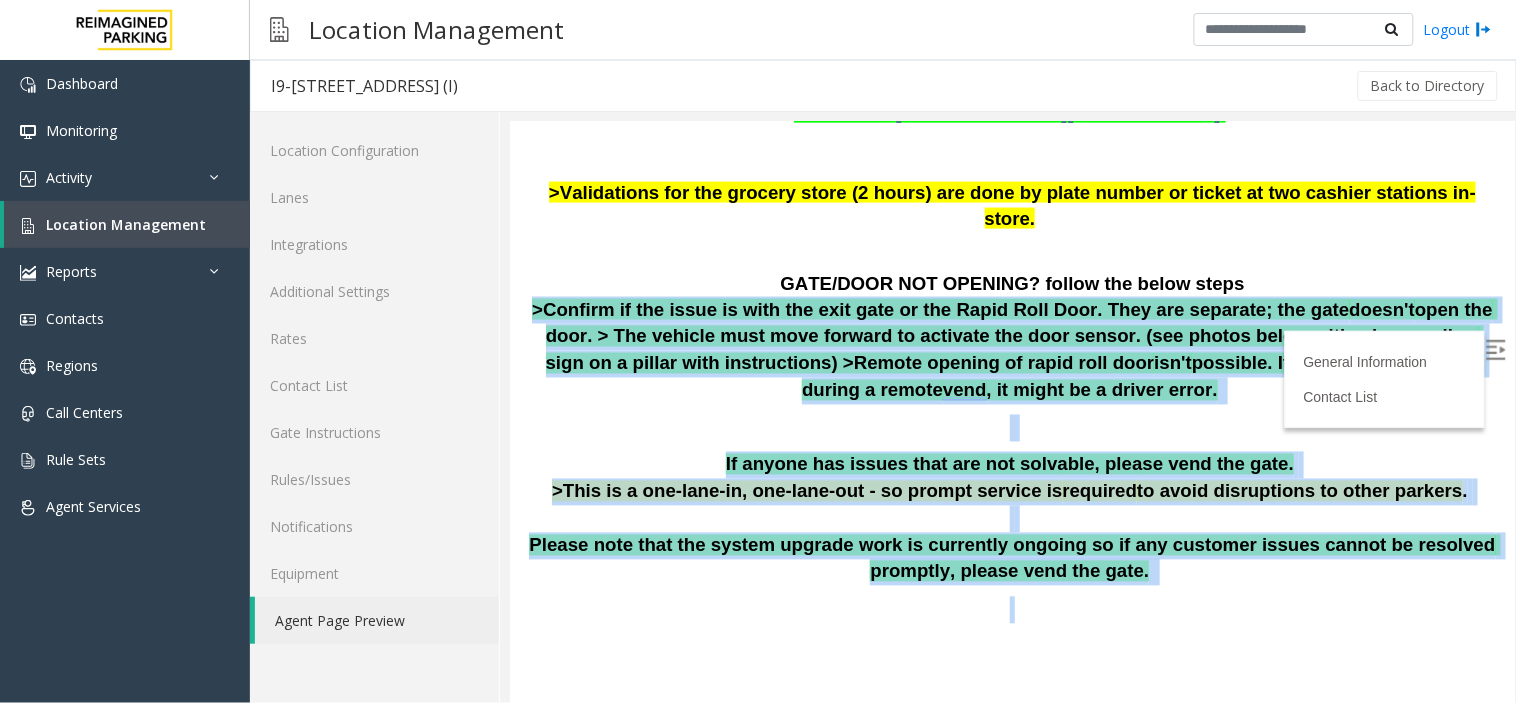 drag, startPoint x: 1042, startPoint y: 539, endPoint x: 822, endPoint y: 229, distance: 380.13156 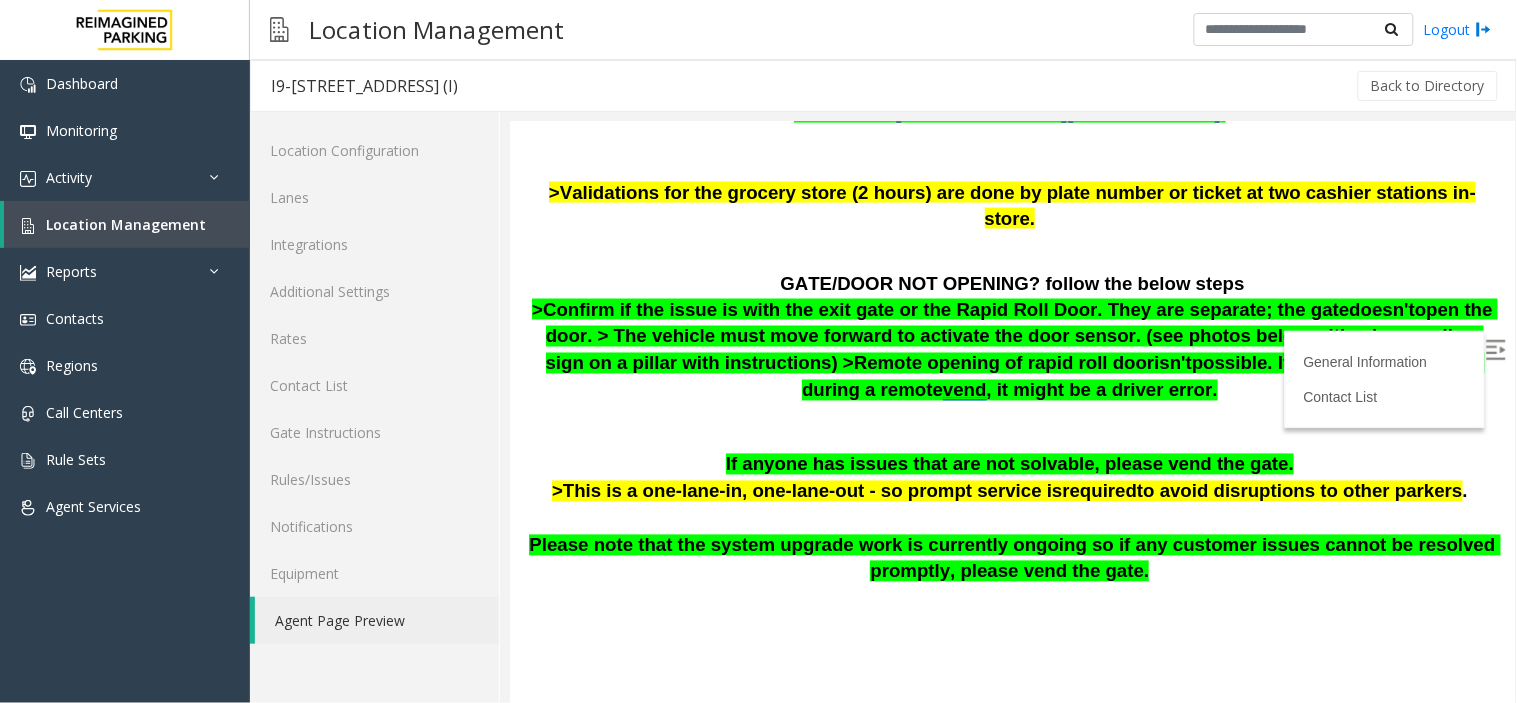 click at bounding box center (1011, 245) 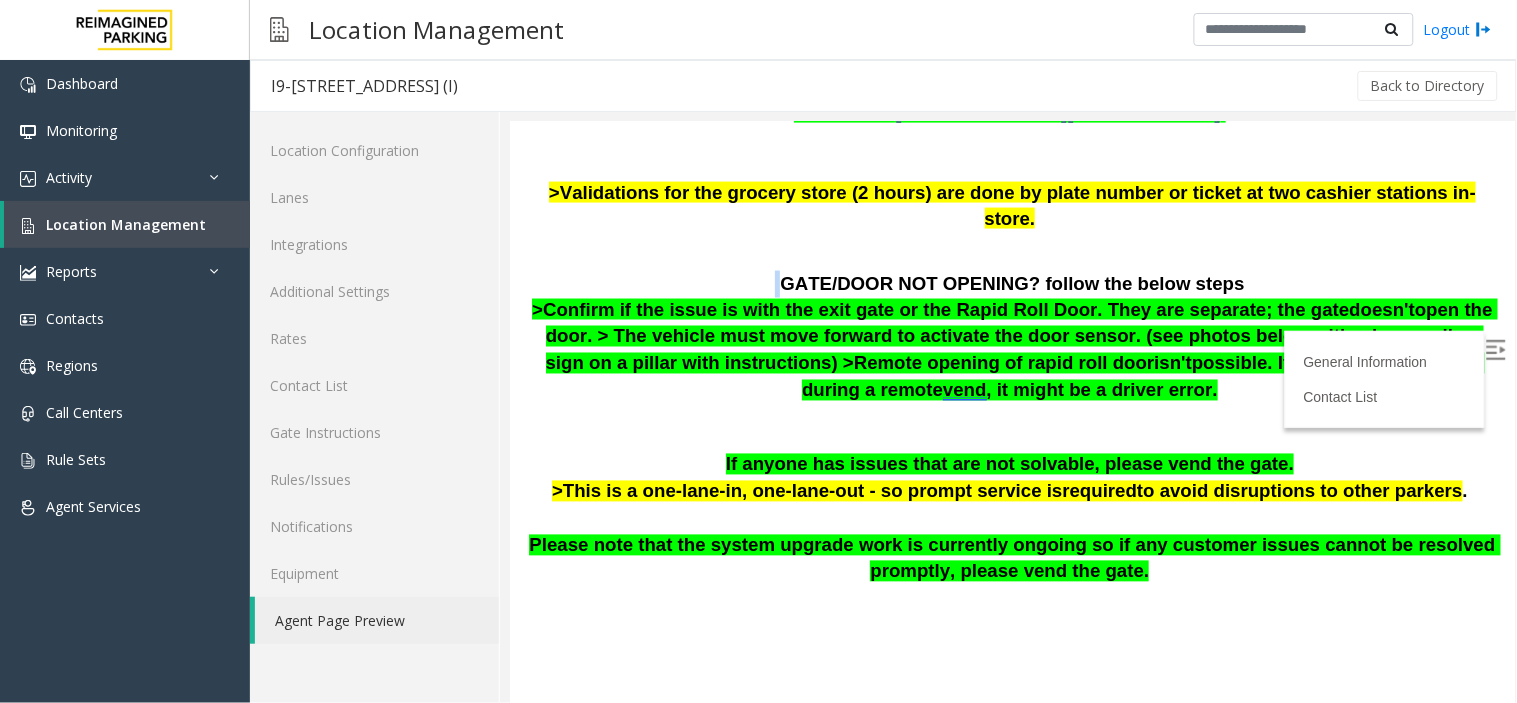 click at bounding box center (1011, 245) 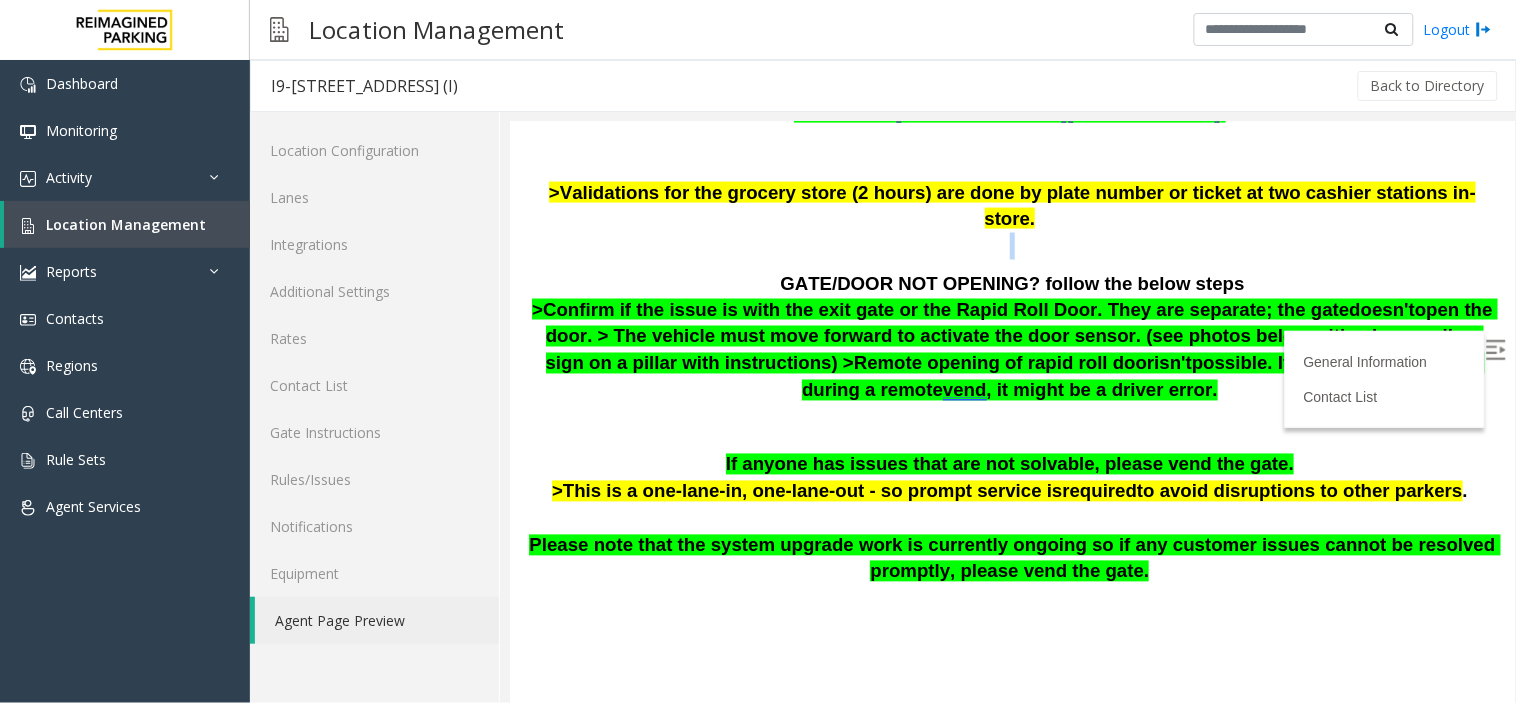 click at bounding box center (1011, 245) 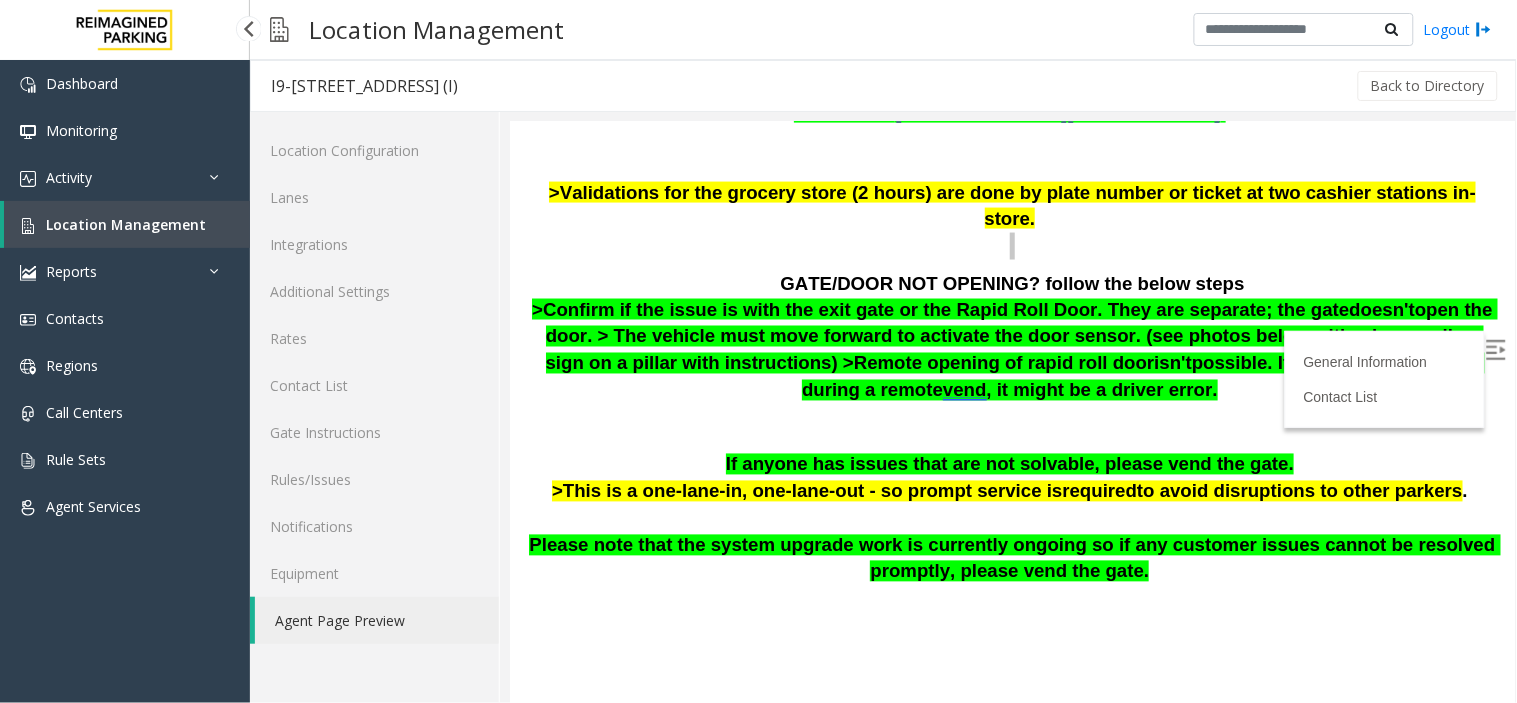 click on "Location Management" at bounding box center (126, 224) 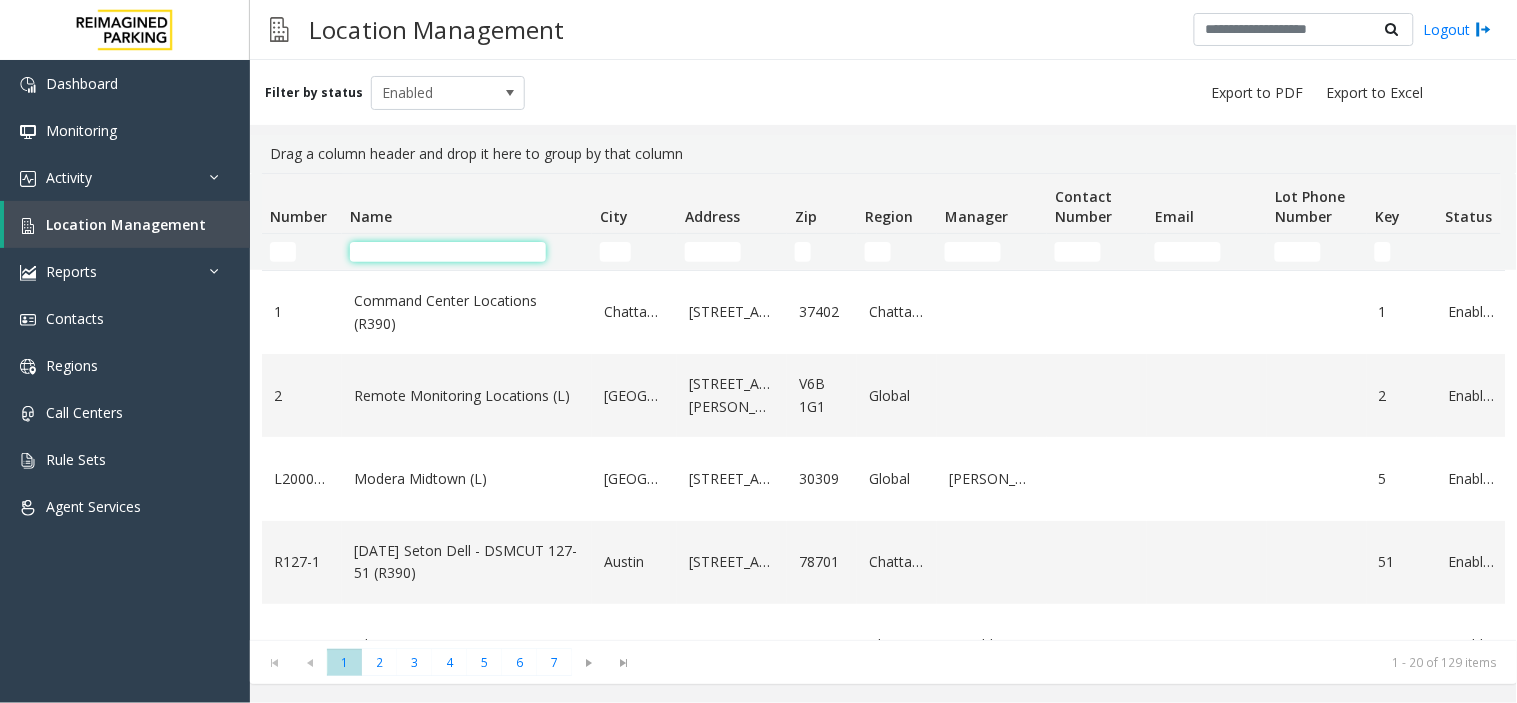 click 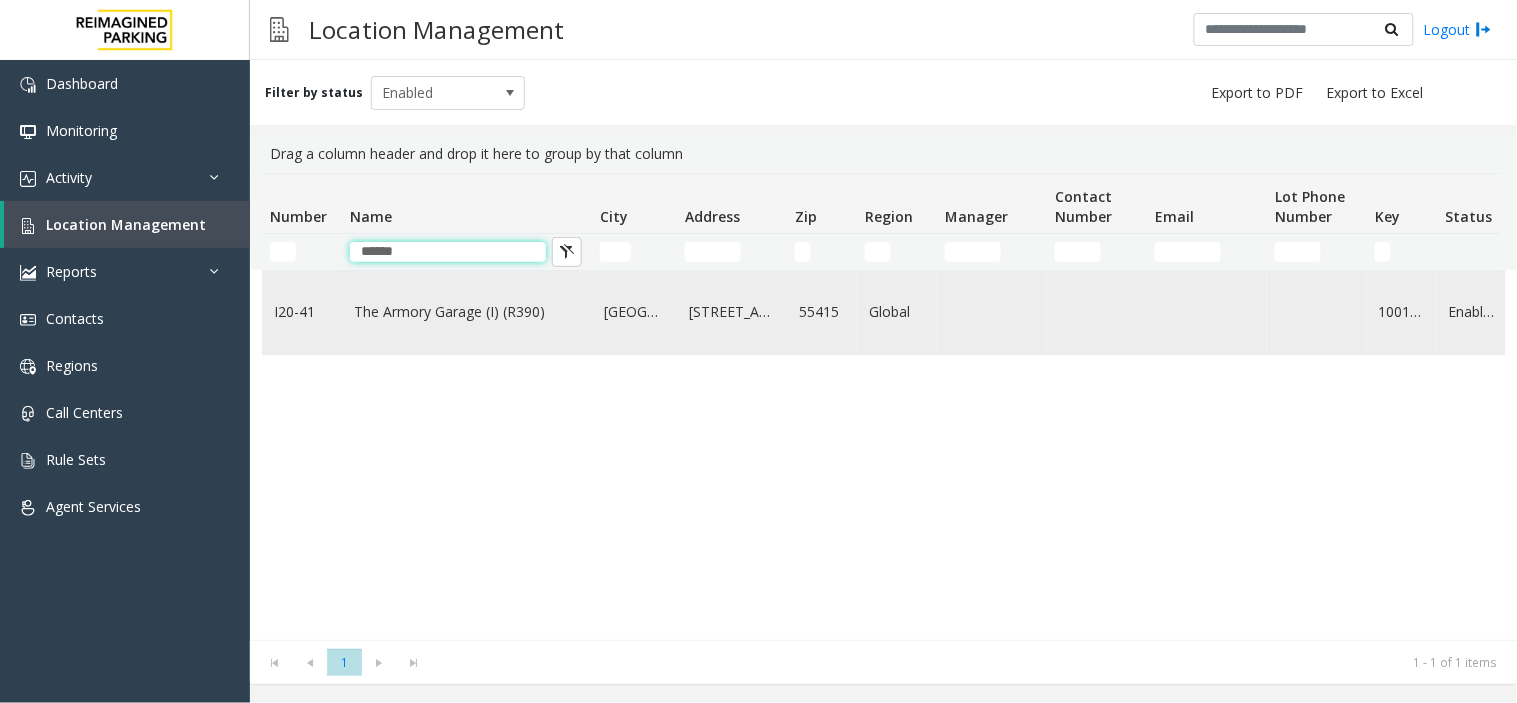 type on "******" 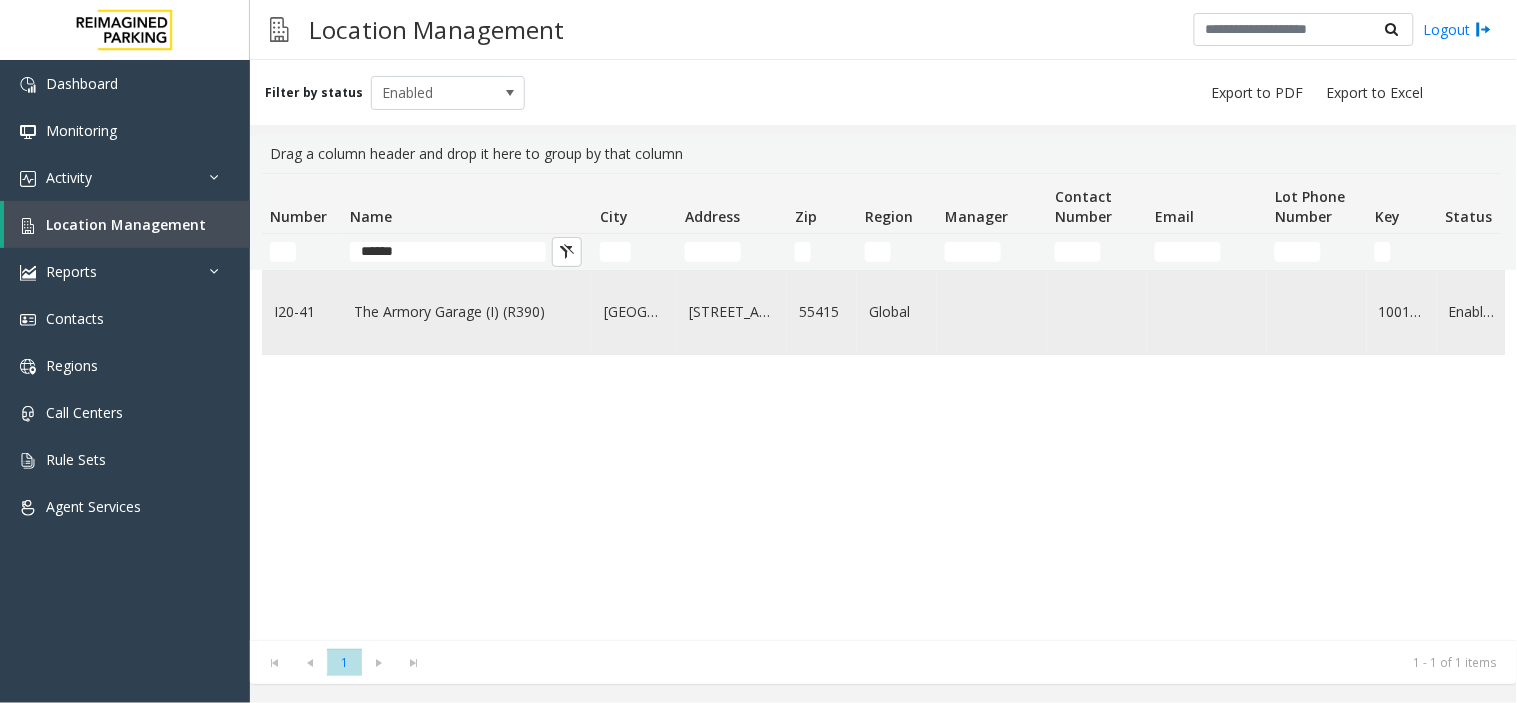 click on "The Armory Garage (I) (R390)" 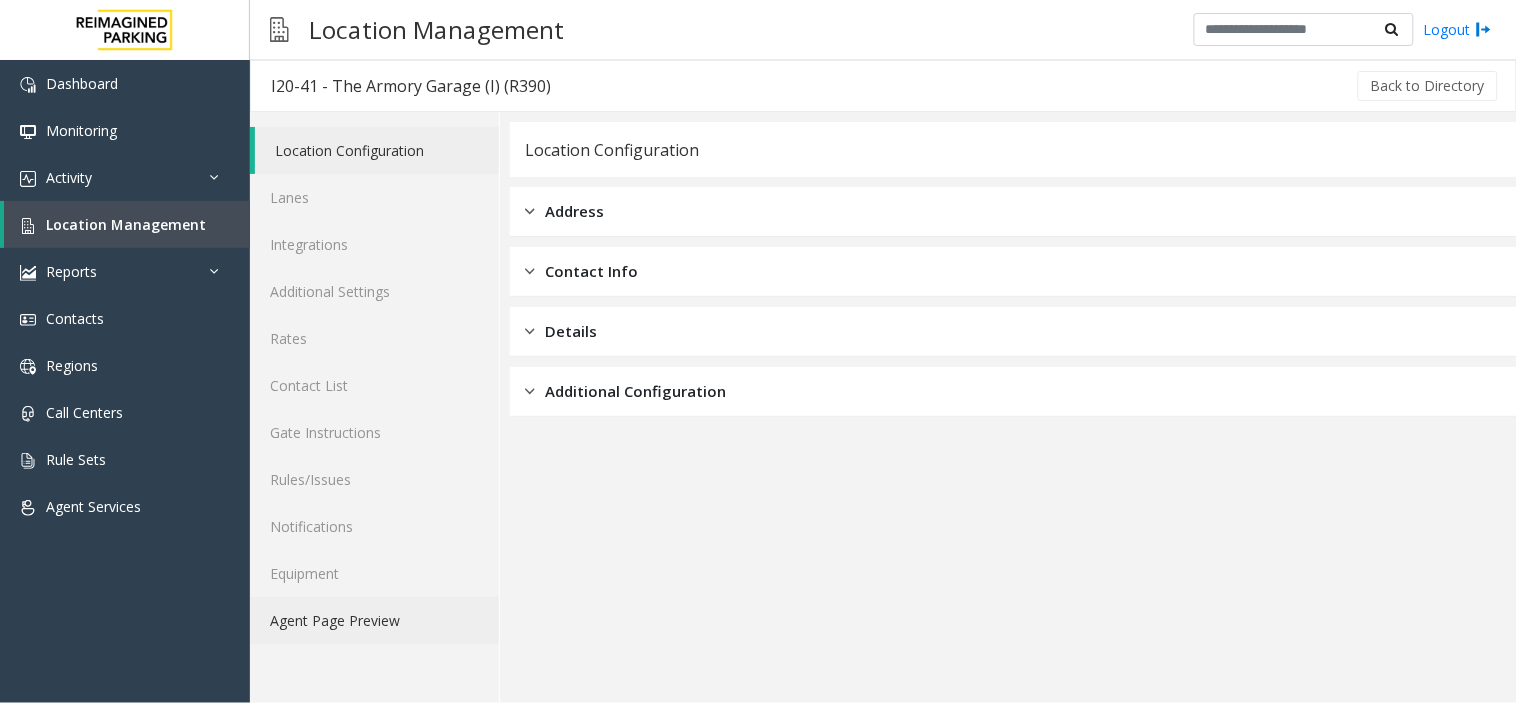 click on "Agent Page Preview" 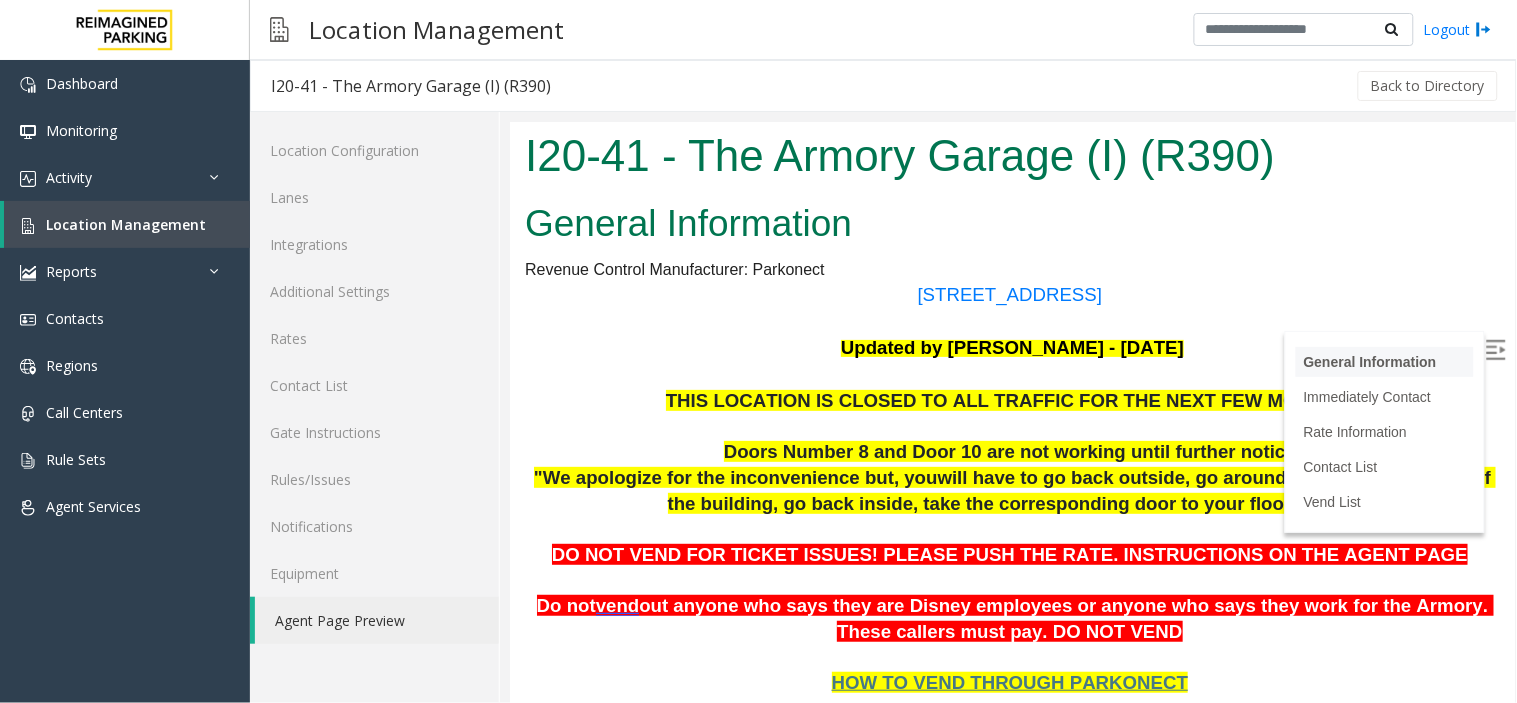 scroll, scrollTop: 111, scrollLeft: 0, axis: vertical 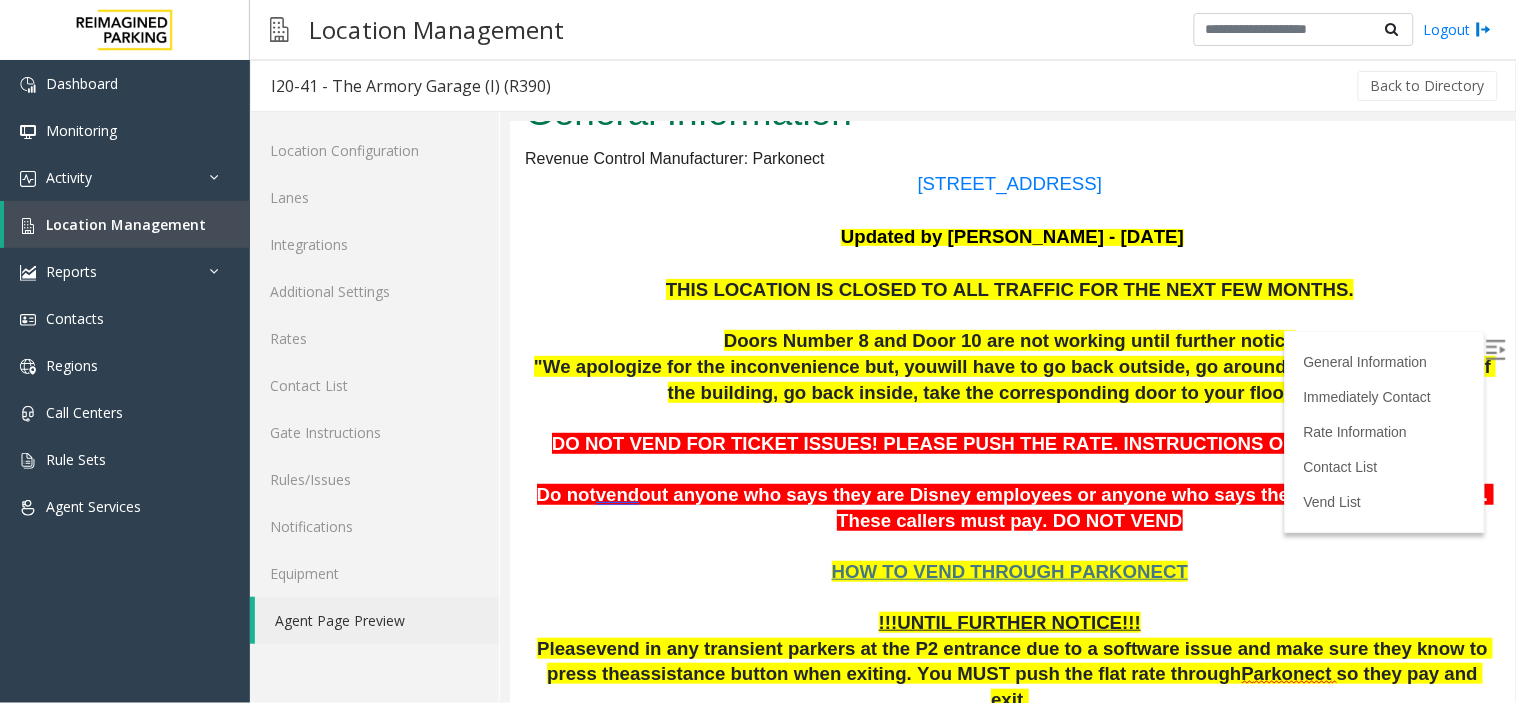 click at bounding box center [1495, 349] 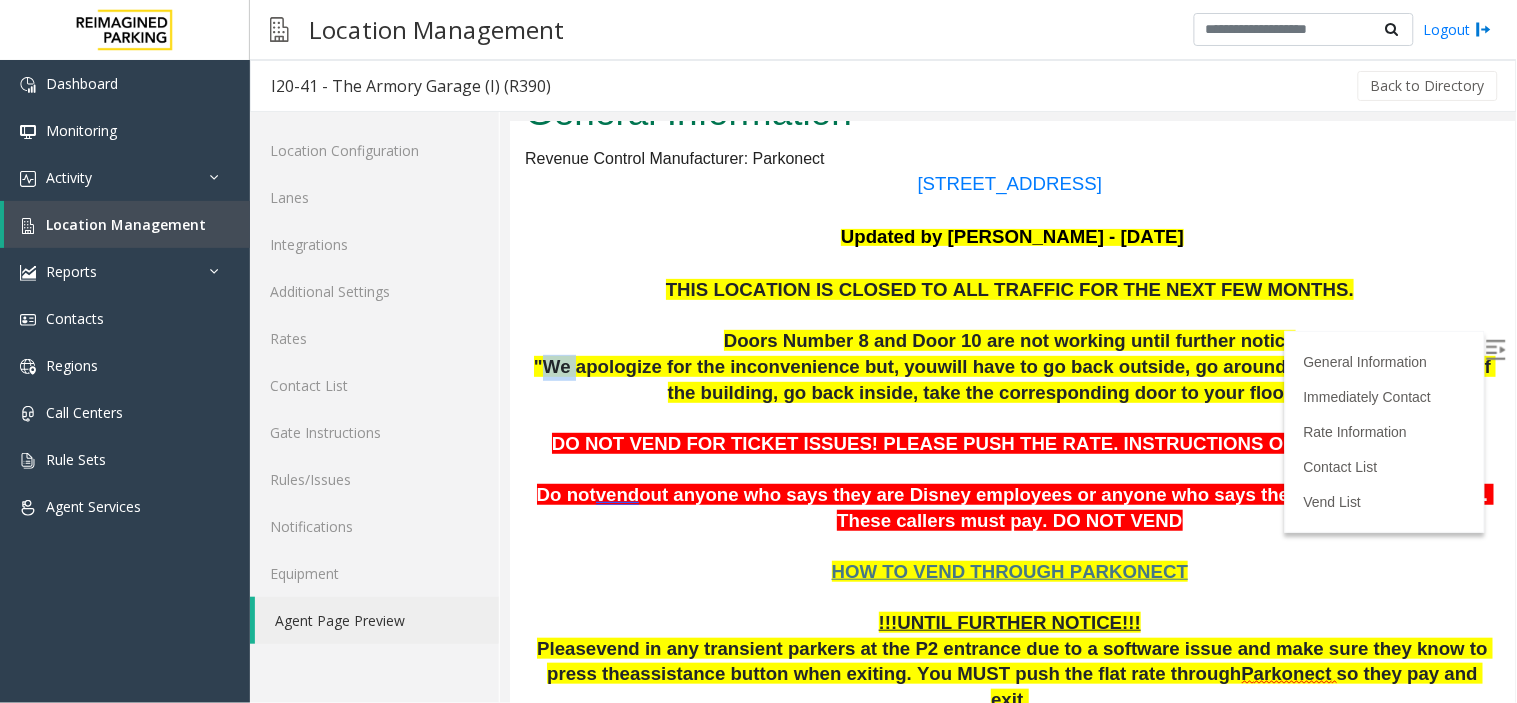 click on ""We apologize for the inconvenience but, you" at bounding box center [735, 365] 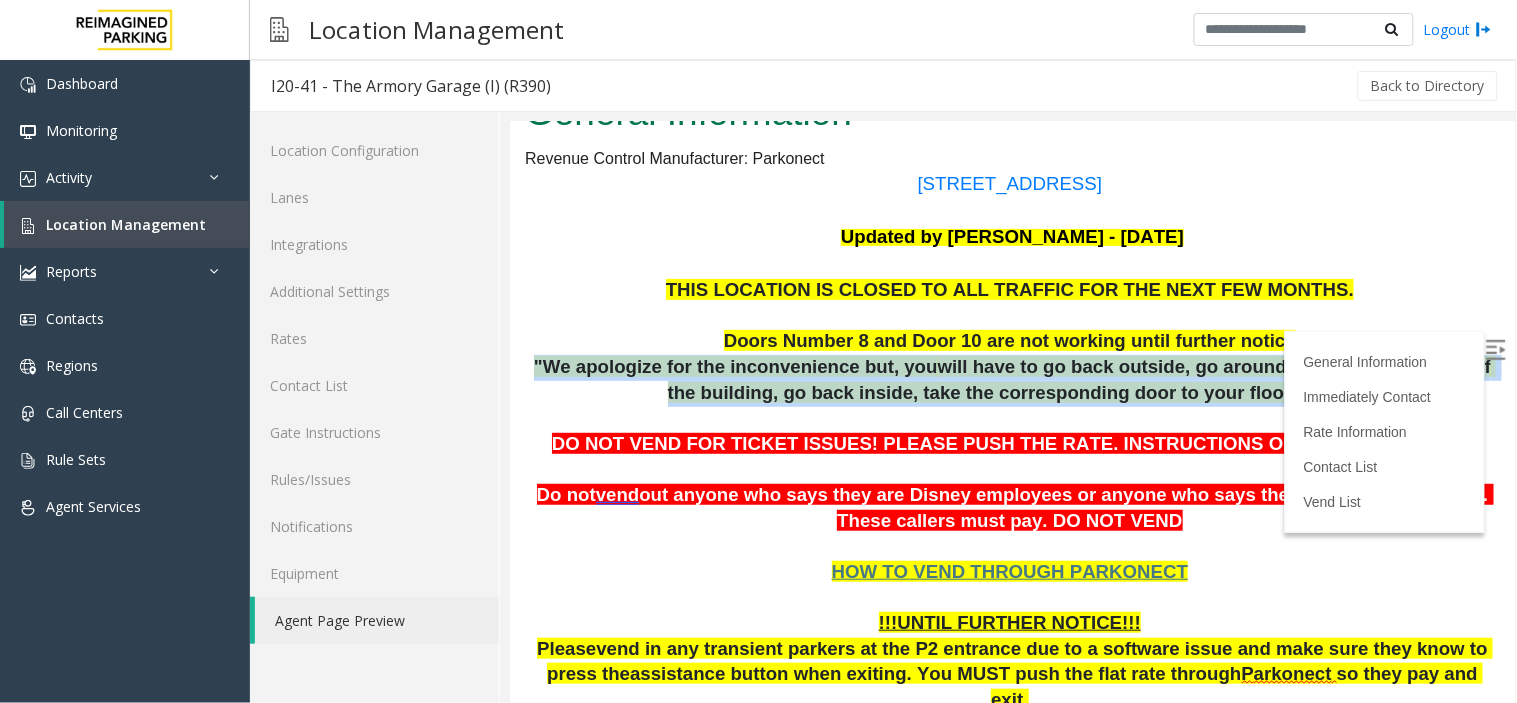 drag, startPoint x: 549, startPoint y: 354, endPoint x: 1206, endPoint y: 387, distance: 657.82825 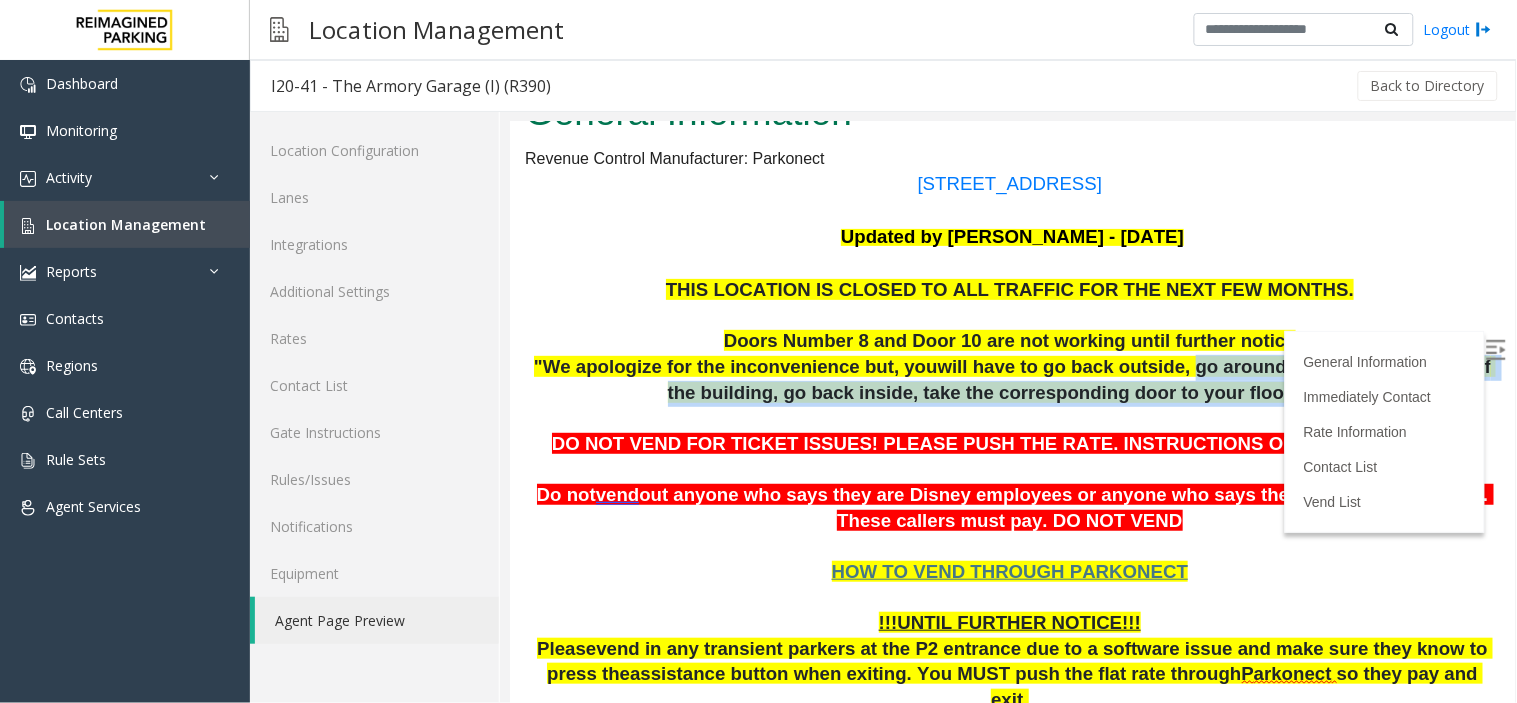 drag, startPoint x: 1206, startPoint y: 387, endPoint x: 1112, endPoint y: 363, distance: 97.015465 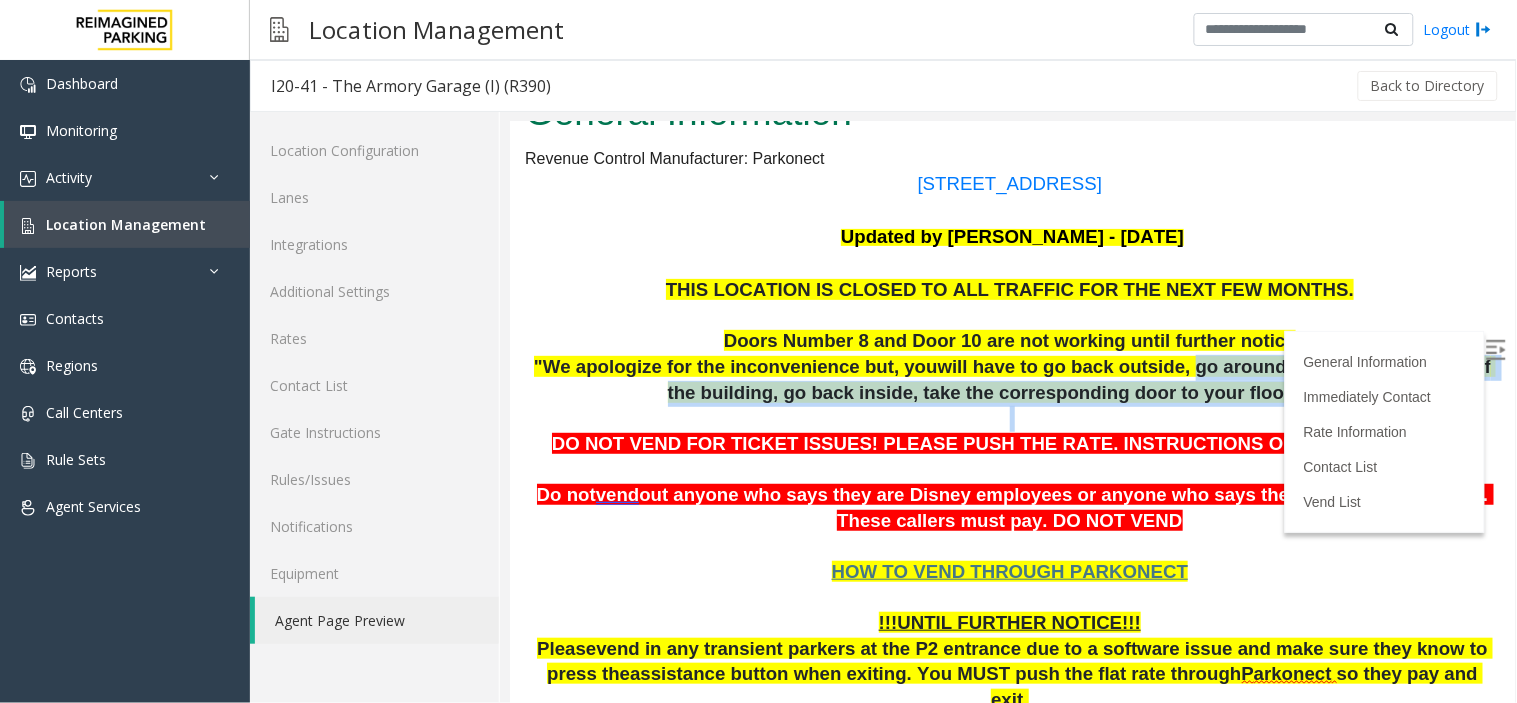 scroll, scrollTop: 111, scrollLeft: 106, axis: both 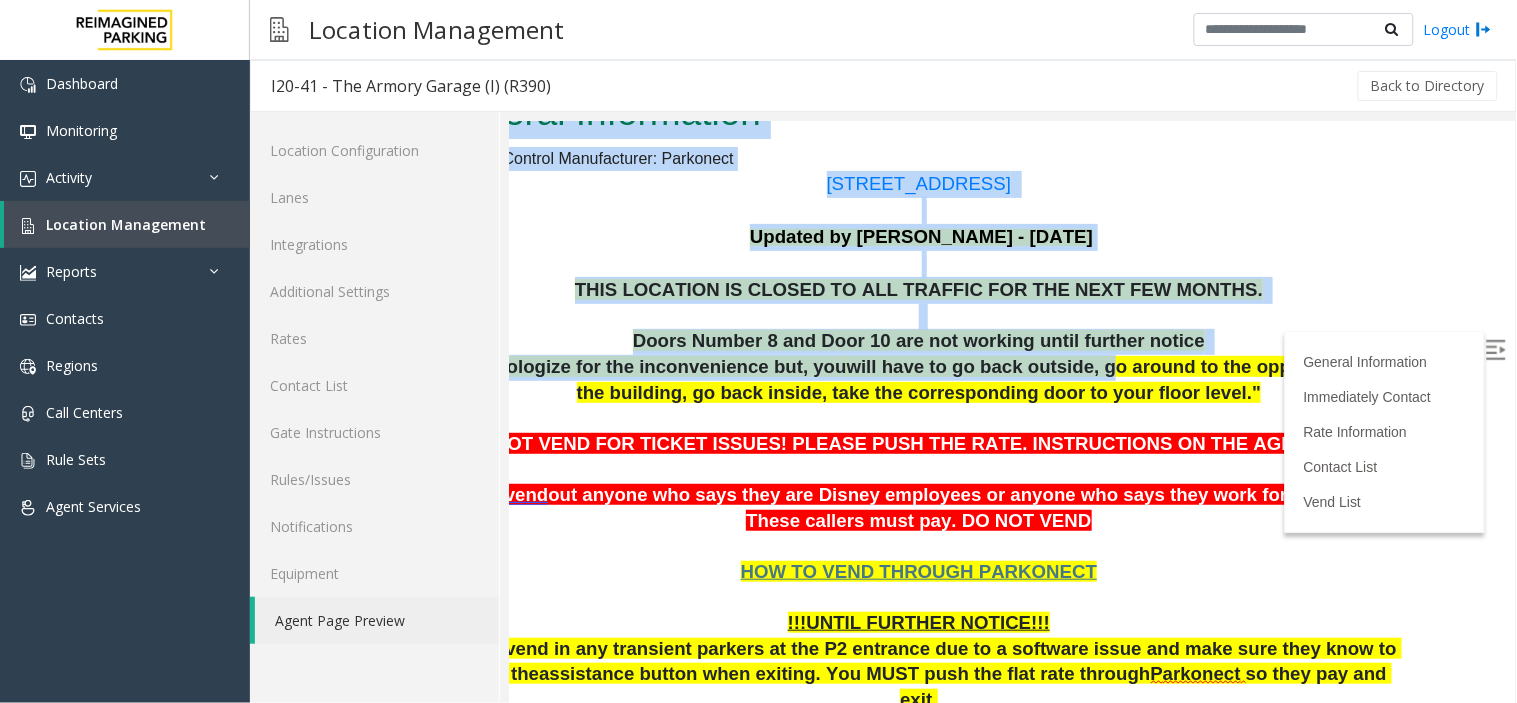 drag, startPoint x: 1112, startPoint y: 363, endPoint x: 1513, endPoint y: 429, distance: 406.39514 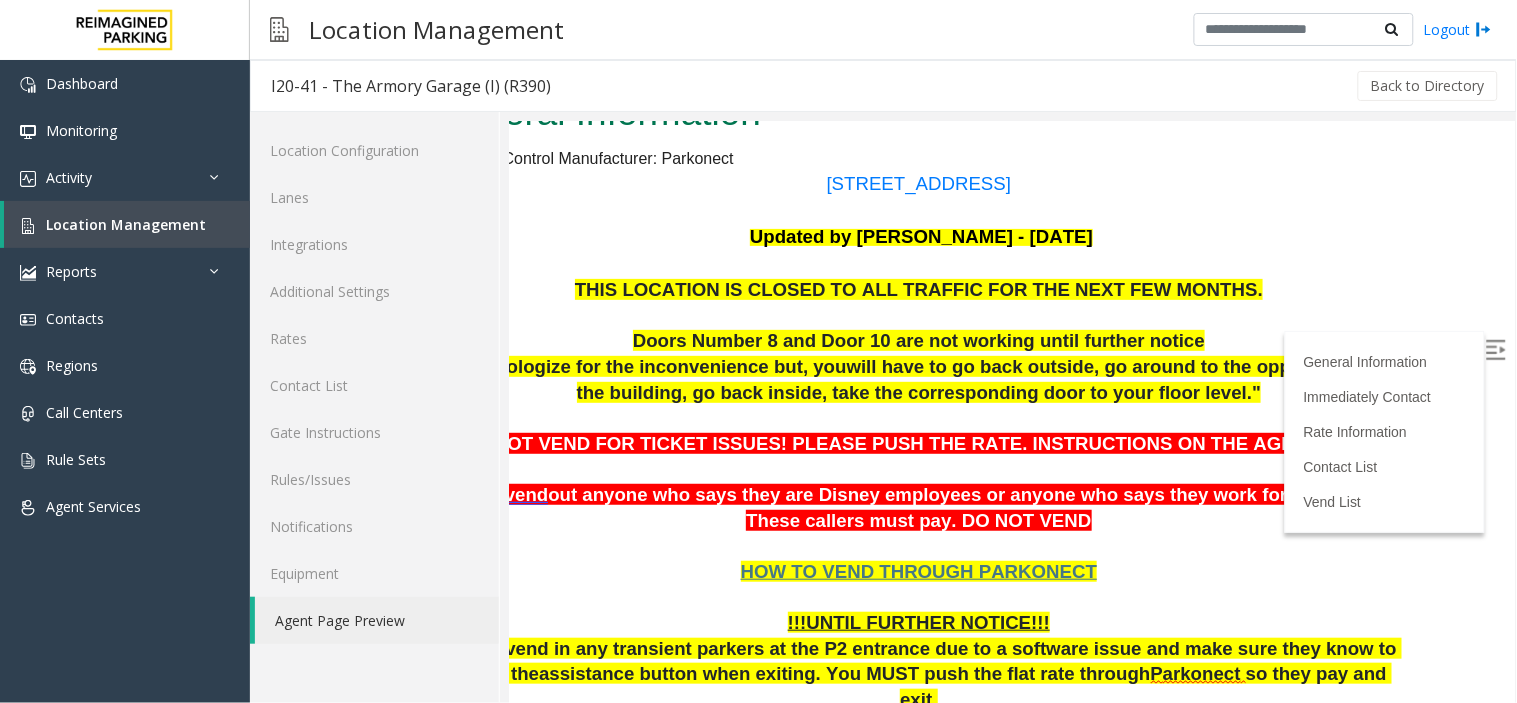 click on "will have to go back outside, go around to the opposite side of the building, go back inside, take the corresponding door to your floor level."" at bounding box center (990, 378) 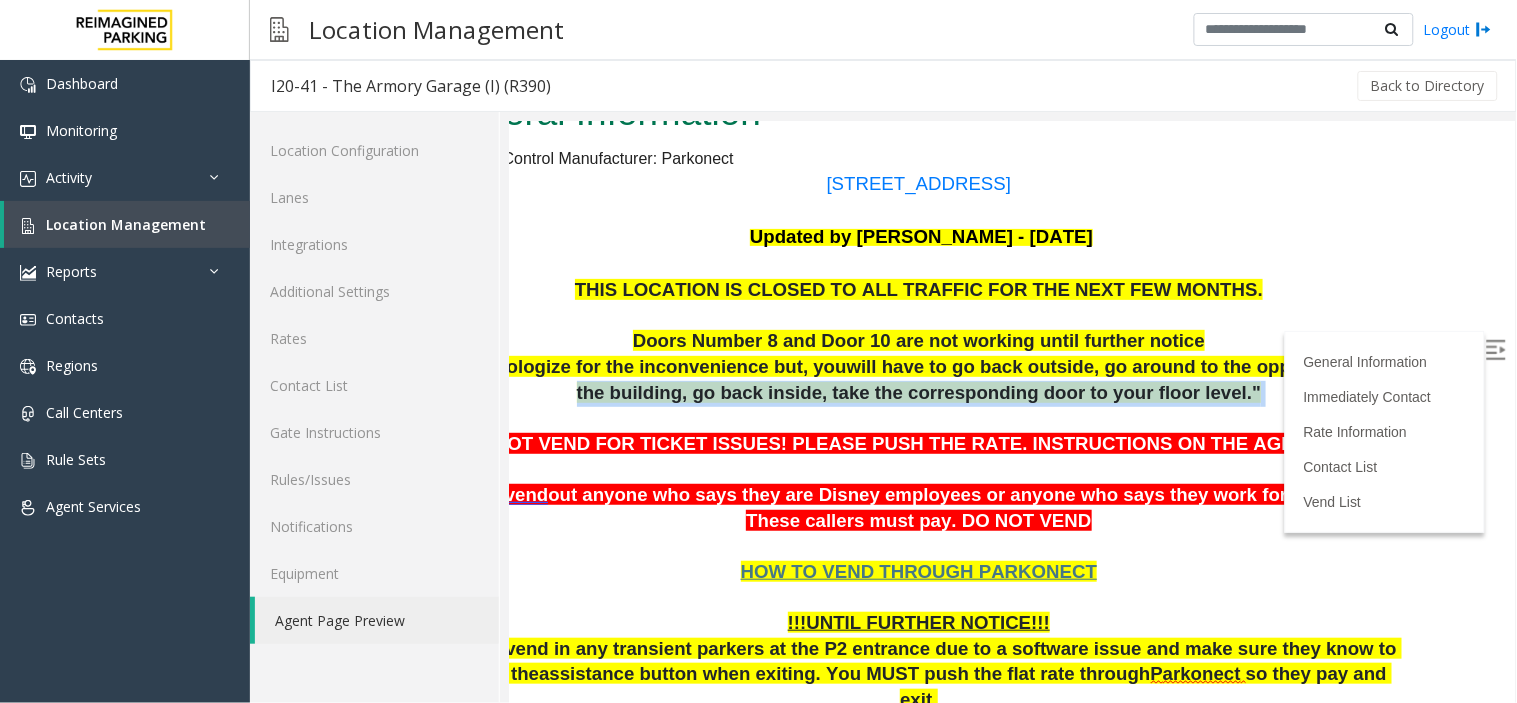 drag, startPoint x: 1227, startPoint y: 364, endPoint x: 1262, endPoint y: 383, distance: 39.824615 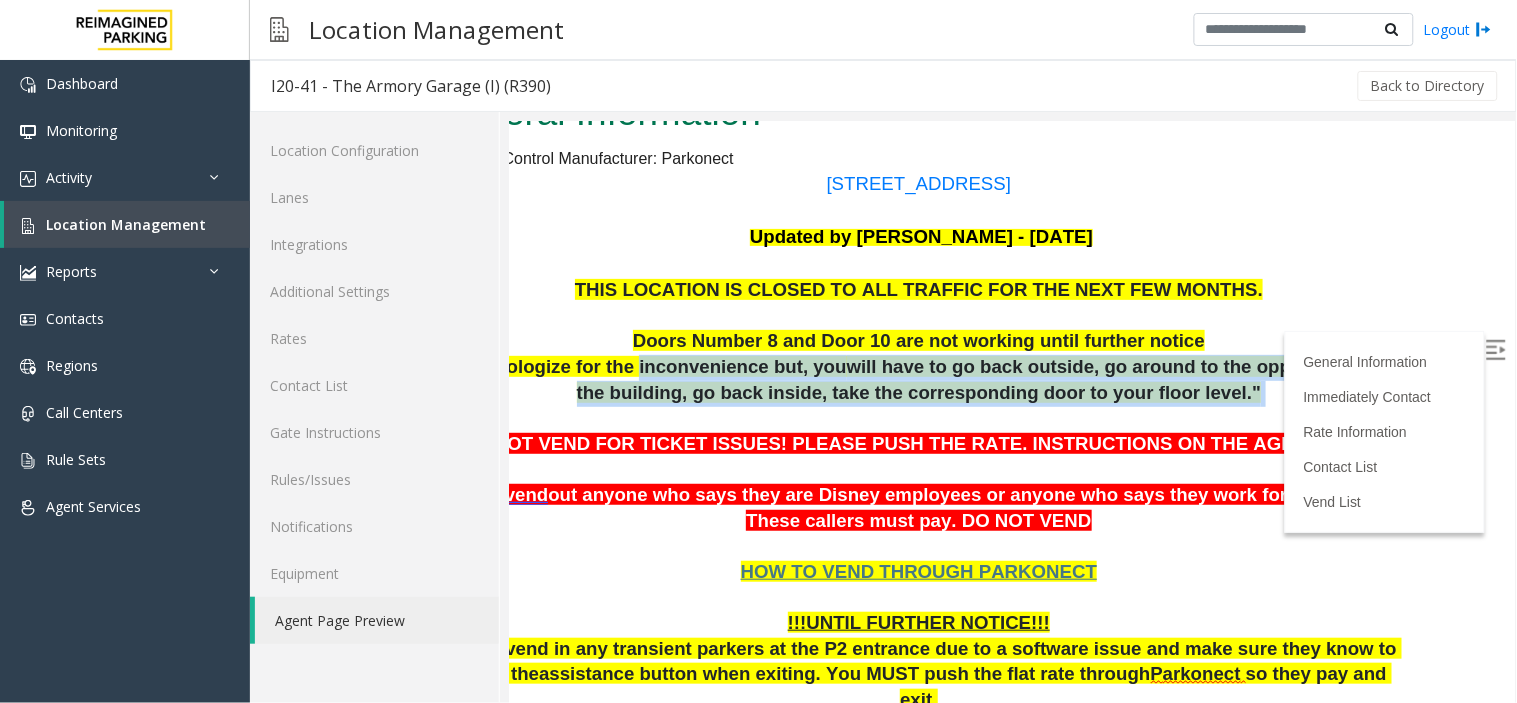drag, startPoint x: 1262, startPoint y: 383, endPoint x: 609, endPoint y: 365, distance: 653.24805 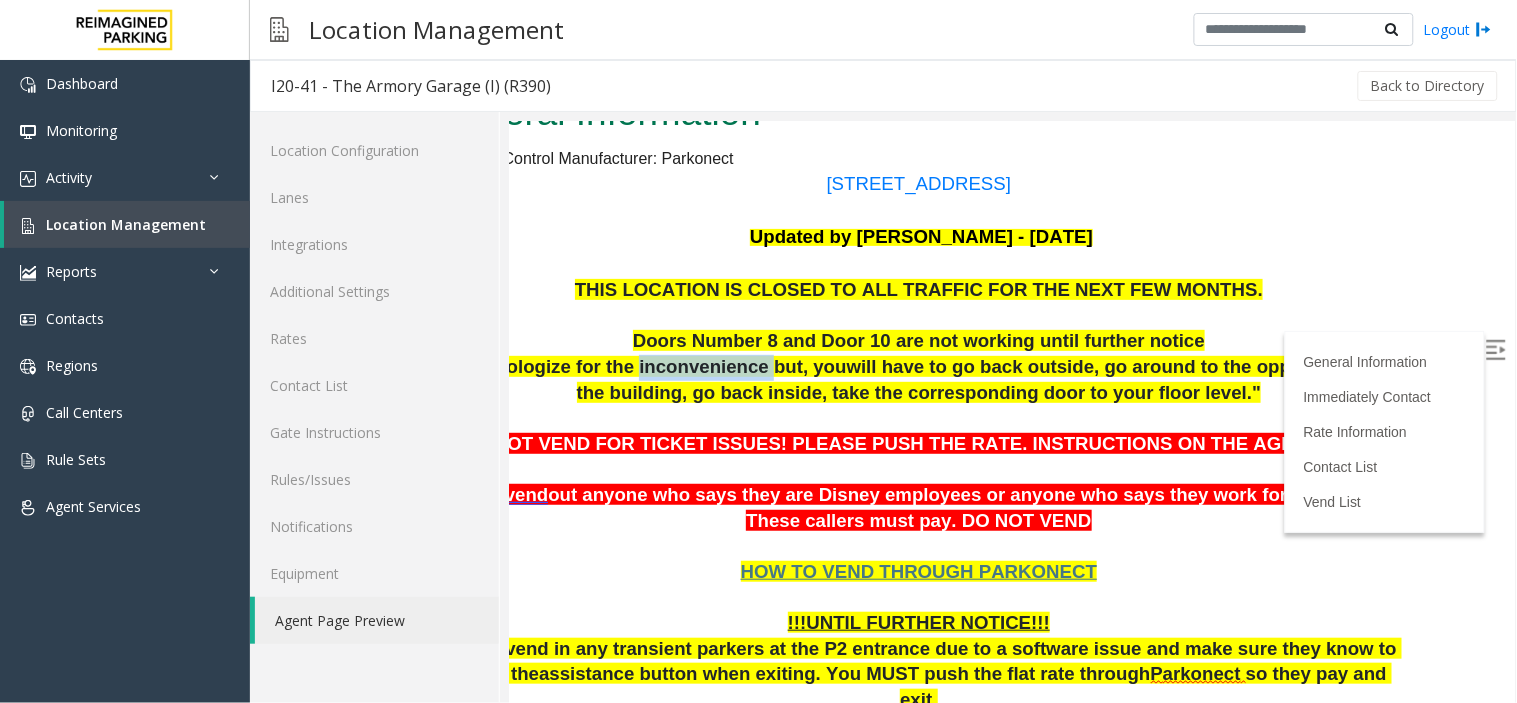 click on ""We apologize for the inconvenience but, you" at bounding box center [644, 365] 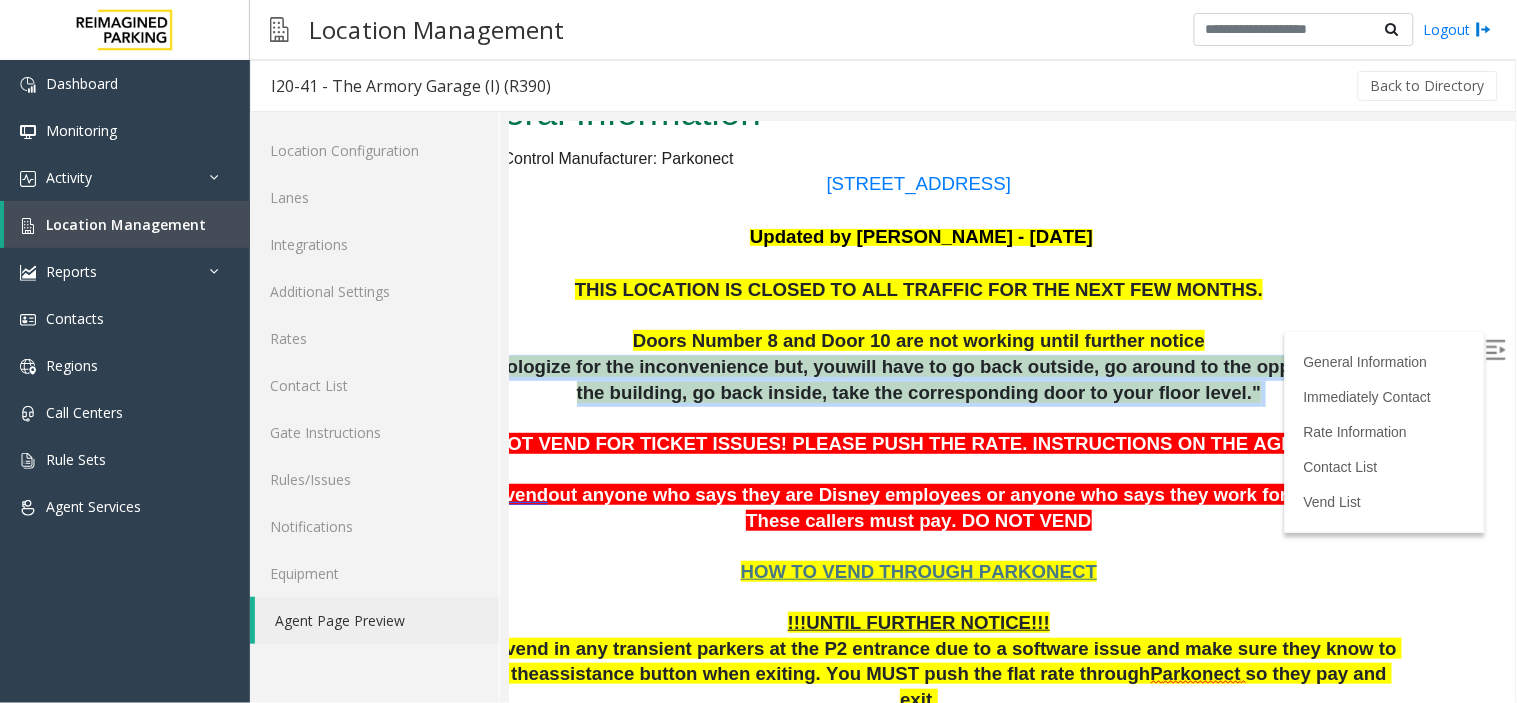 drag, startPoint x: 599, startPoint y: 364, endPoint x: 1072, endPoint y: 357, distance: 473.0518 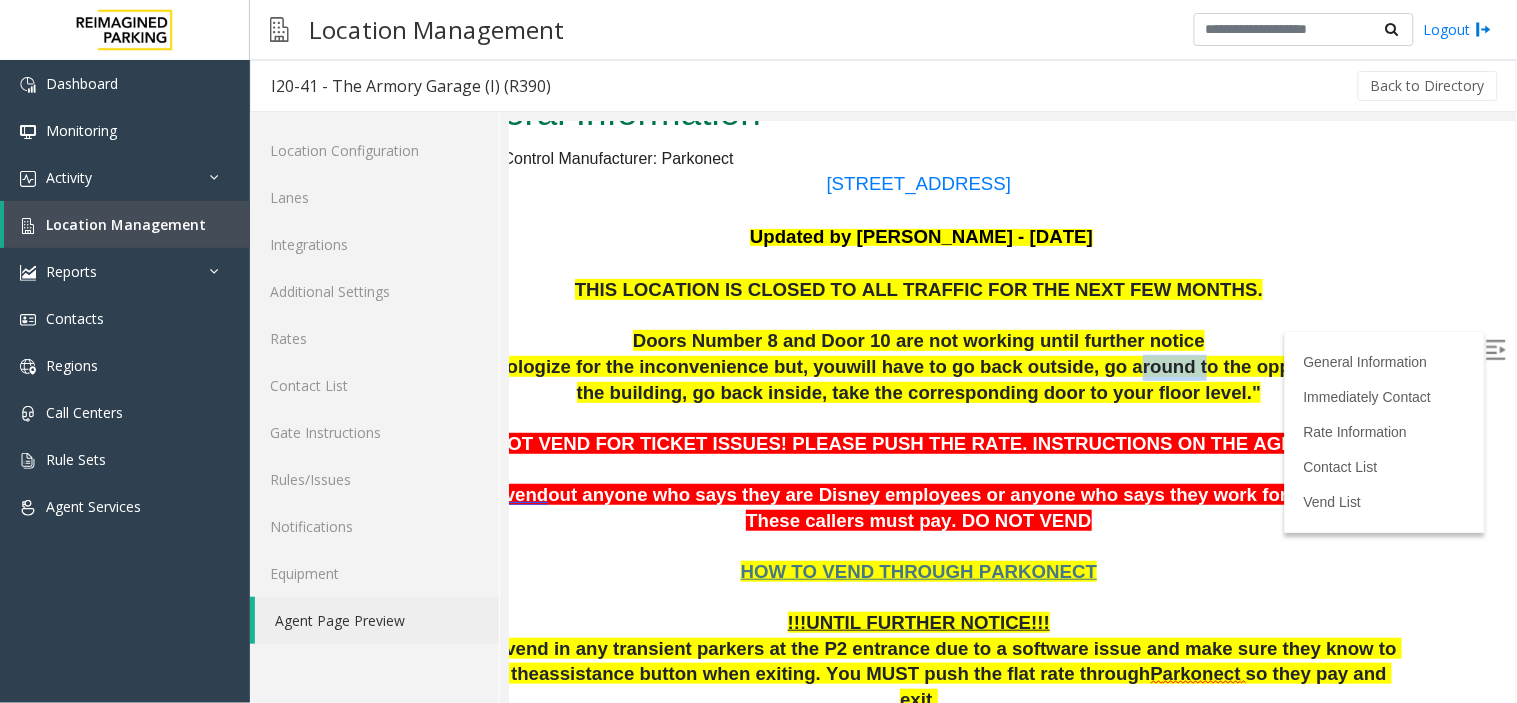 click on "will have to go back outside, go around to the opposite side of the building, go back inside, take the corresponding door to your floor level."" at bounding box center [990, 378] 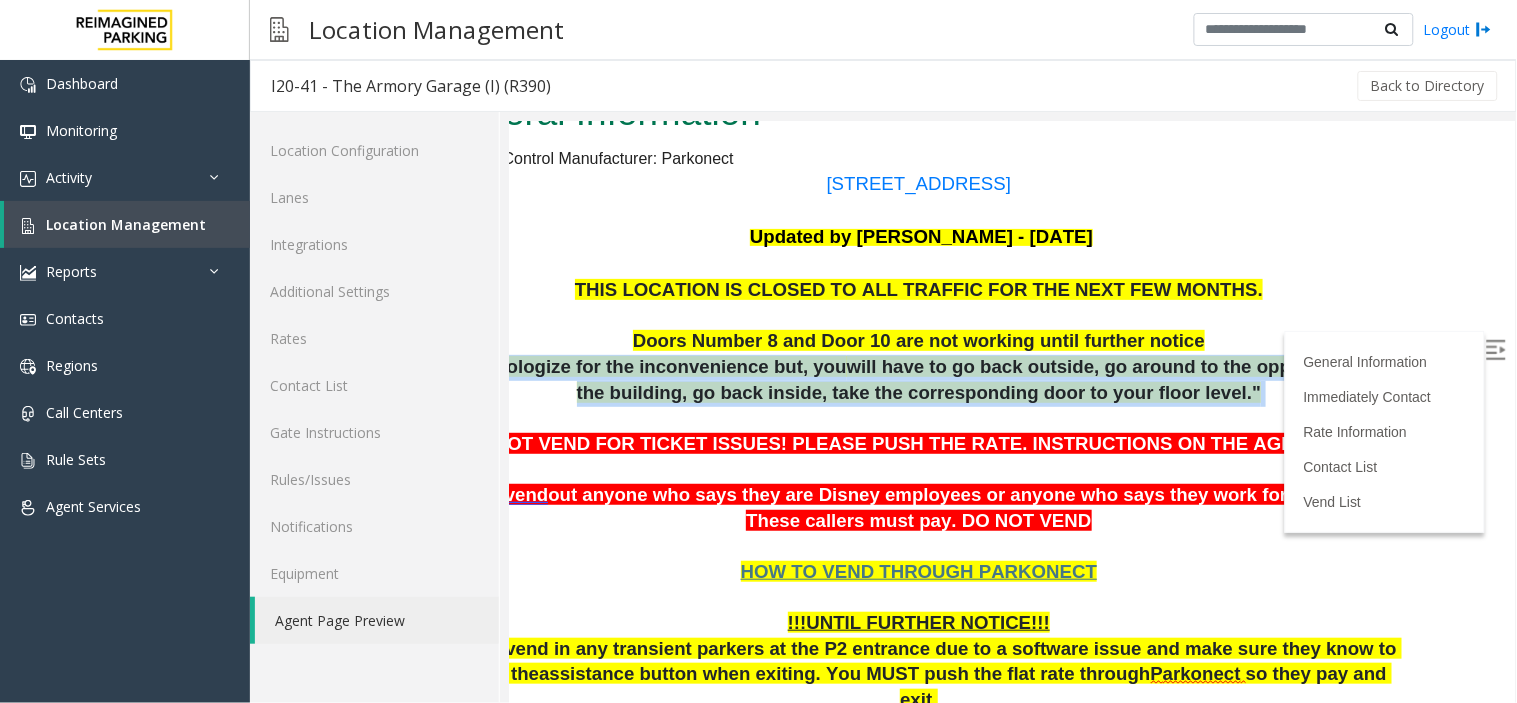 click on "will have to go back outside, go around to the opposite side of the building, go back inside, take the corresponding door to your floor level."" at bounding box center (990, 378) 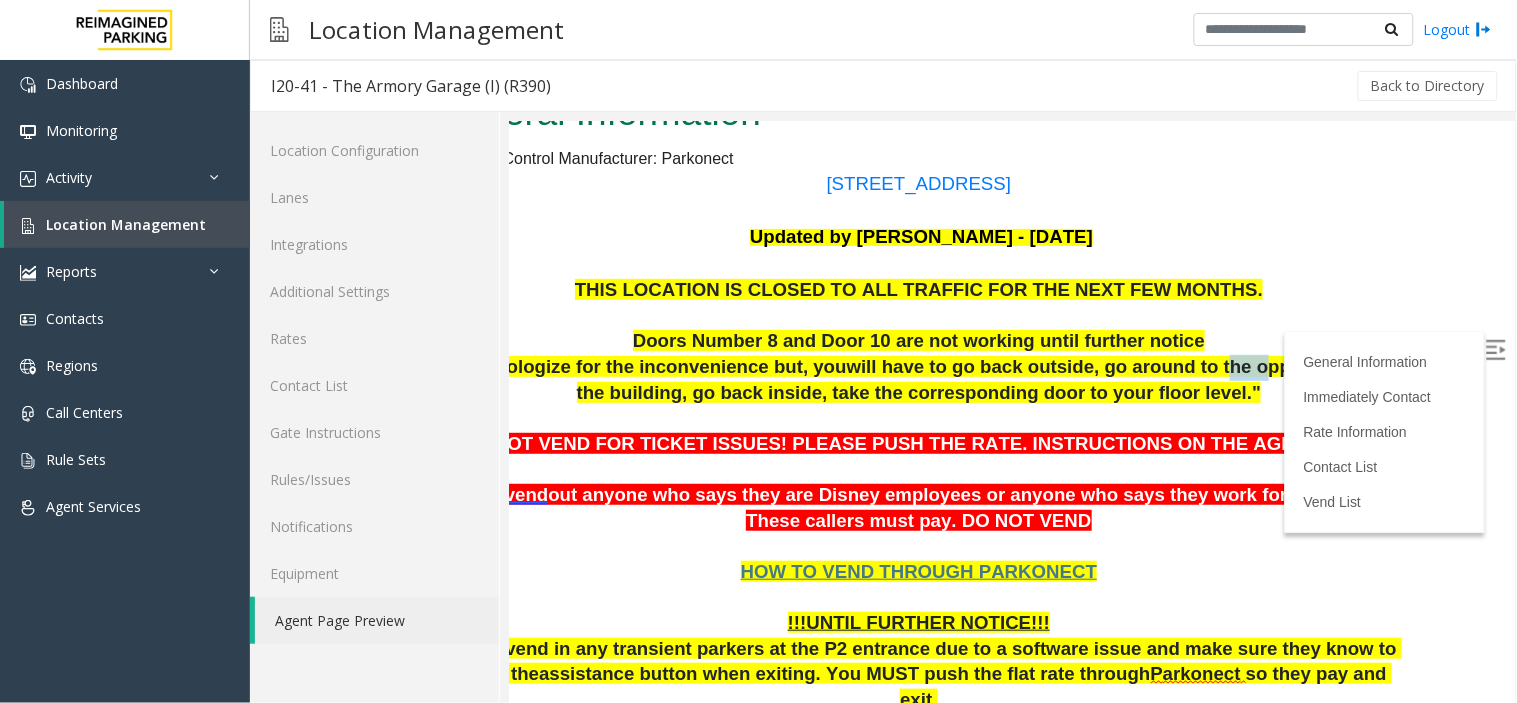 click on "will have to go back outside, go around to the opposite side of the building, go back inside, take the corresponding door to your floor level."" at bounding box center (990, 378) 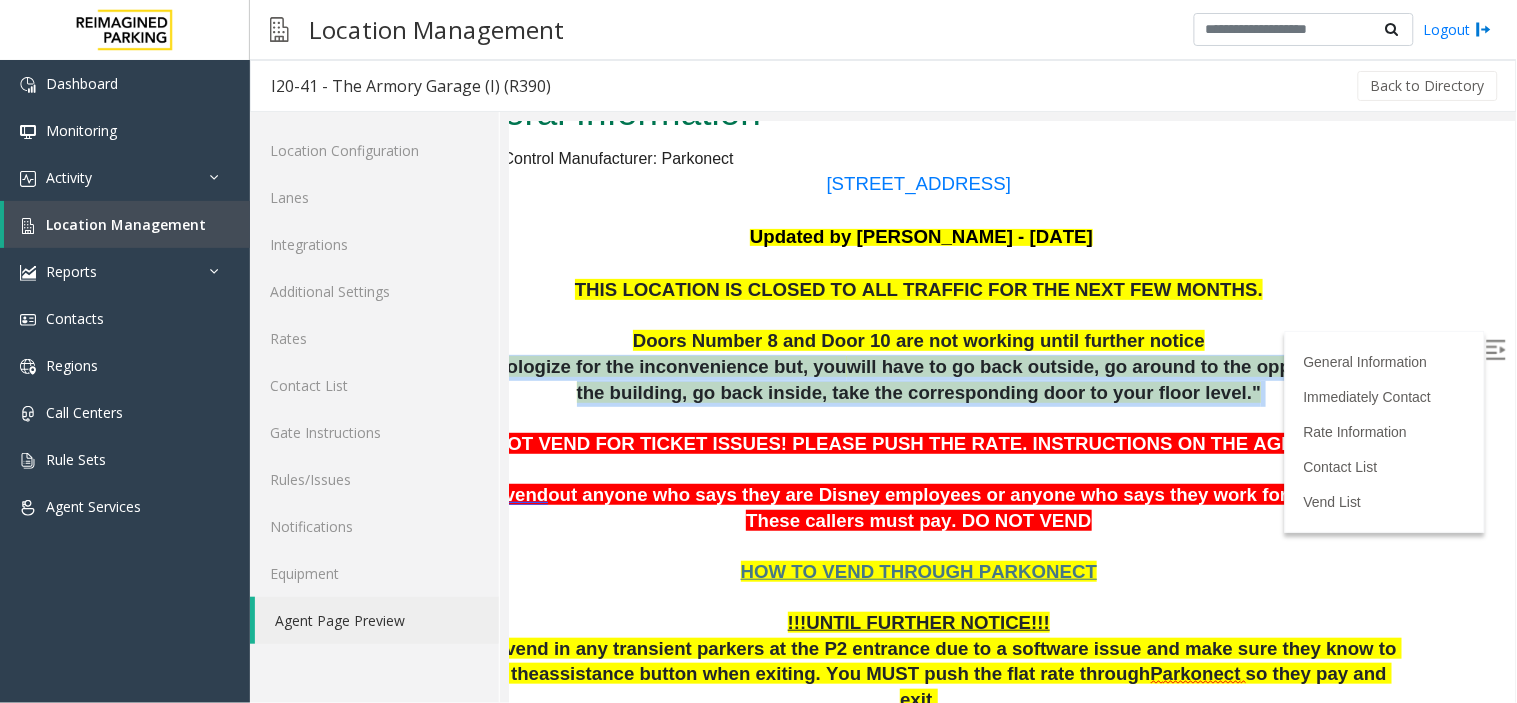 click on "will have to go back outside, go around to the opposite side of the building, go back inside, take the corresponding door to your floor level."" at bounding box center [990, 378] 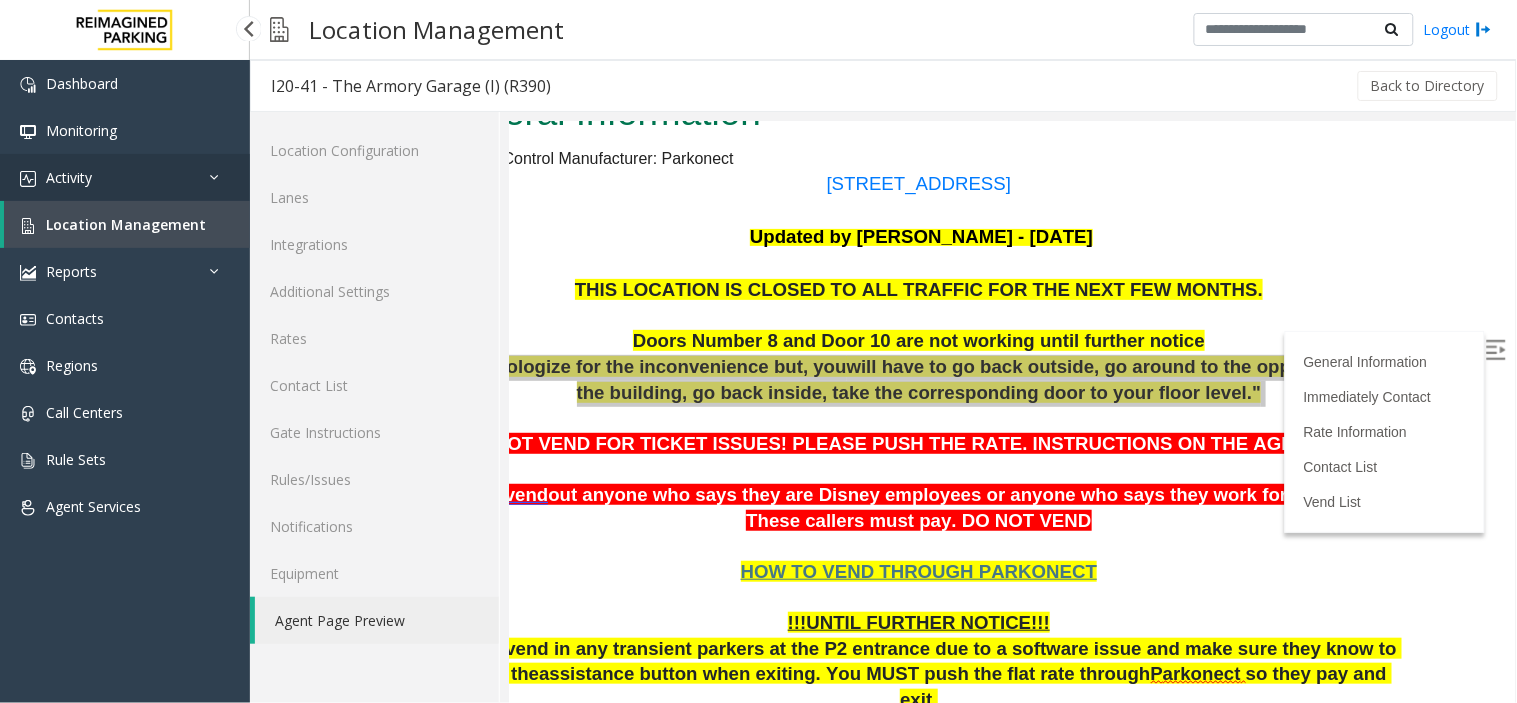 click on "Activity" at bounding box center (125, 177) 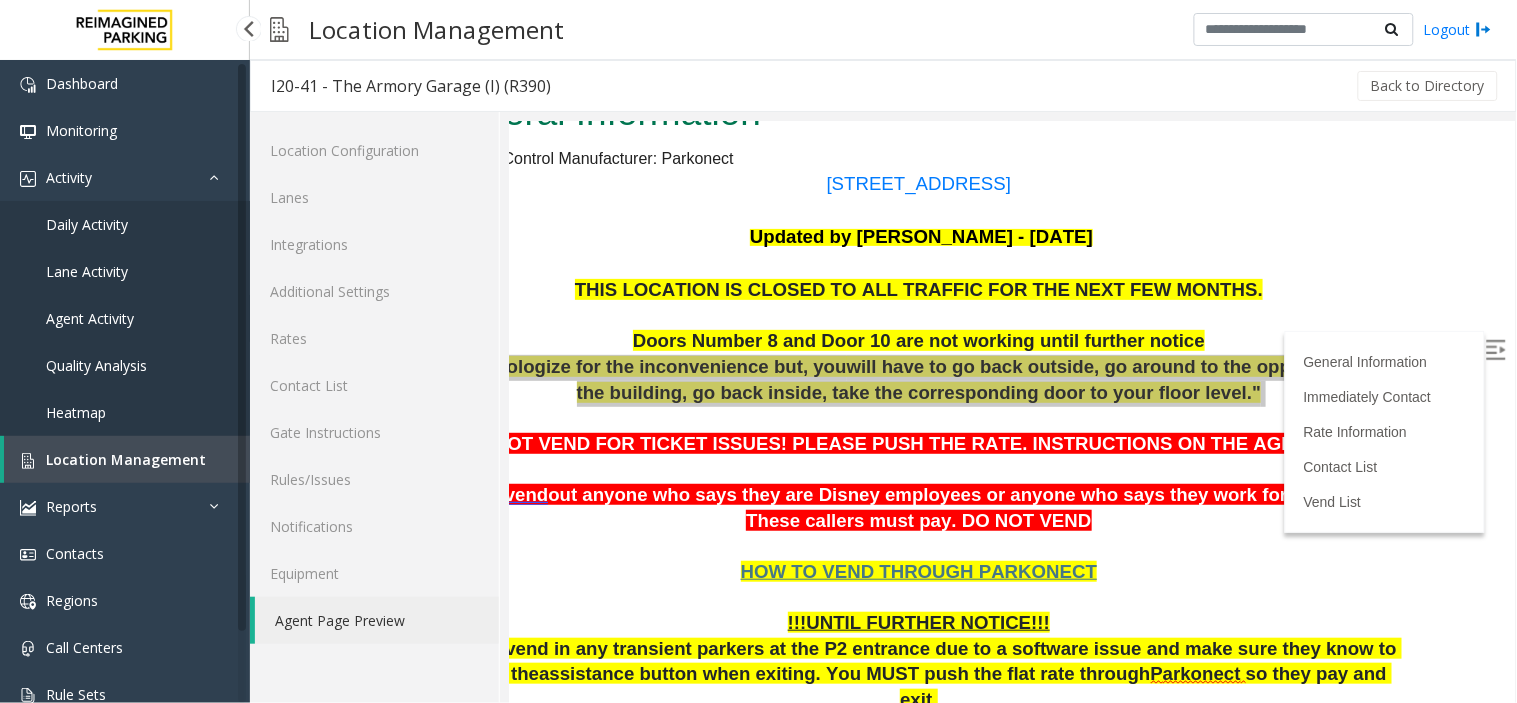 click on "Agent Activity" at bounding box center [125, 318] 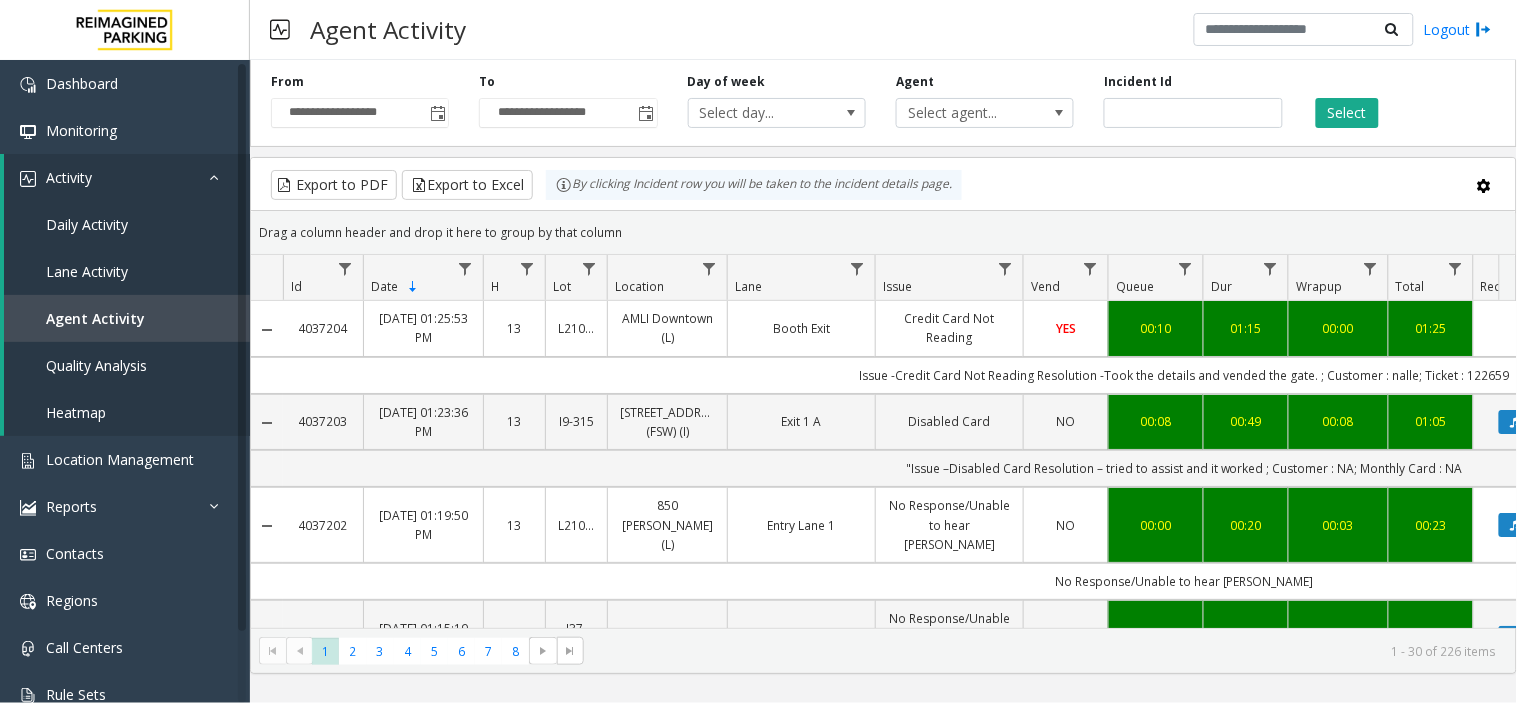 scroll, scrollTop: 0, scrollLeft: 16, axis: horizontal 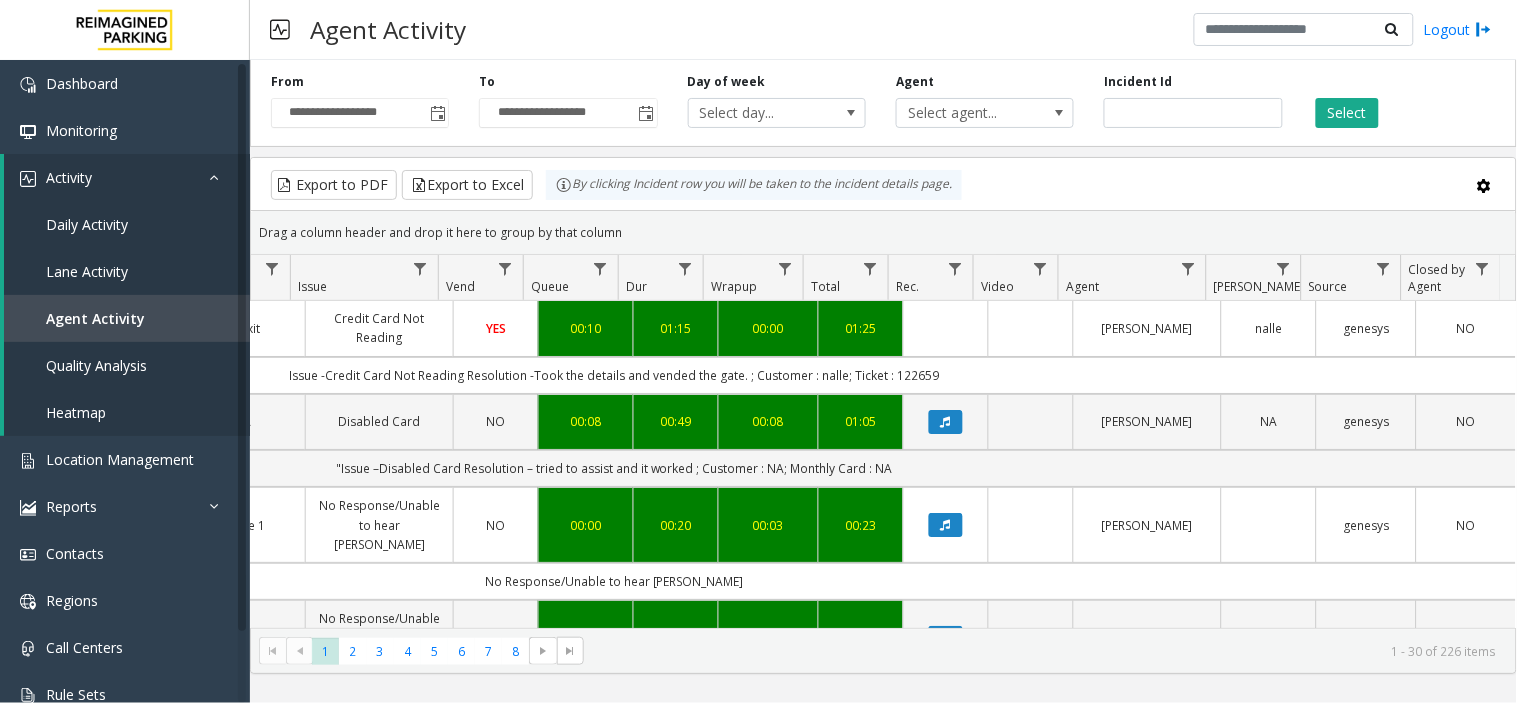 click on "Issue -Credit Card Not Reading
Resolution -Took the details and vended the gate.
; Customer : nalle; Ticket : 122659" 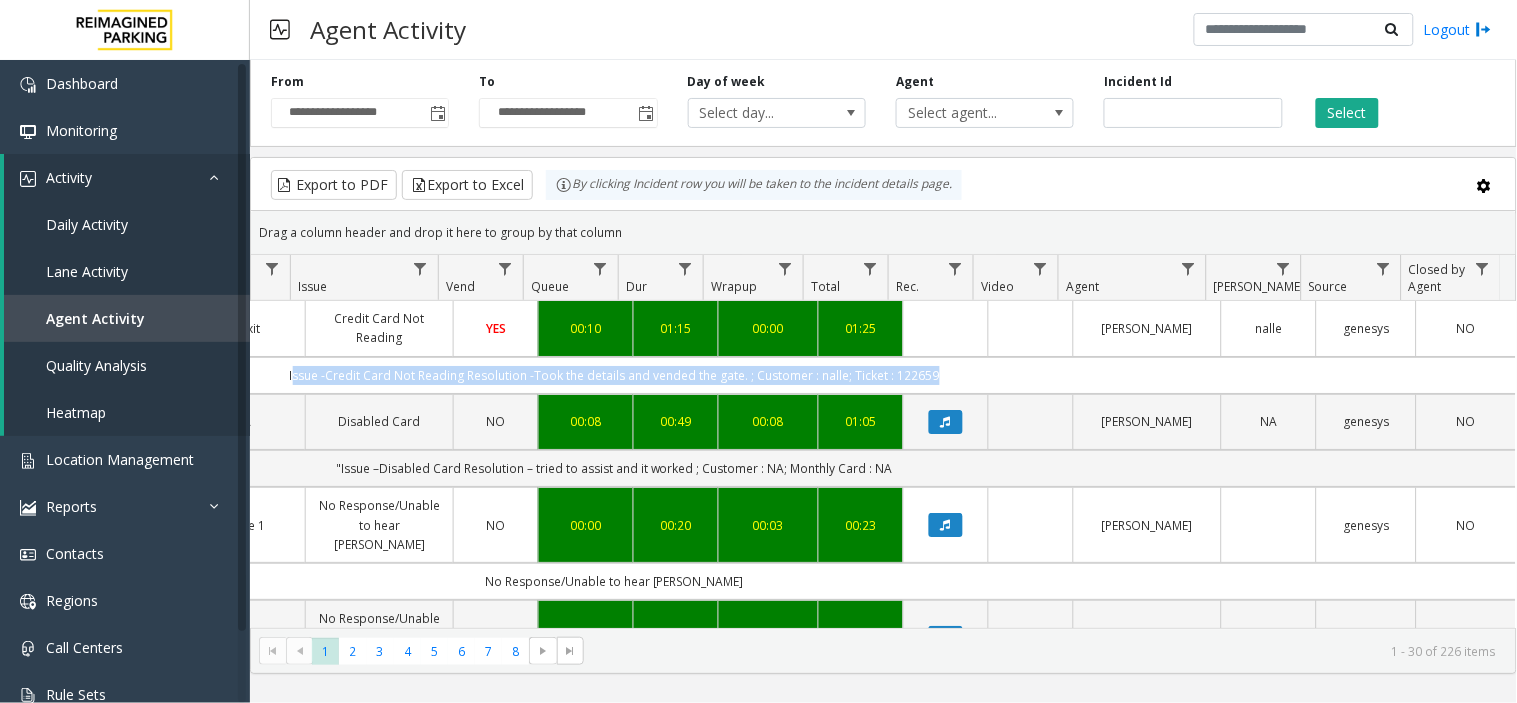 click on "Issue -Credit Card Not Reading
Resolution -Took the details and vended the gate.
; Customer : nalle; Ticket : 122659" 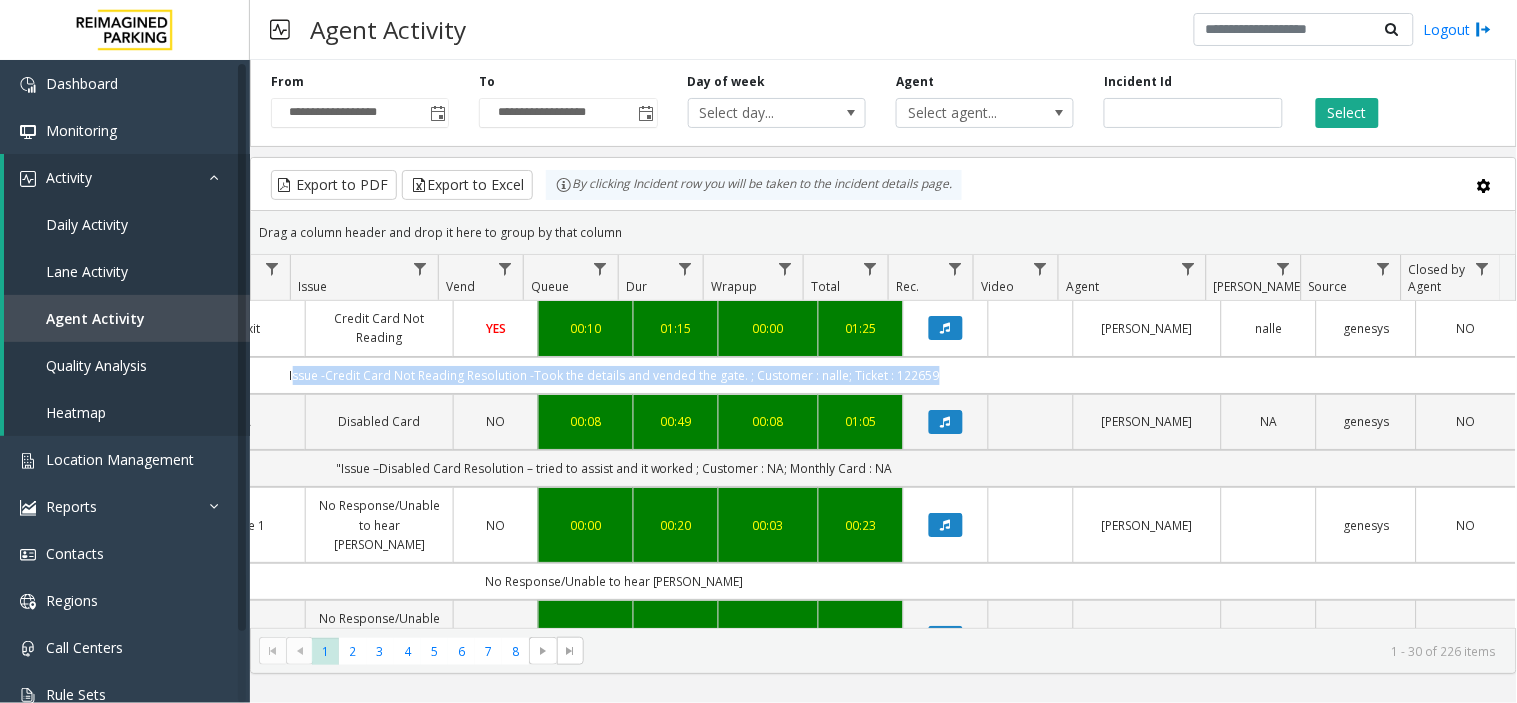 click on "Issue -Credit Card Not Reading
Resolution -Took the details and vended the gate.
; Customer : nalle; Ticket : 122659" 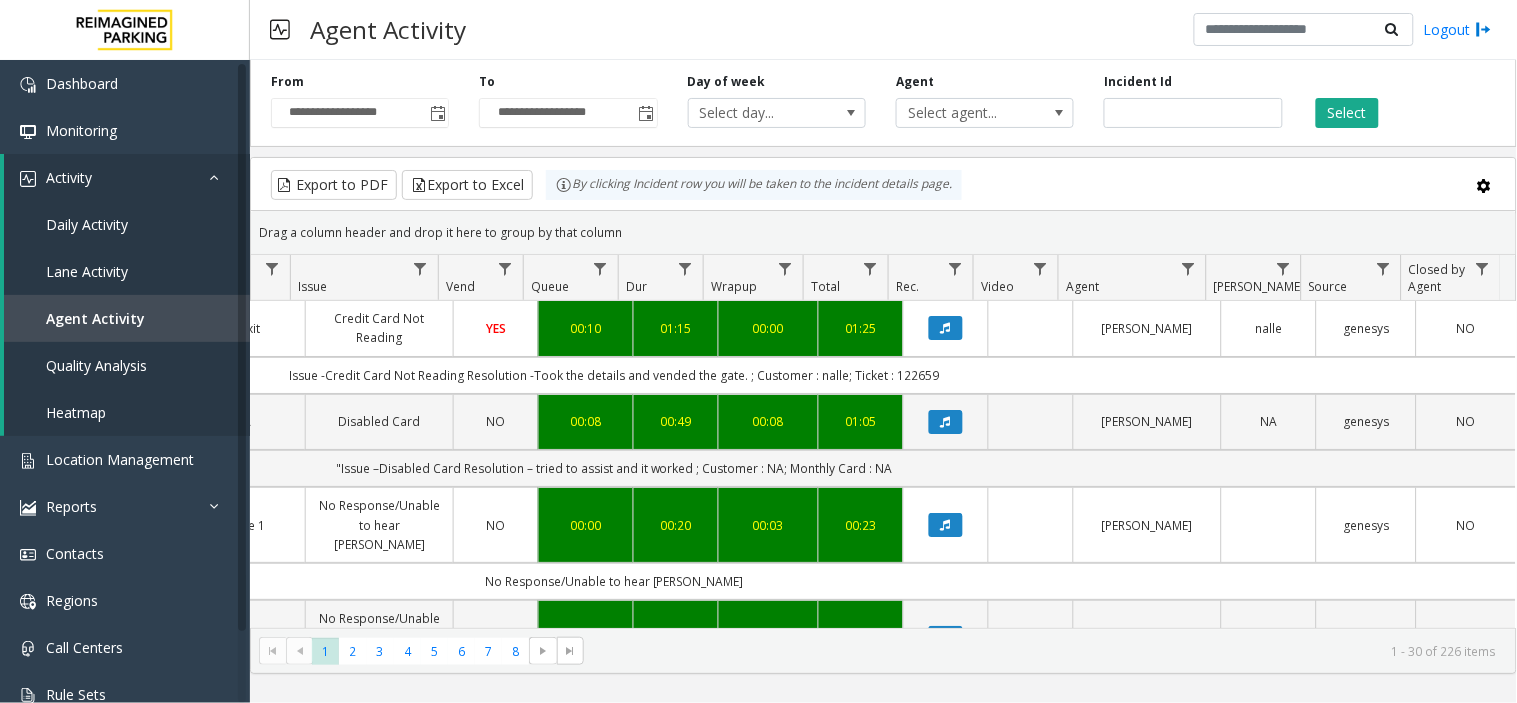 click on "Issue -Credit Card Not Reading
Resolution -Took the details and vended the gate.
; Customer : nalle; Ticket : 122659" 